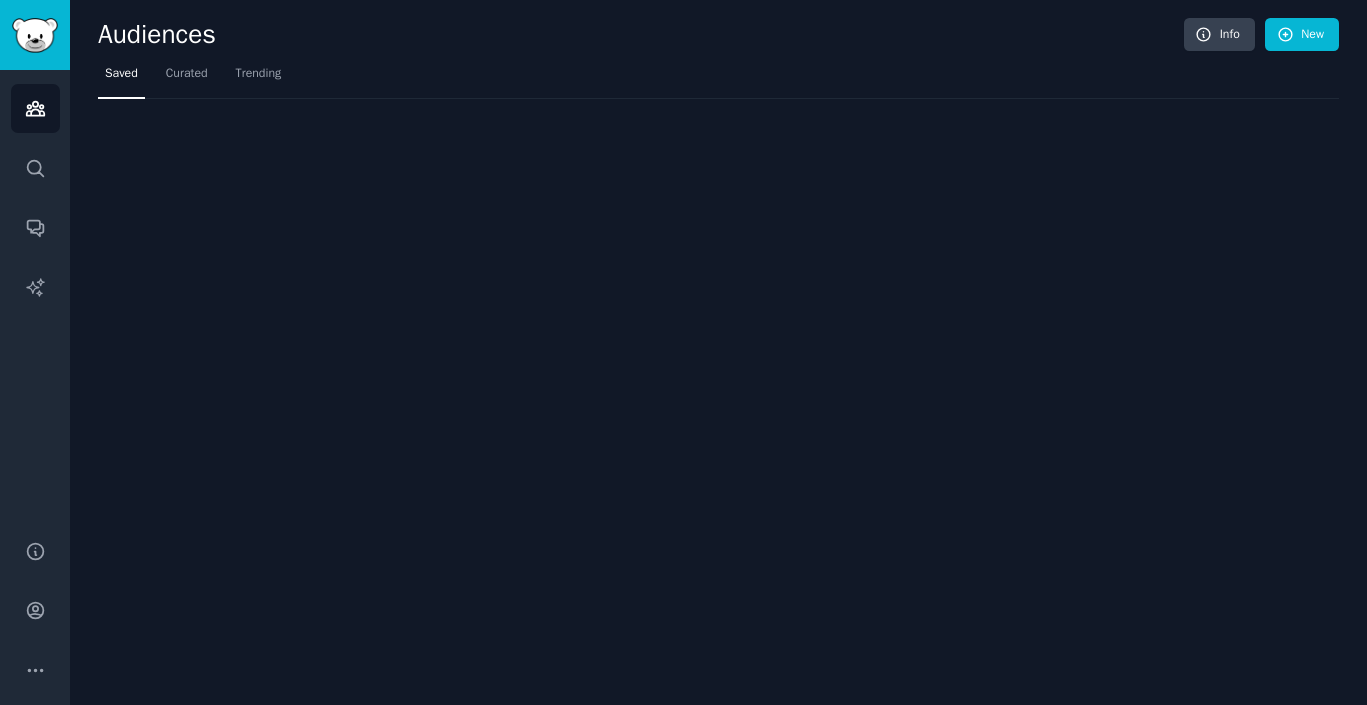 scroll, scrollTop: 0, scrollLeft: 0, axis: both 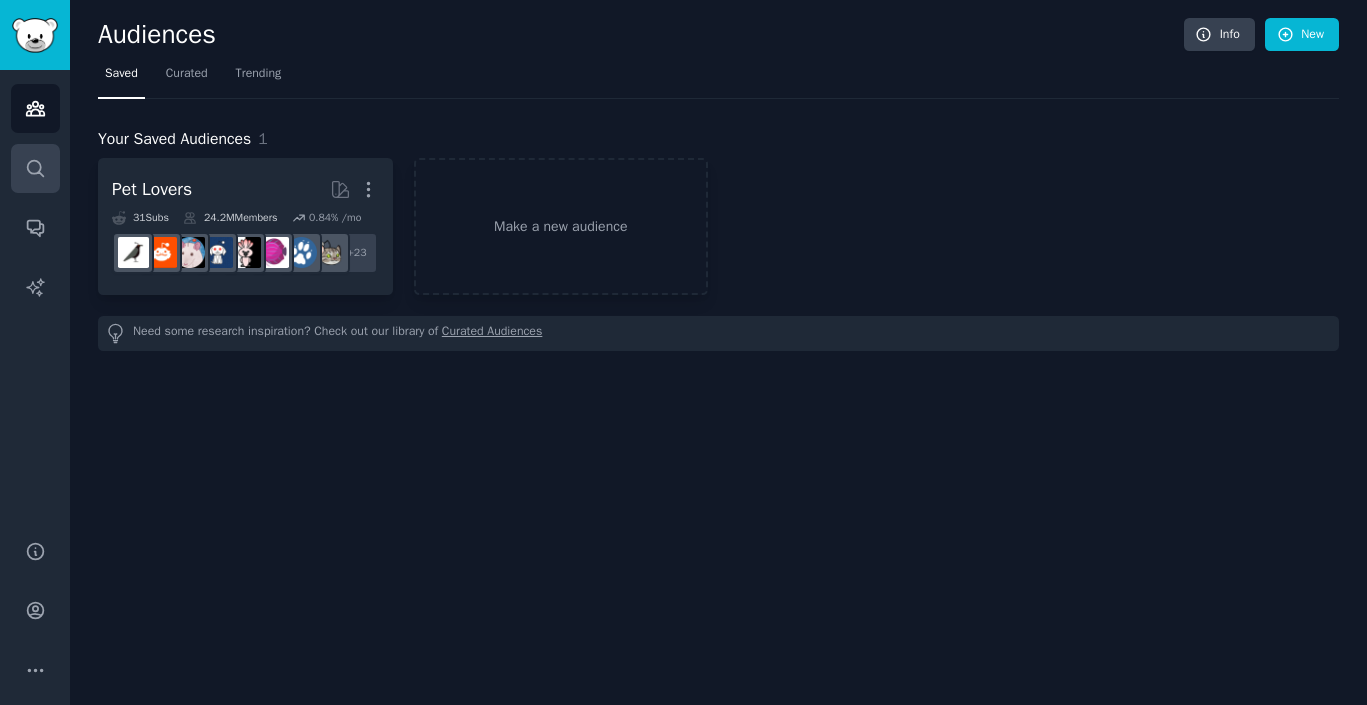 click 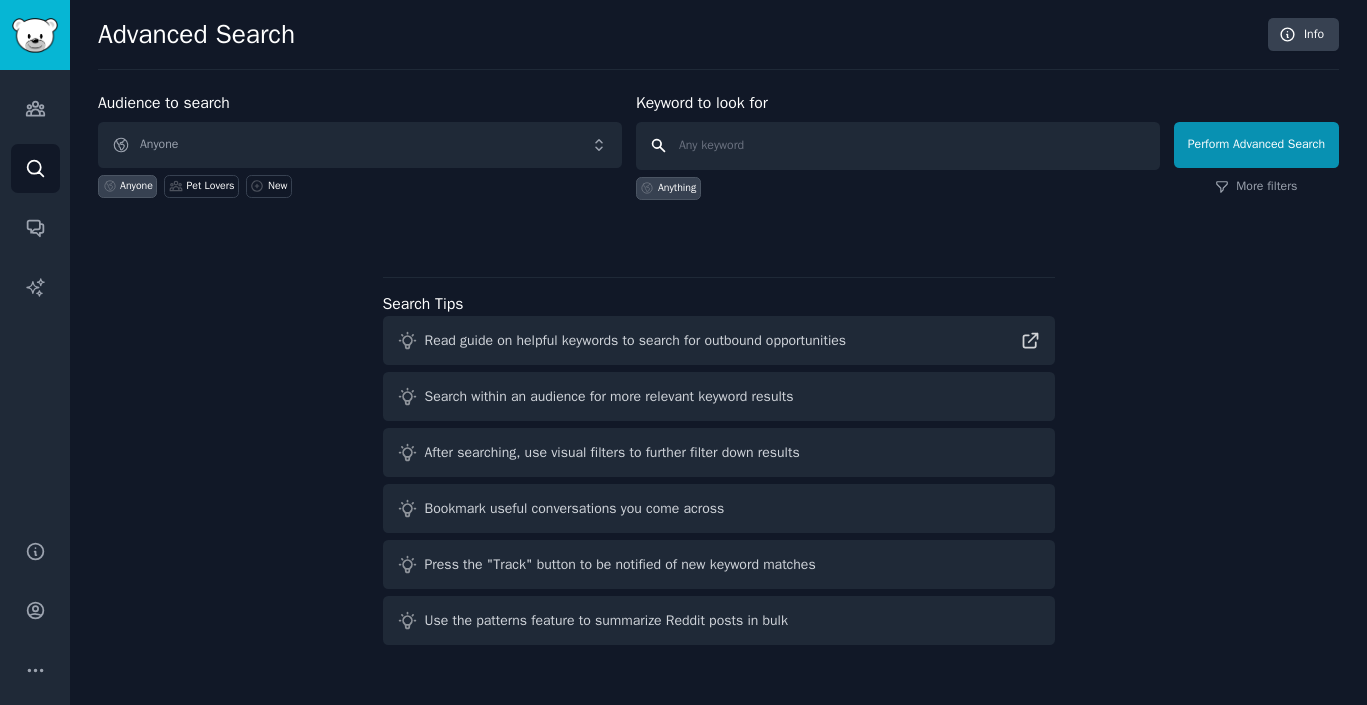 click at bounding box center (898, 146) 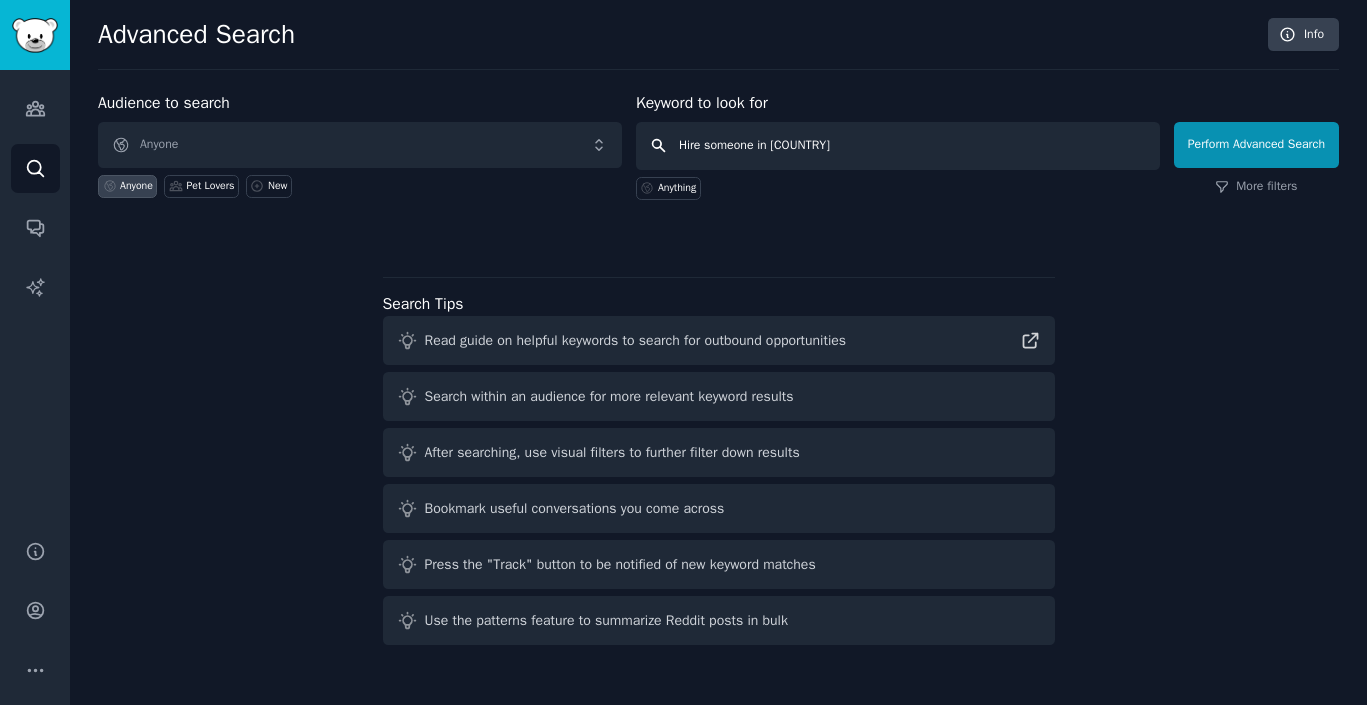 click on "Perform Advanced Search" at bounding box center [1256, 145] 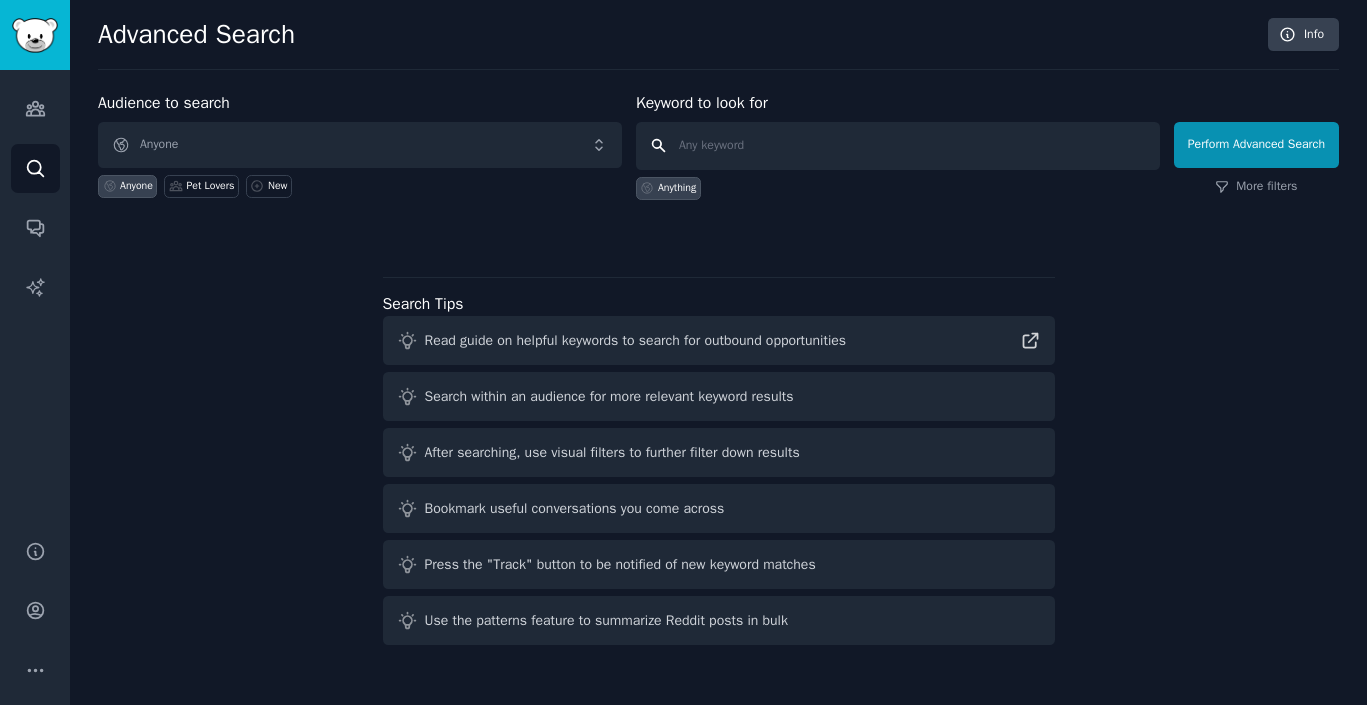 click at bounding box center [898, 146] 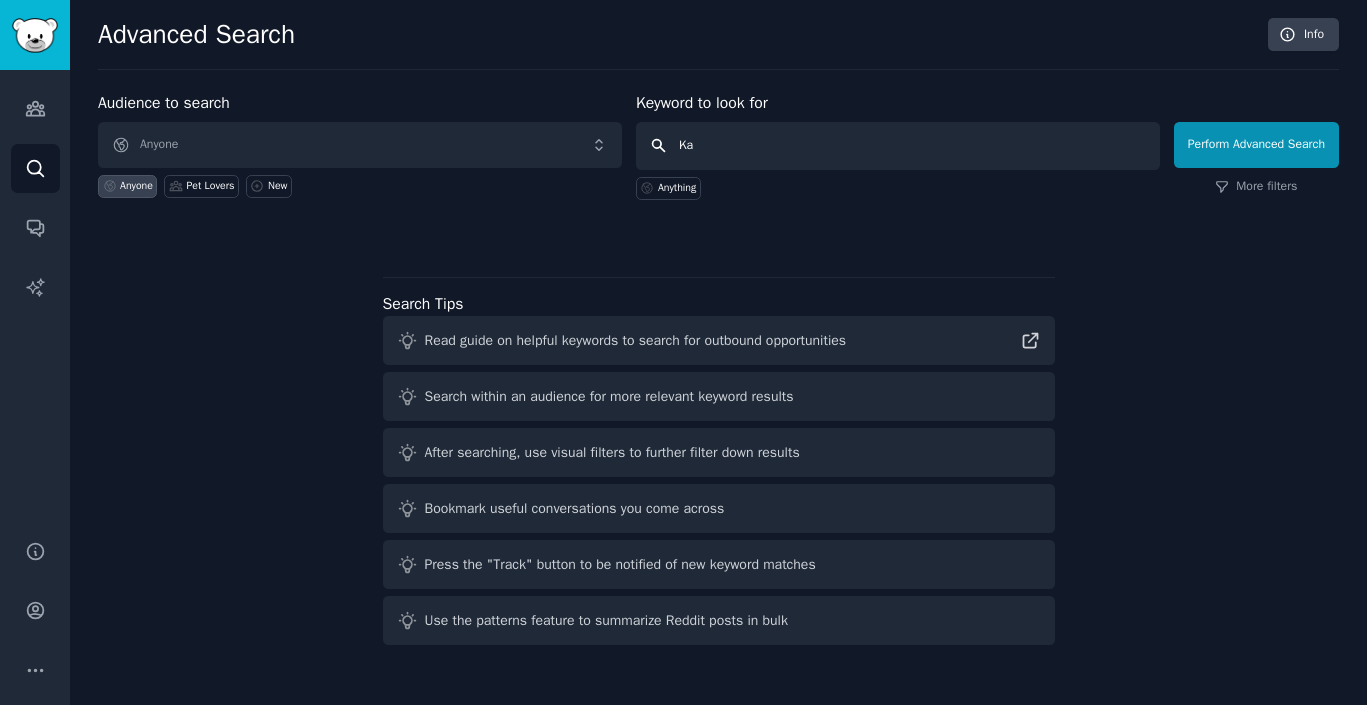 type on "K" 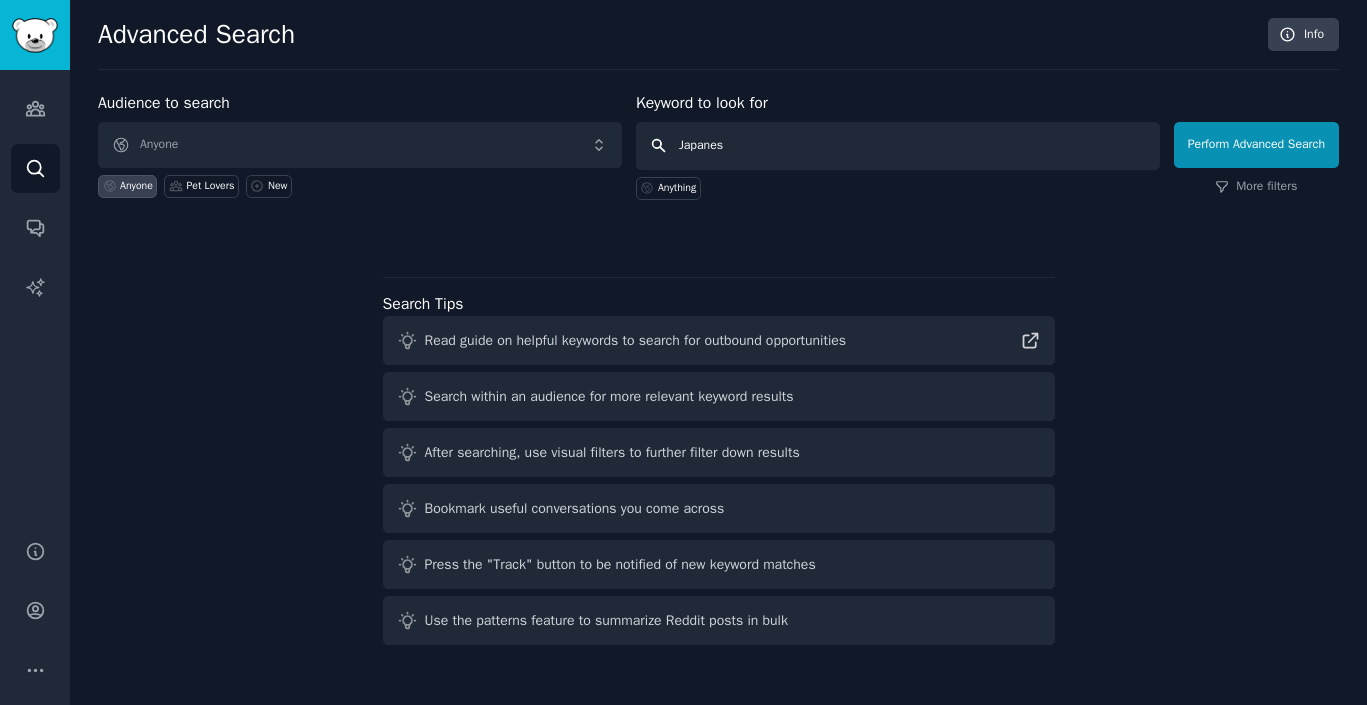 type on "Japanese" 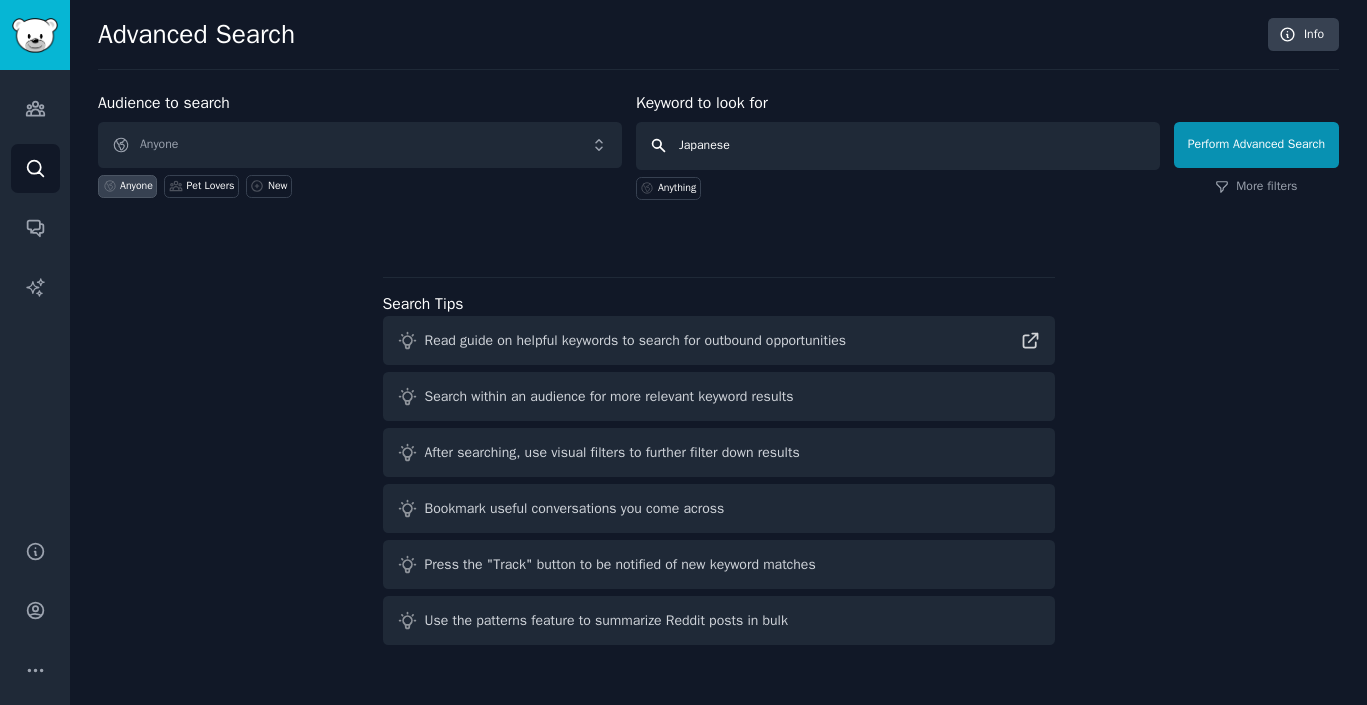 click on "Perform Advanced Search" at bounding box center [1256, 145] 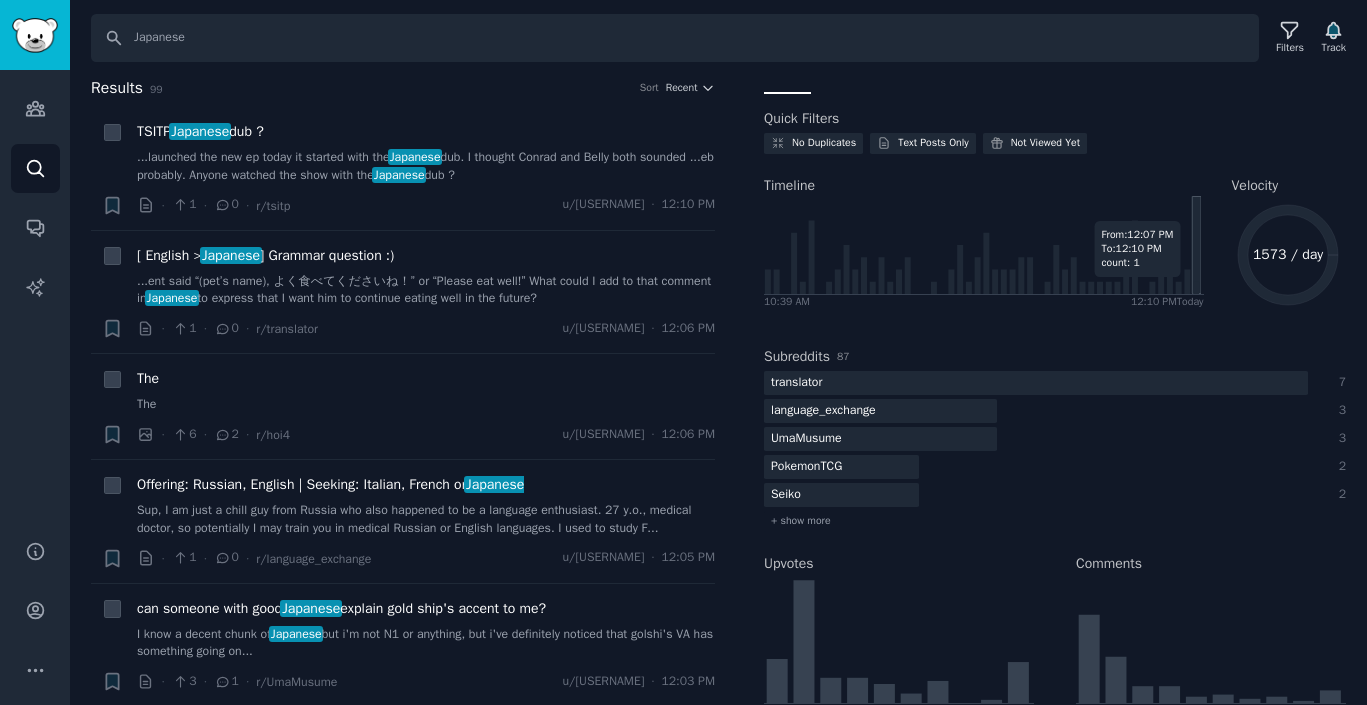 scroll, scrollTop: 0, scrollLeft: 0, axis: both 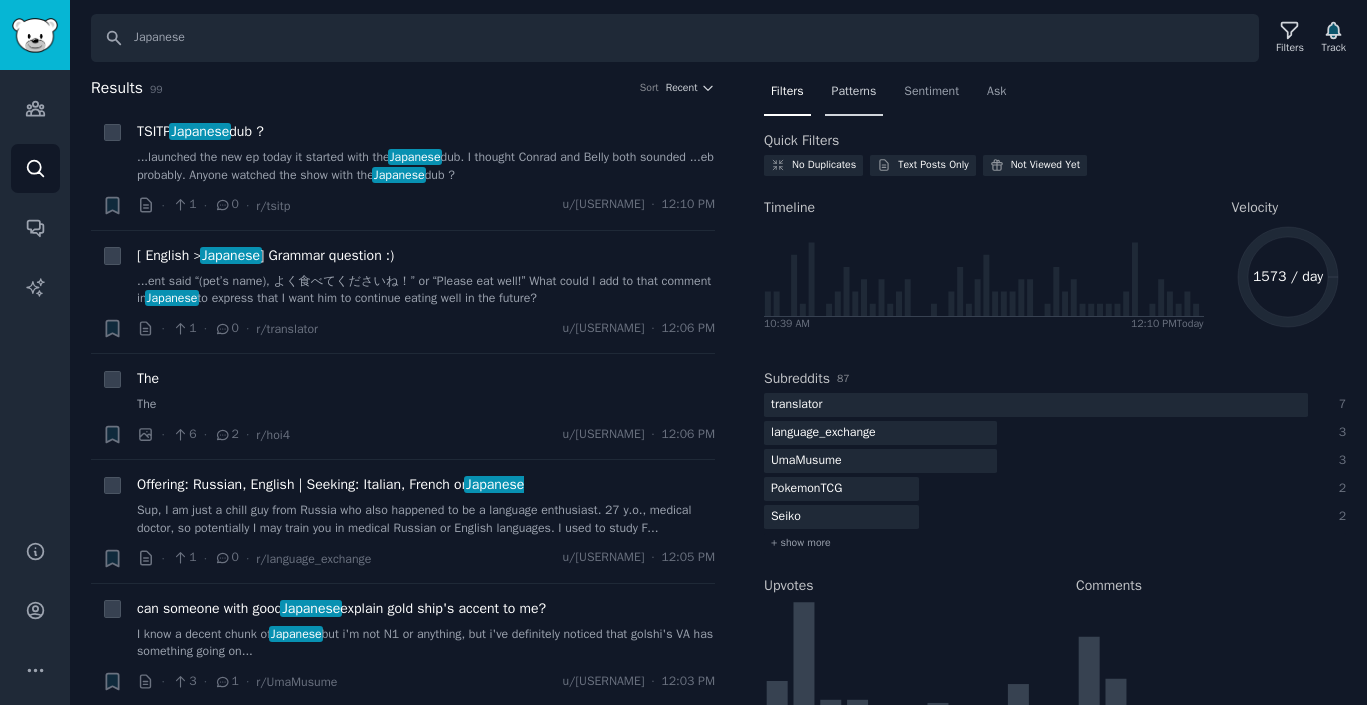 click on "Patterns" at bounding box center [854, 92] 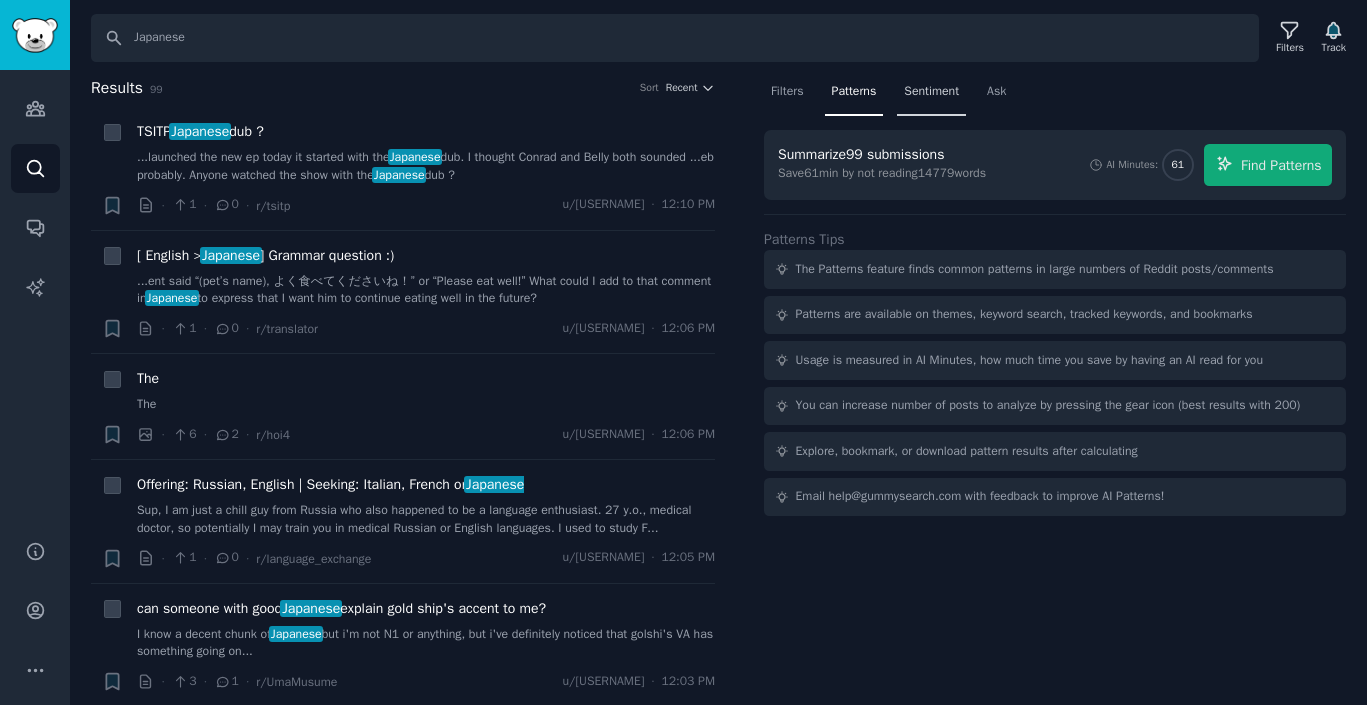 click on "Sentiment" at bounding box center [931, 92] 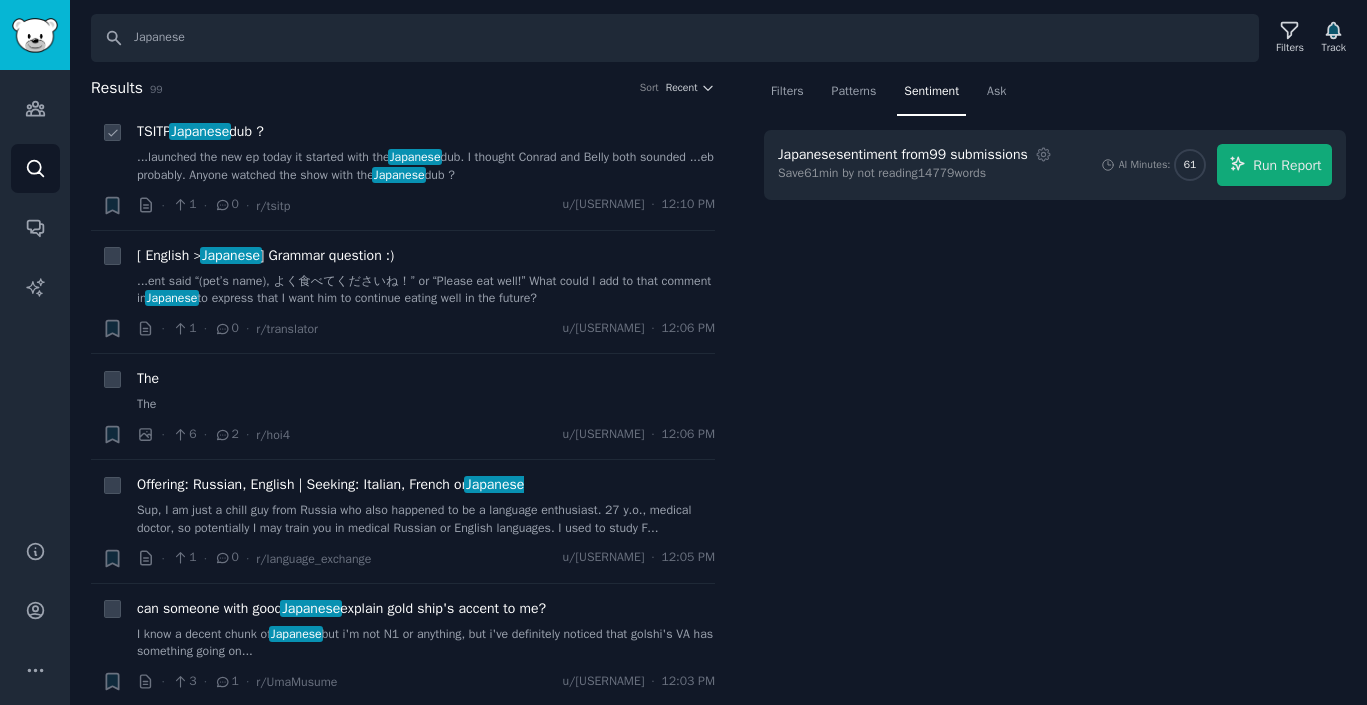 click on "...launched the new ep today it started with the  Japanese  dub. I thought Conrad and Belly both sounded ...eb probably. Anyone watched the show with the  Japanese  dub ?" at bounding box center [426, 166] 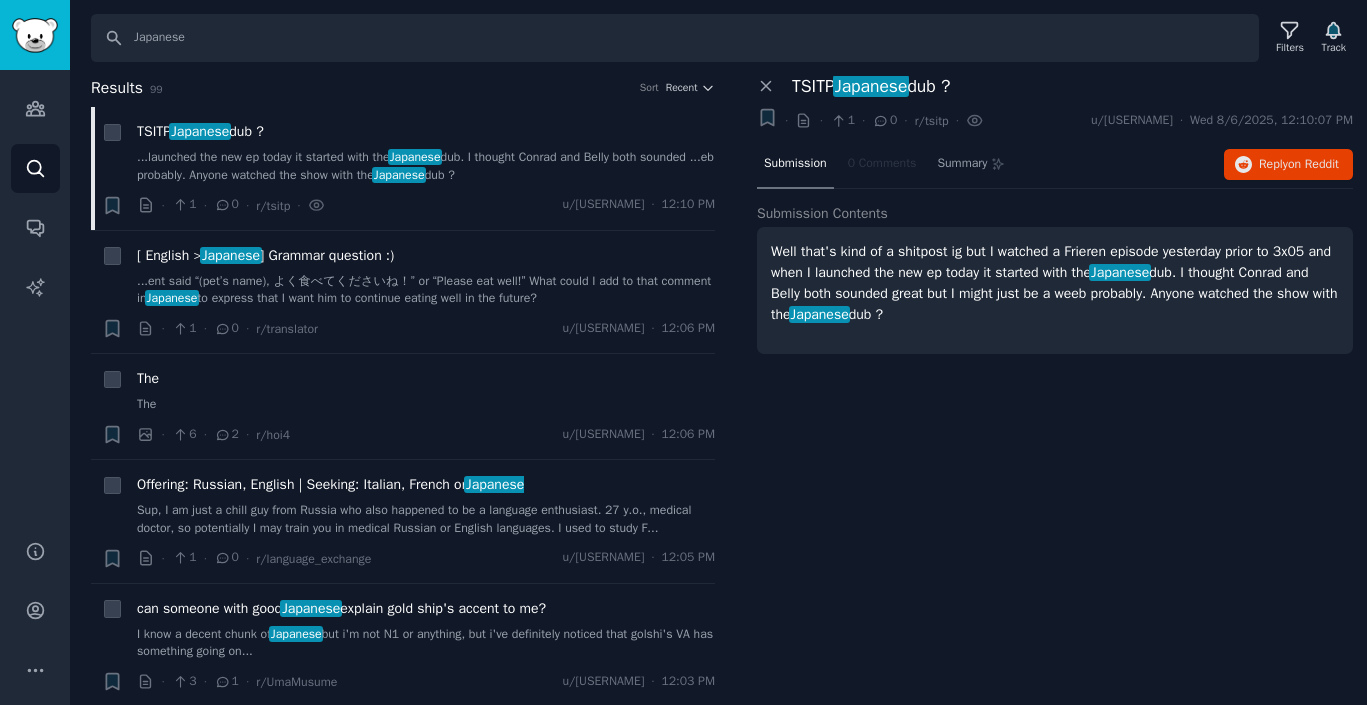 click on "Well that's kind of a shitpost ig but I watched a Frieren episode yesterday prior to 3x05 and when I launched the new ep today it started with the  Japanese  dub. I thought Conrad and Belly both sounded great but I might just be a weeb probably. Anyone watched the show with the  Japanese  dub ?" at bounding box center [1055, 283] 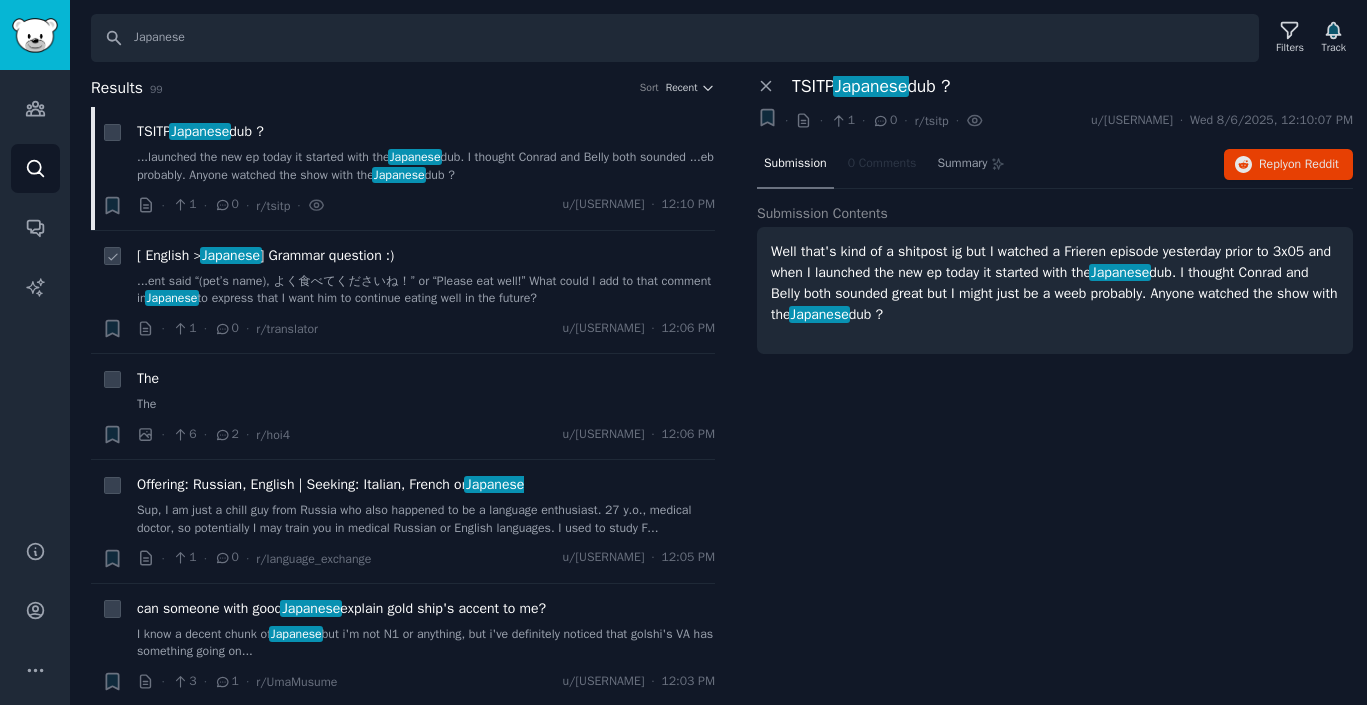 click on "+ [ English >  Japanese  ] Grammar question :) ...ent said “(pet’s name), よく食べてくださいね！” or “Please eat well!”
What could I add to that comment in  Japanese  to express that I want him to continue eating well in the future? · 1 · 0 · r/translator u/peatmelo · 12:06 PM" at bounding box center [403, 292] 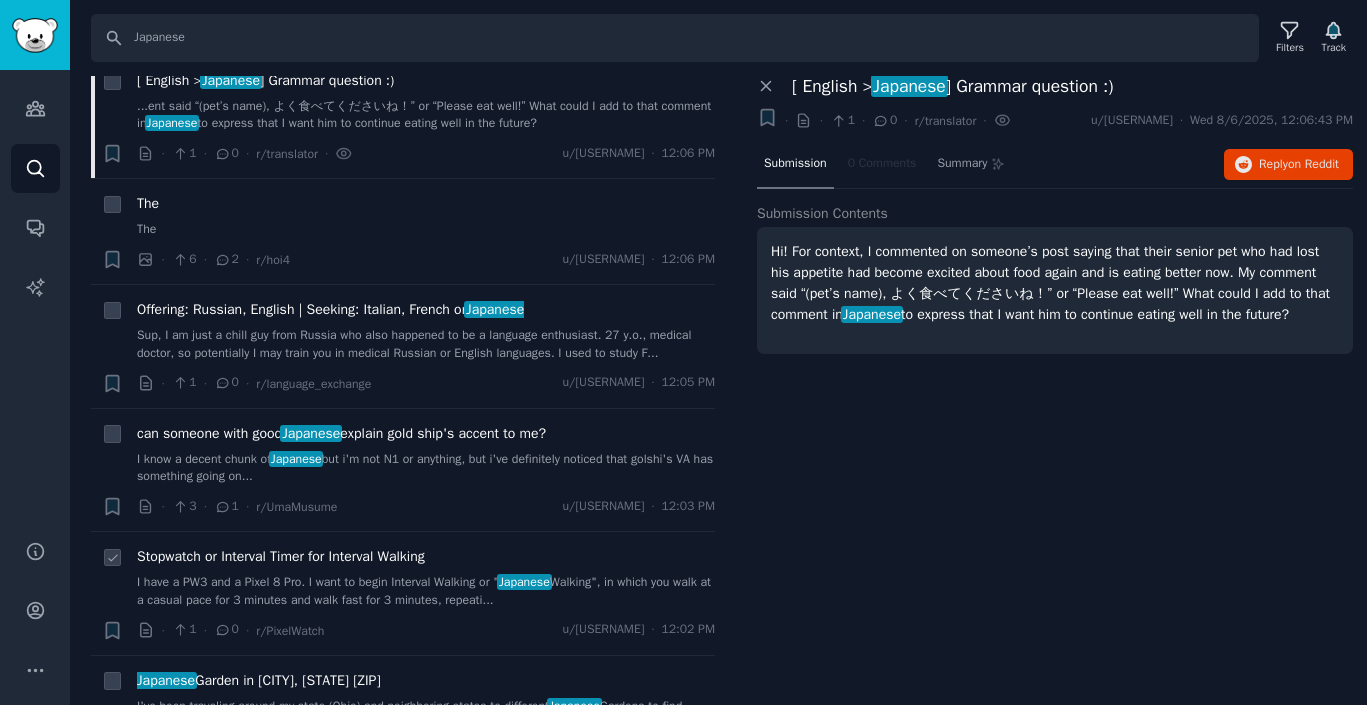 scroll, scrollTop: 0, scrollLeft: 0, axis: both 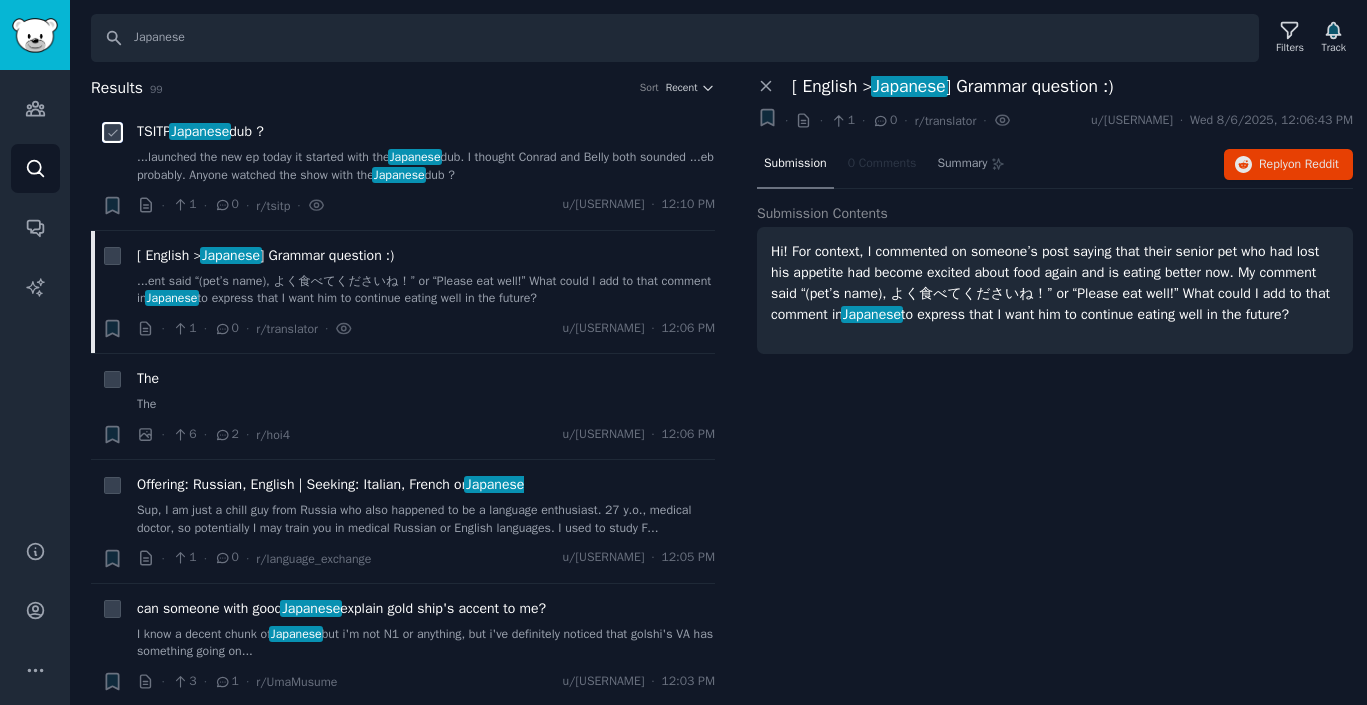 click at bounding box center (113, 133) 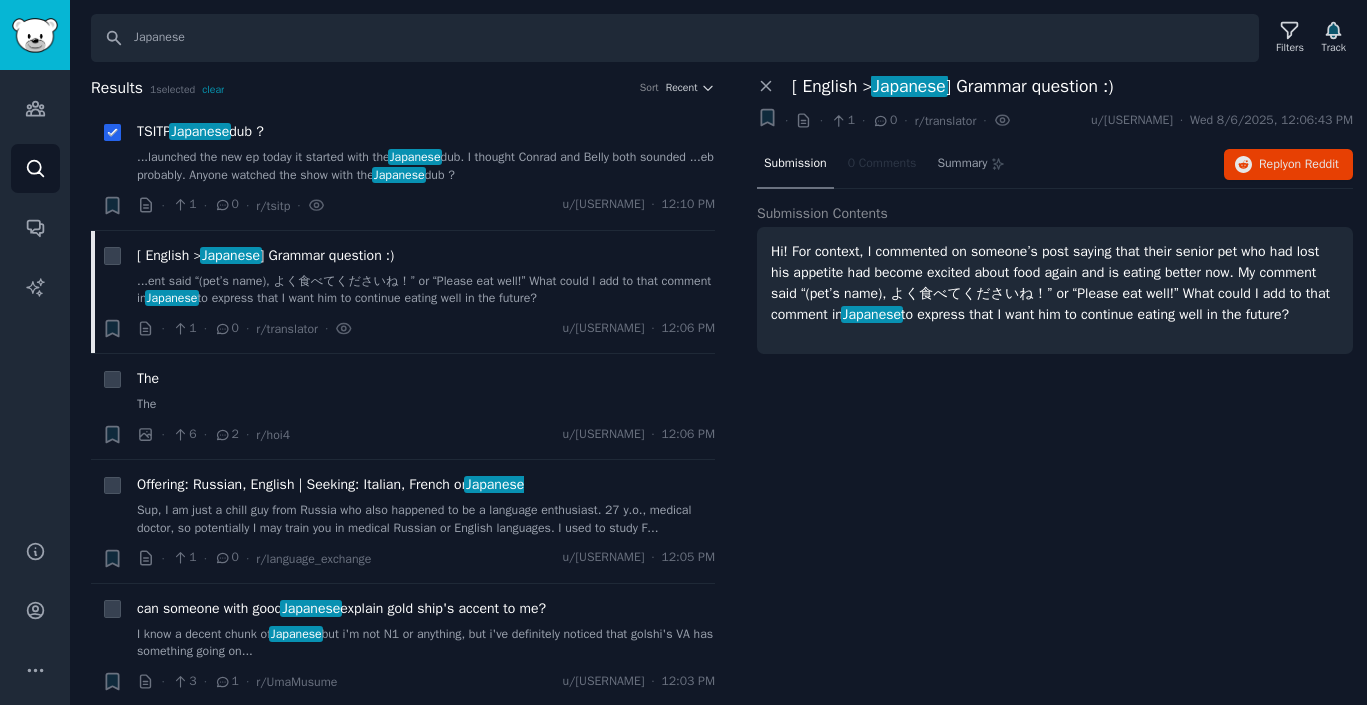 click on "+ TSITP  Japanese  dub ? ...launched the new ep today it started with the  Japanese  dub. I thought Conrad and Belly both sounded ...eb probably. Anyone watched the show with the  Japanese  dub ?  · 1 · 0 · r/tsitp · u/Hawlink · 12:10 PM" at bounding box center (408, 168) 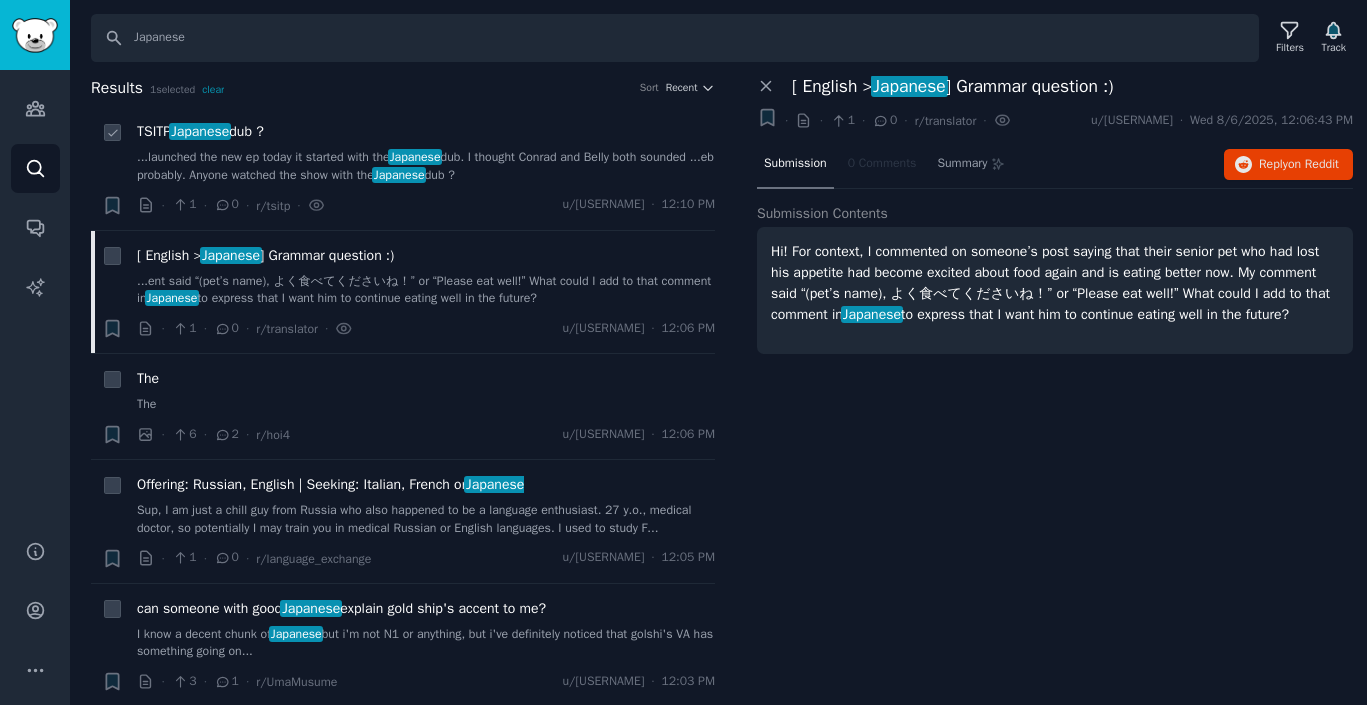 checkbox on "false" 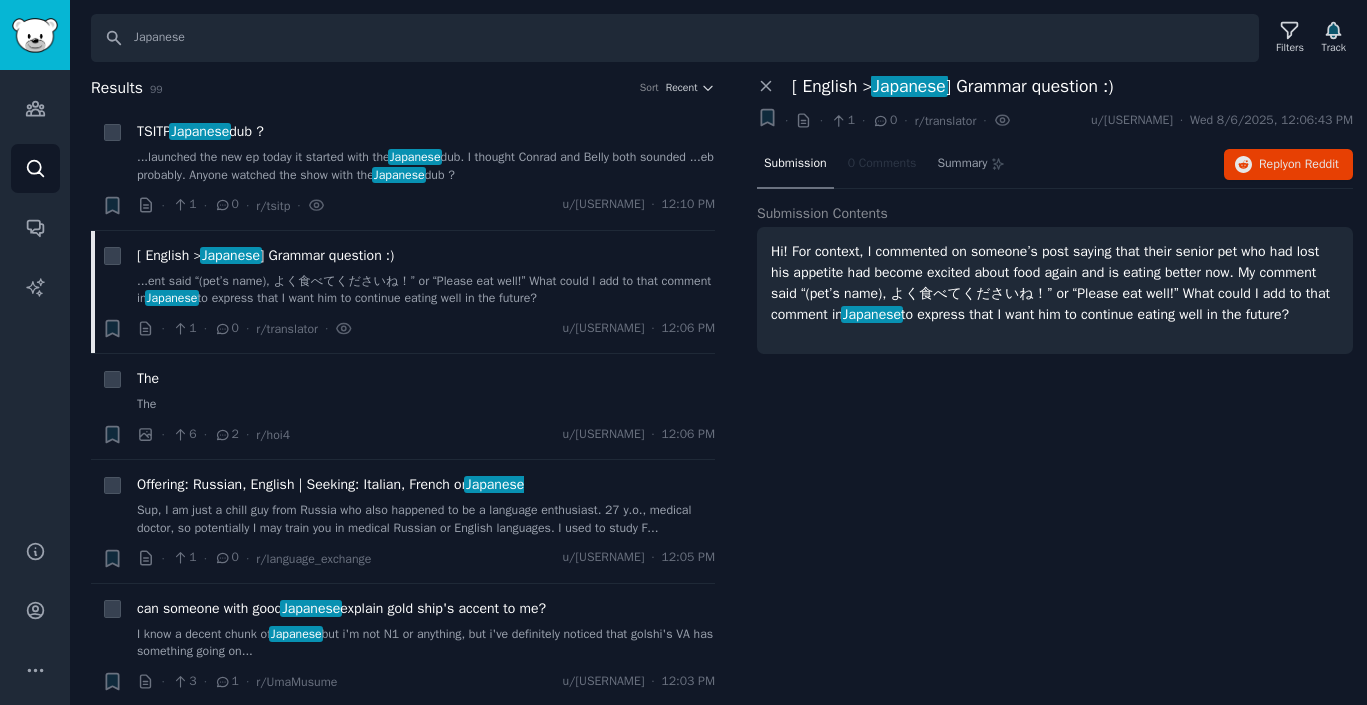 click on "Results 99 Sort Recent" at bounding box center (403, 88) 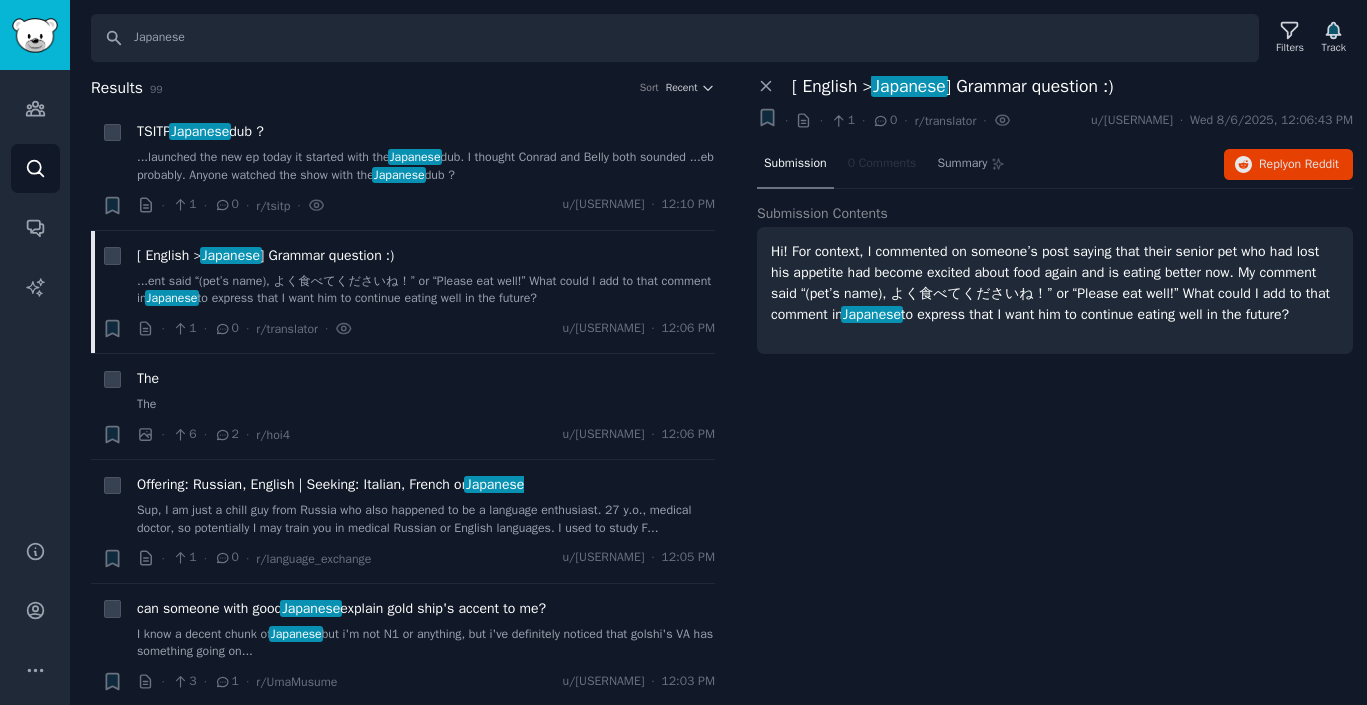 click on "Results 99 Sort Recent" at bounding box center (403, 88) 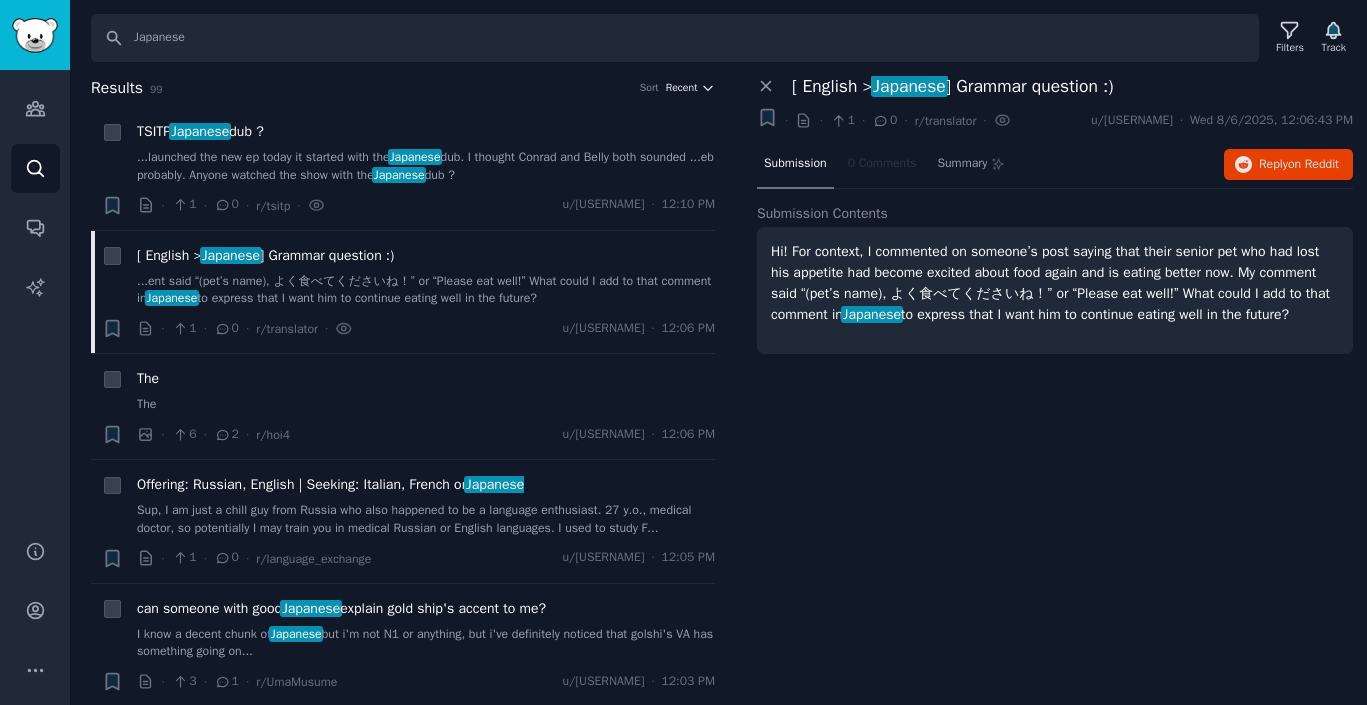 click 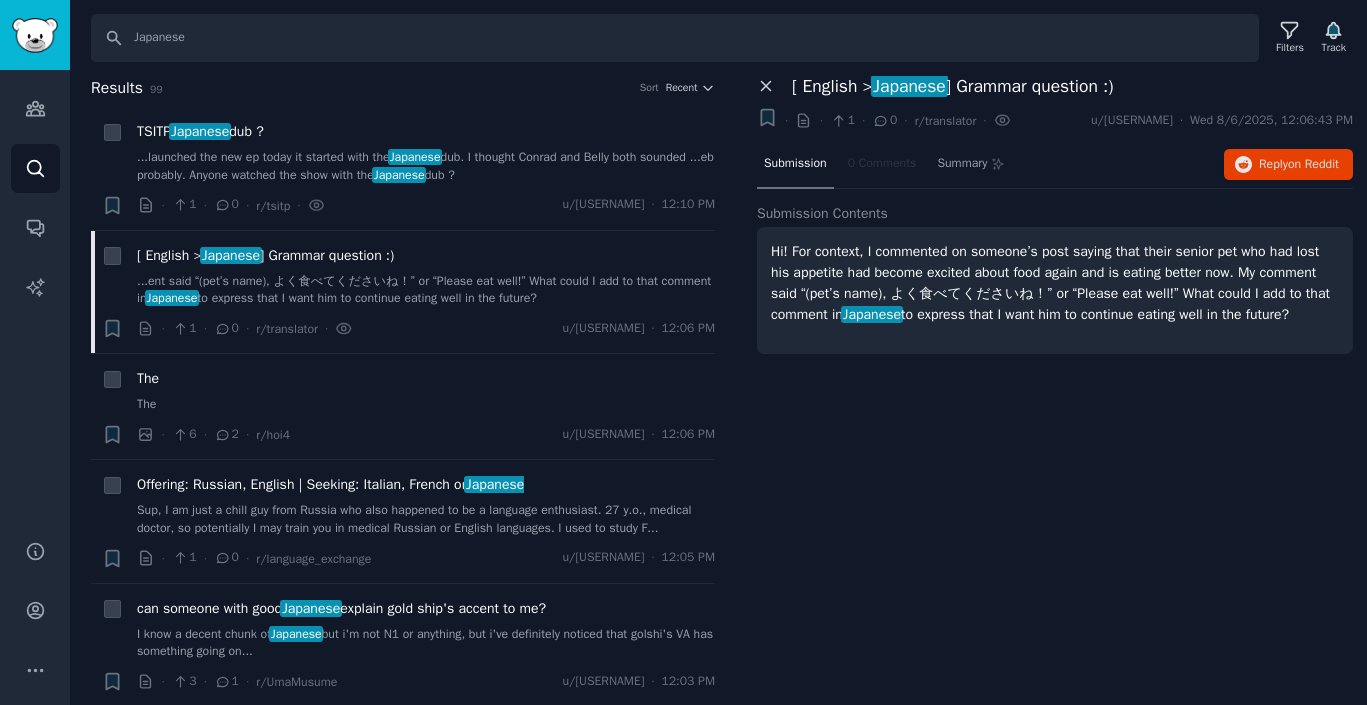 click 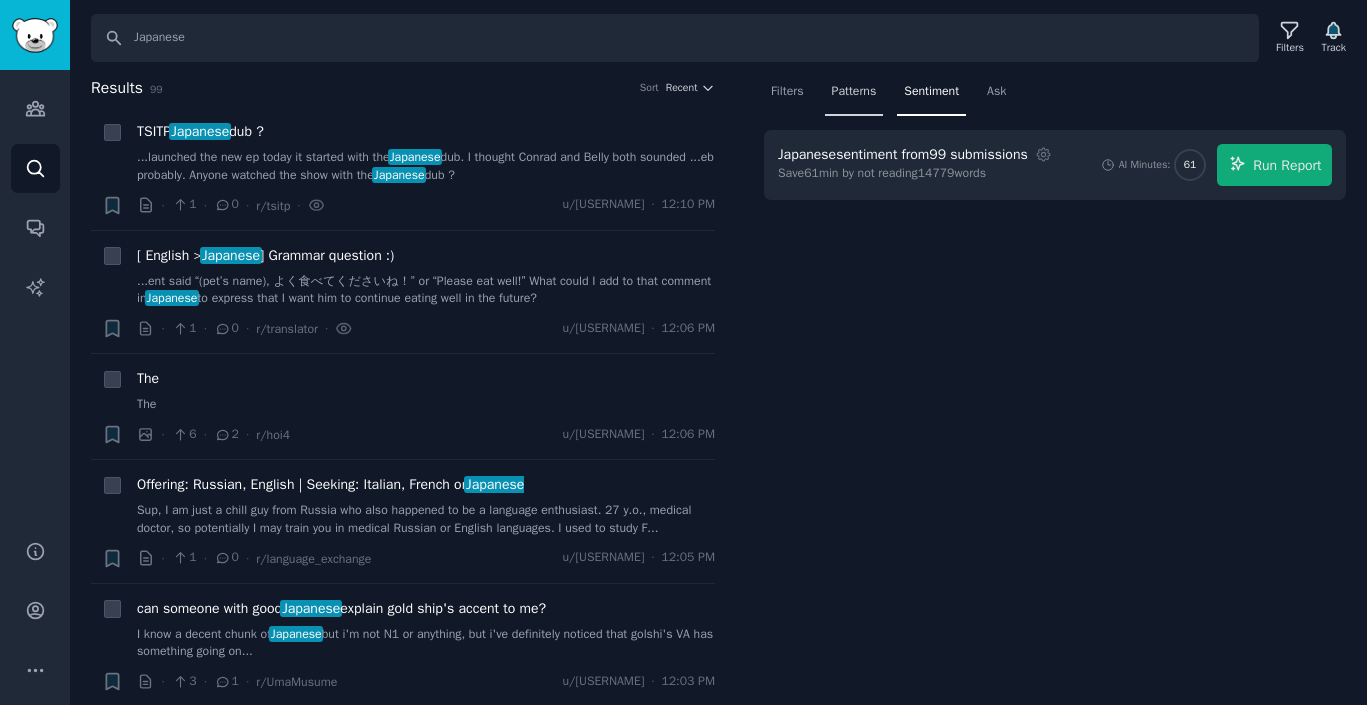 click on "Patterns" at bounding box center (854, 92) 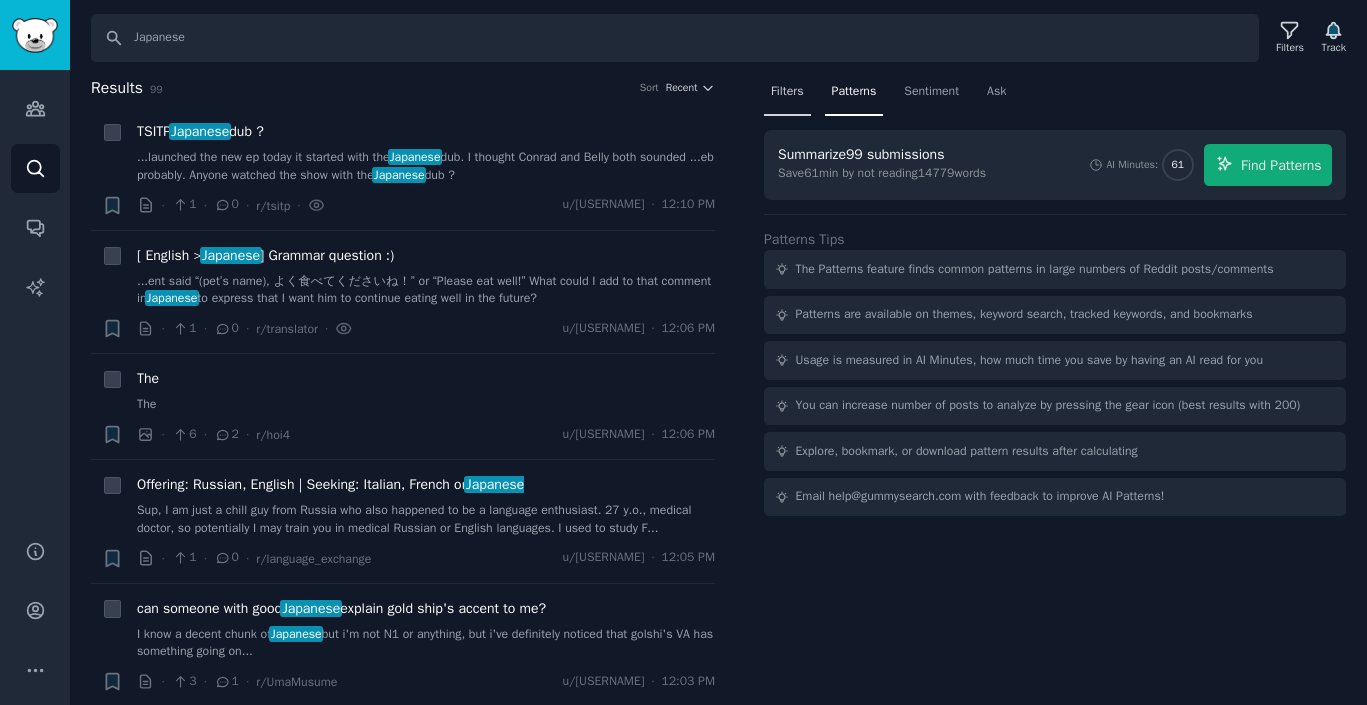 click on "Filters" at bounding box center [787, 92] 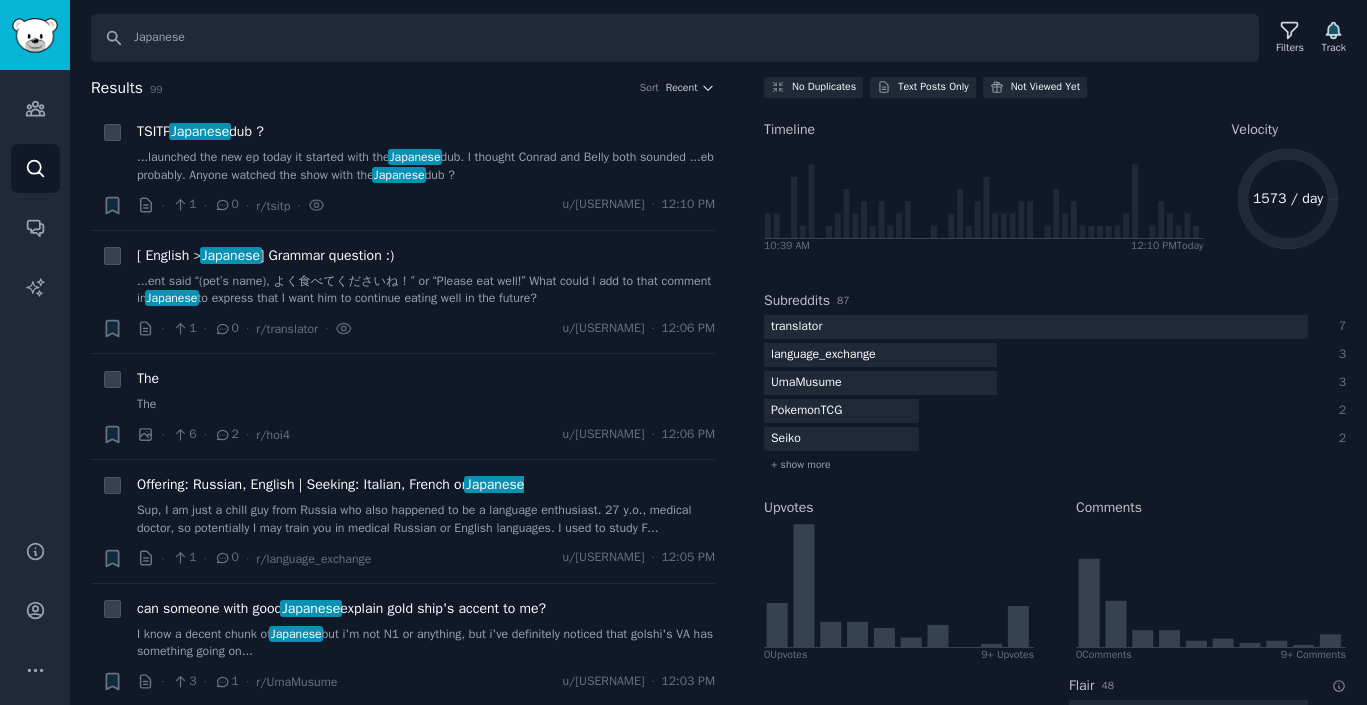 scroll, scrollTop: 0, scrollLeft: 0, axis: both 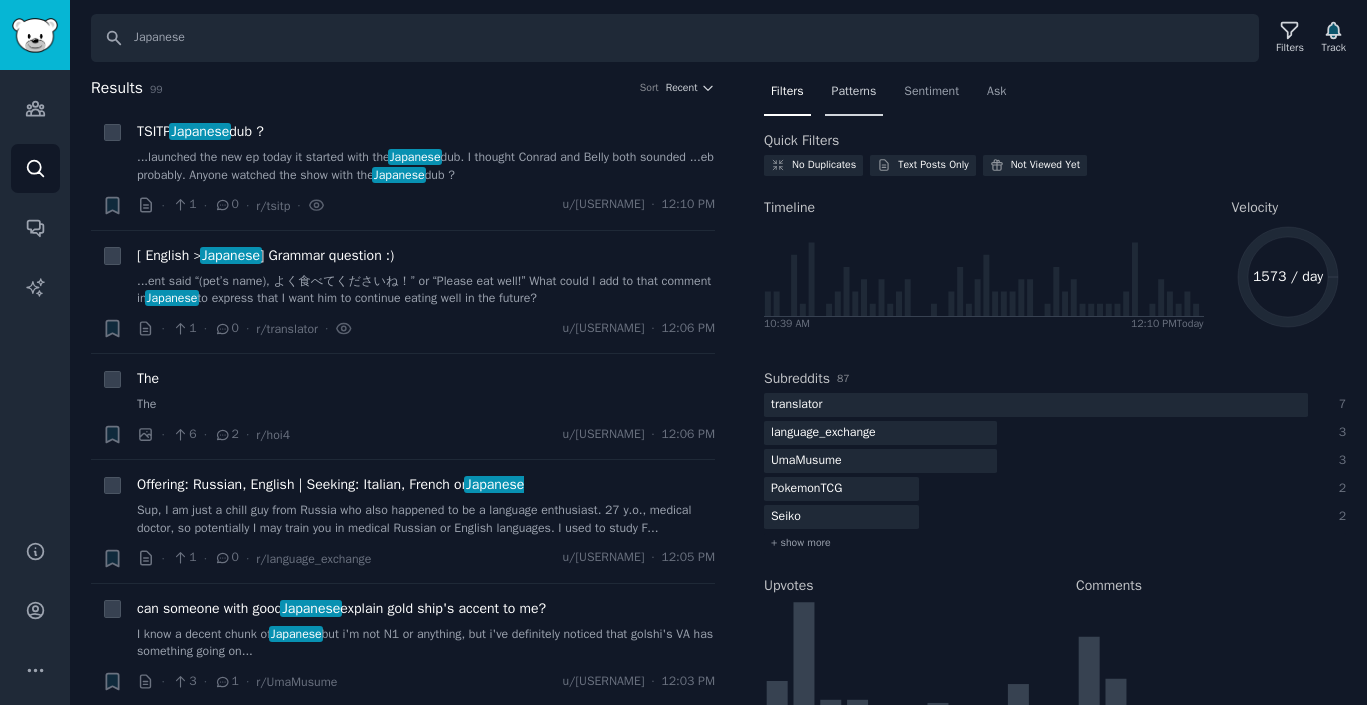 click on "Patterns" at bounding box center [854, 96] 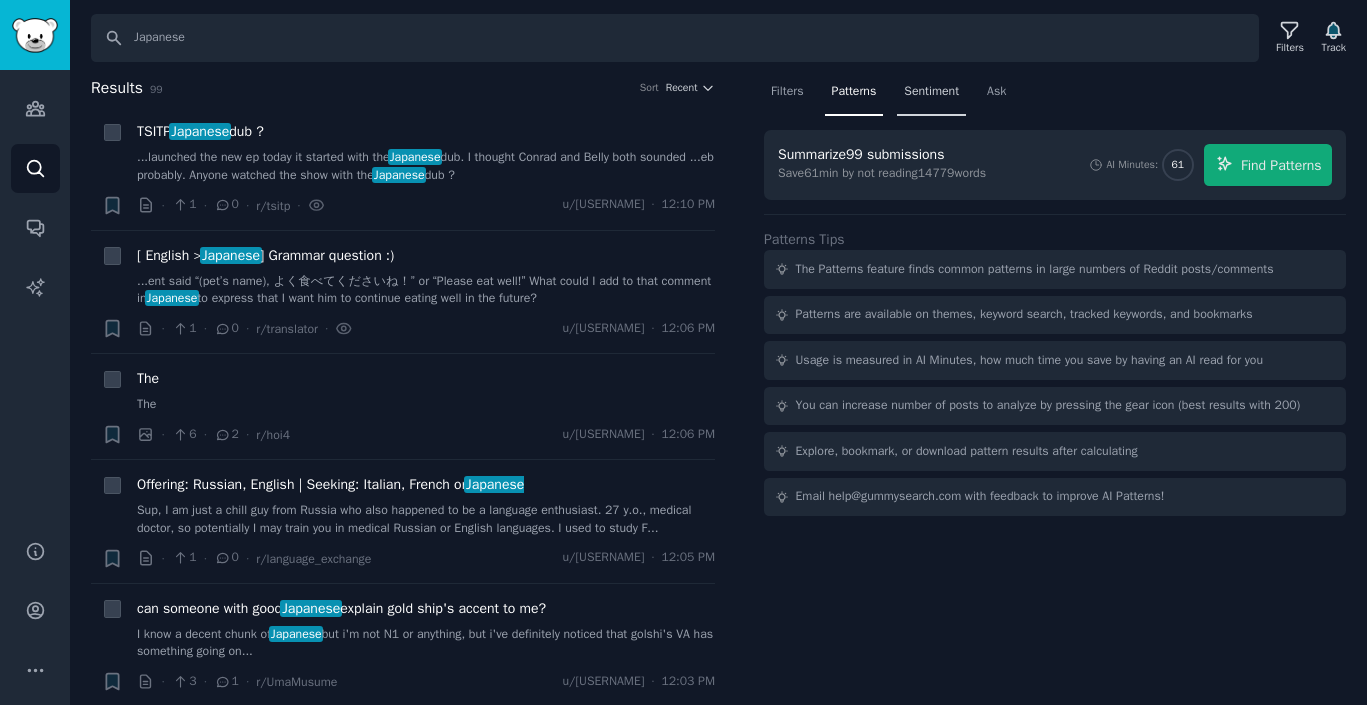 click on "Sentiment" at bounding box center [931, 96] 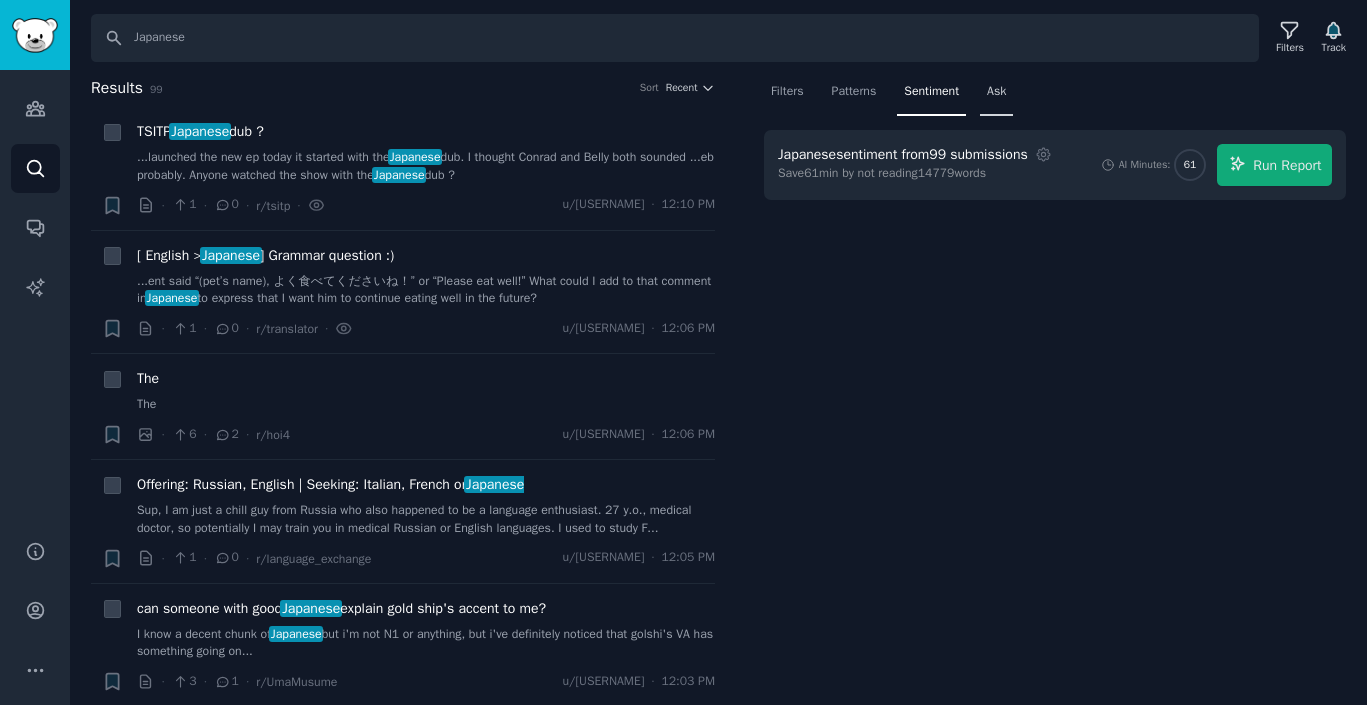 click on "Ask" at bounding box center [996, 92] 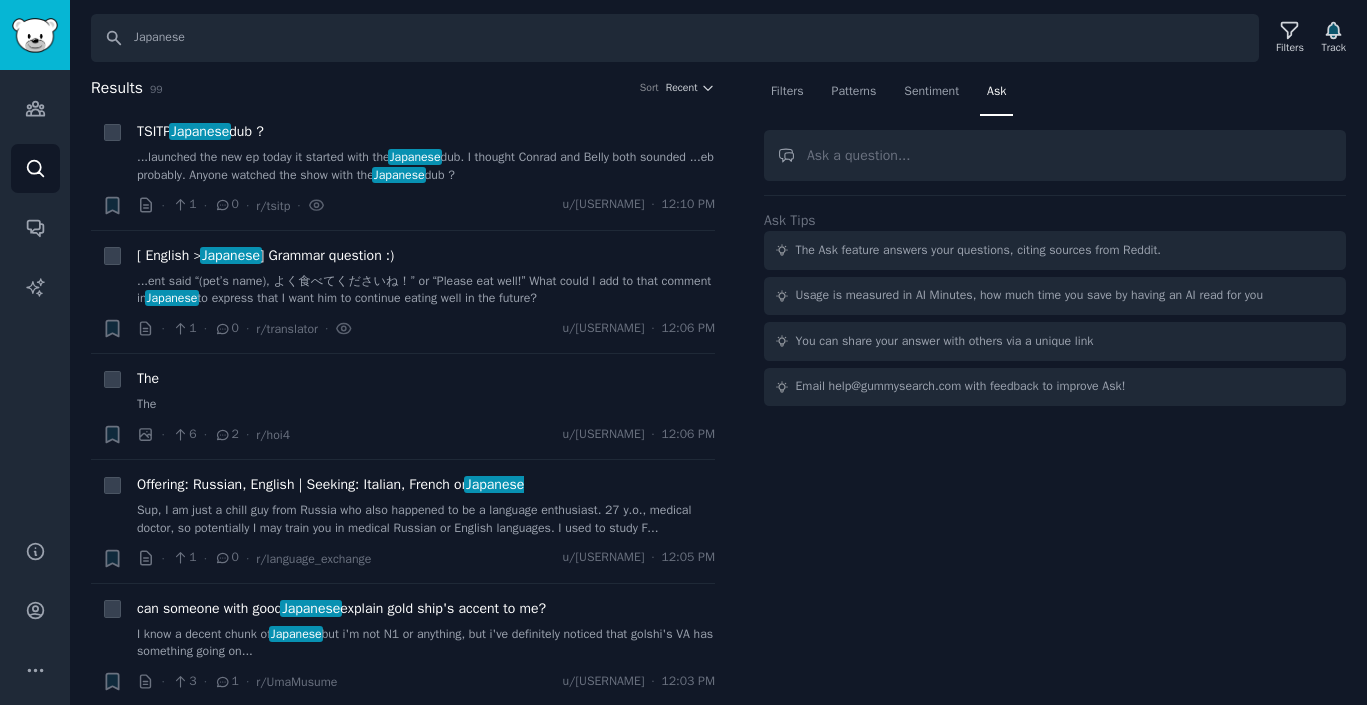 click on "The Ask feature answers your questions, citing sources from Reddit." at bounding box center (1055, 250) 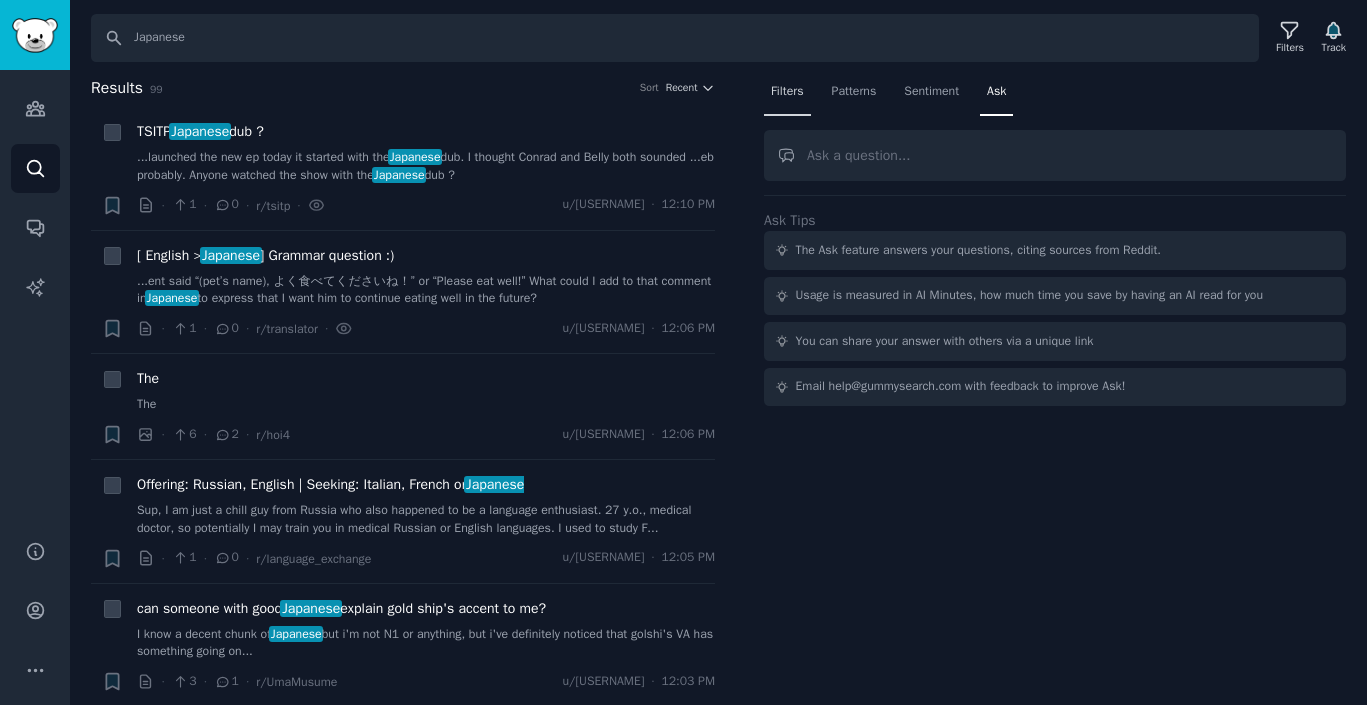 click on "Filters" at bounding box center [787, 96] 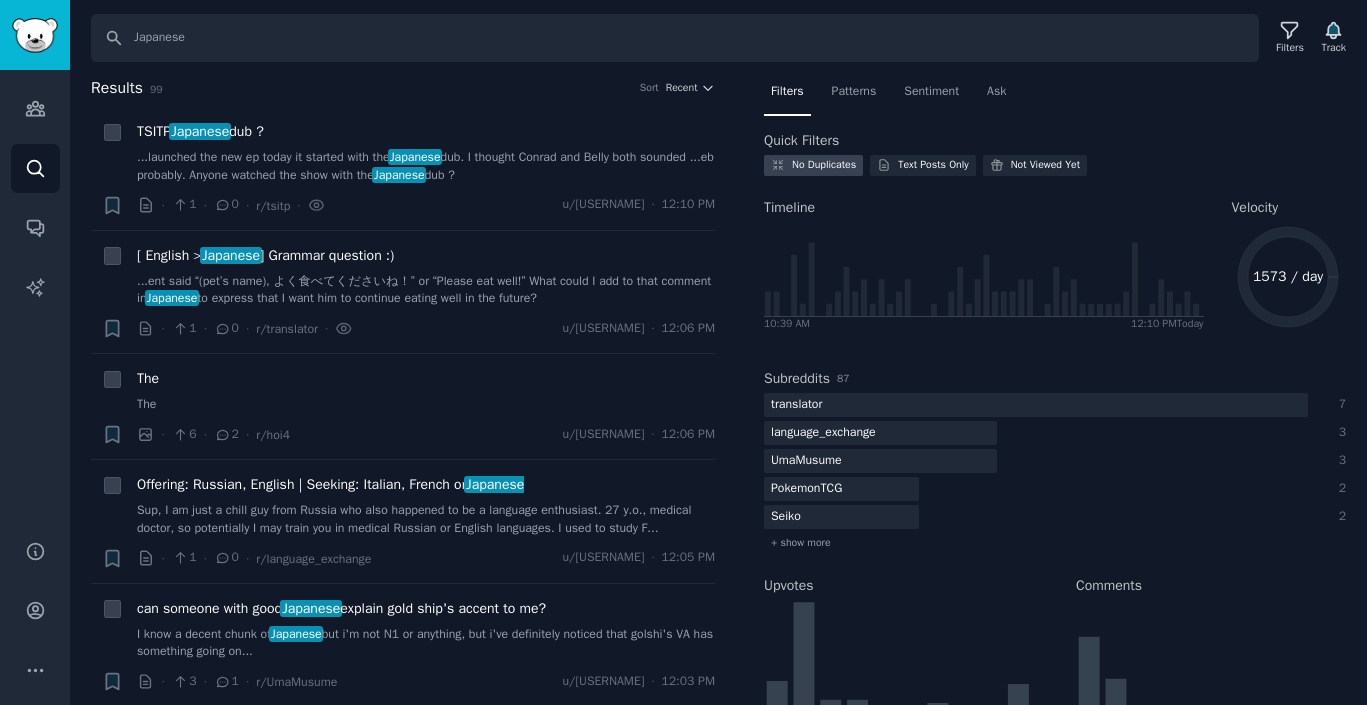 click on "No Duplicates" at bounding box center (824, 165) 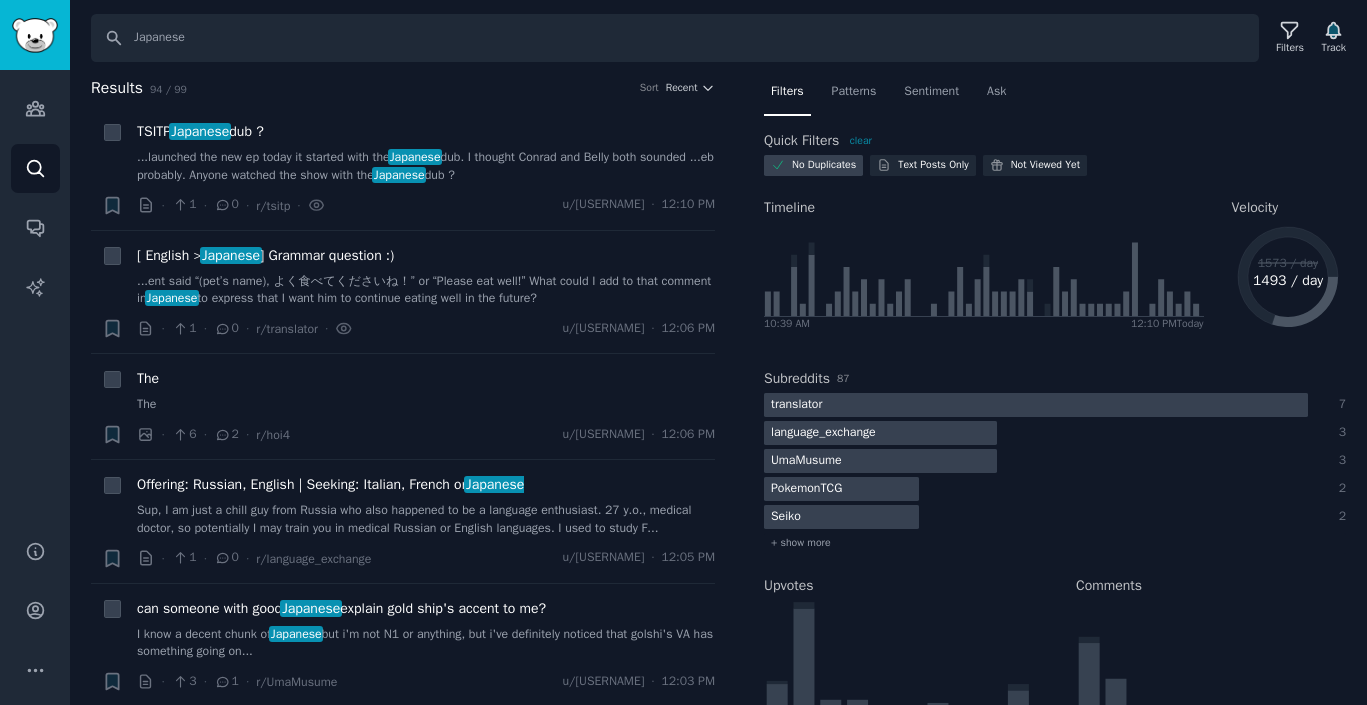 click on "No Duplicates" at bounding box center (824, 165) 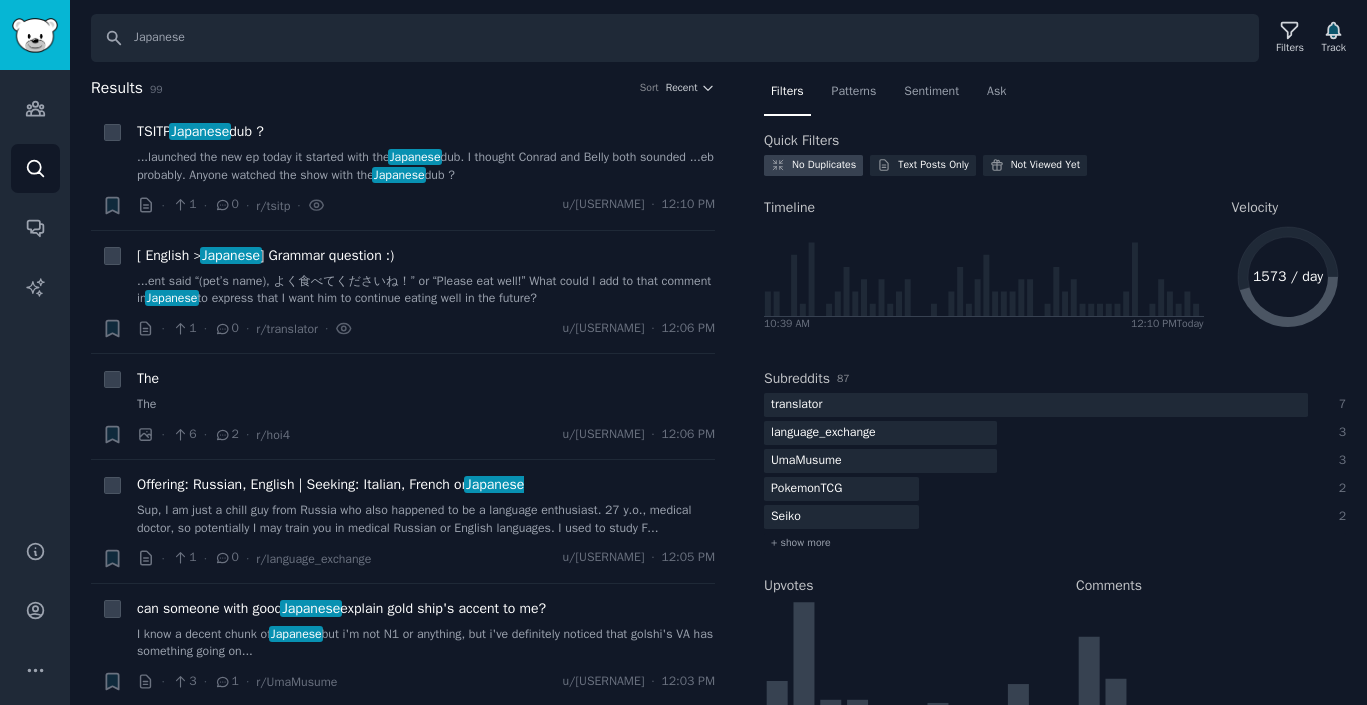 click on "No Duplicates" at bounding box center (824, 165) 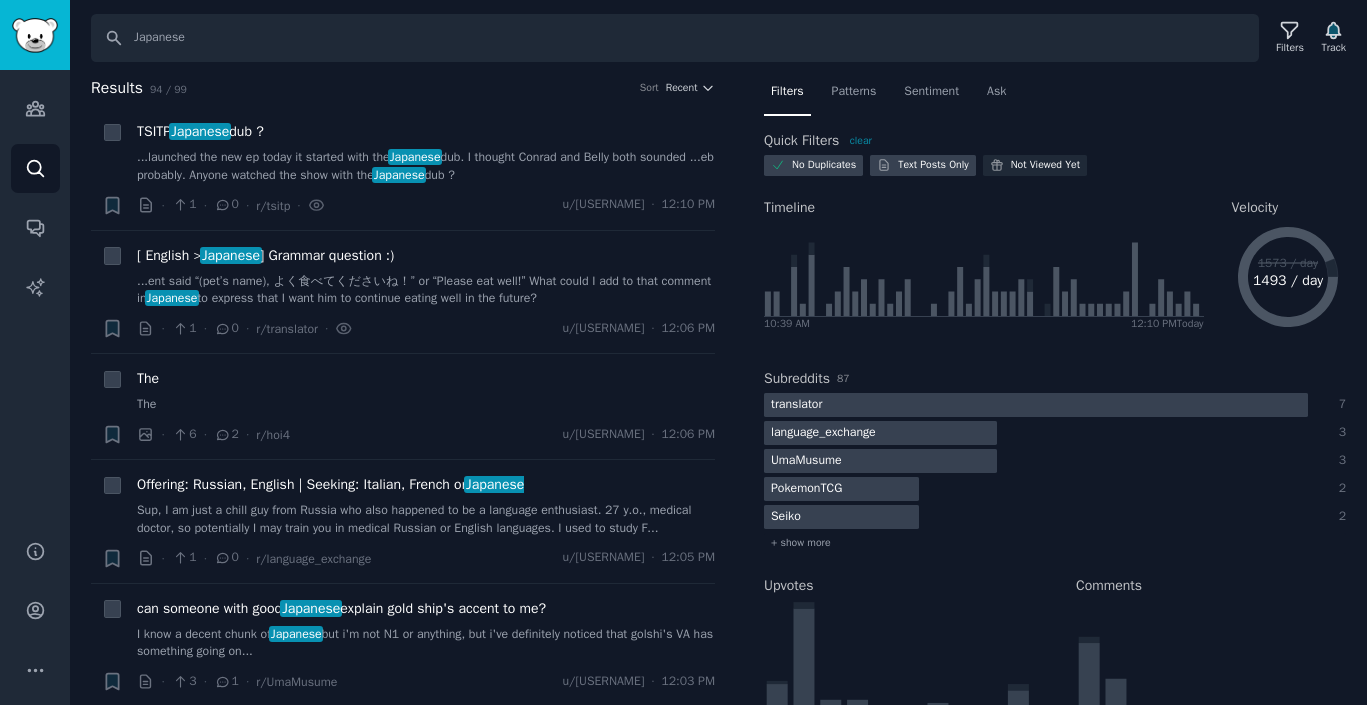 click on "Text Posts Only" at bounding box center (933, 165) 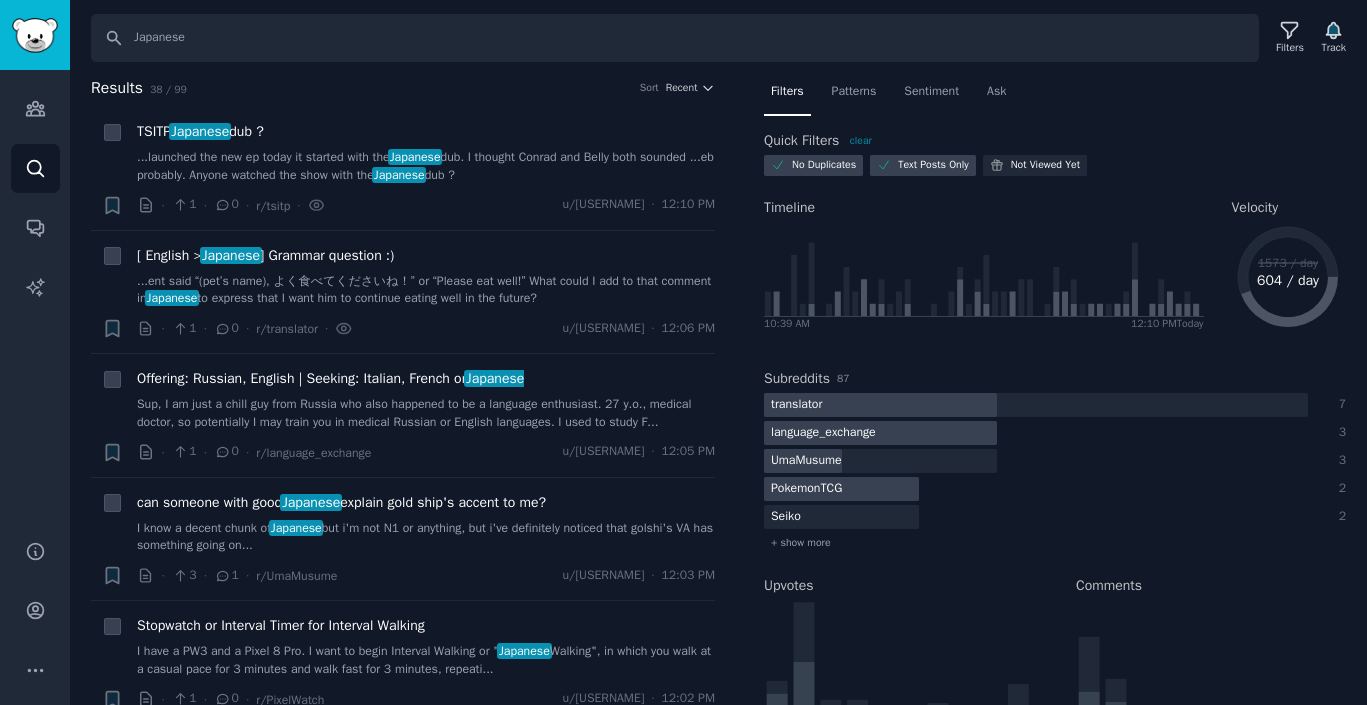 click on "Text Posts Only" at bounding box center (933, 165) 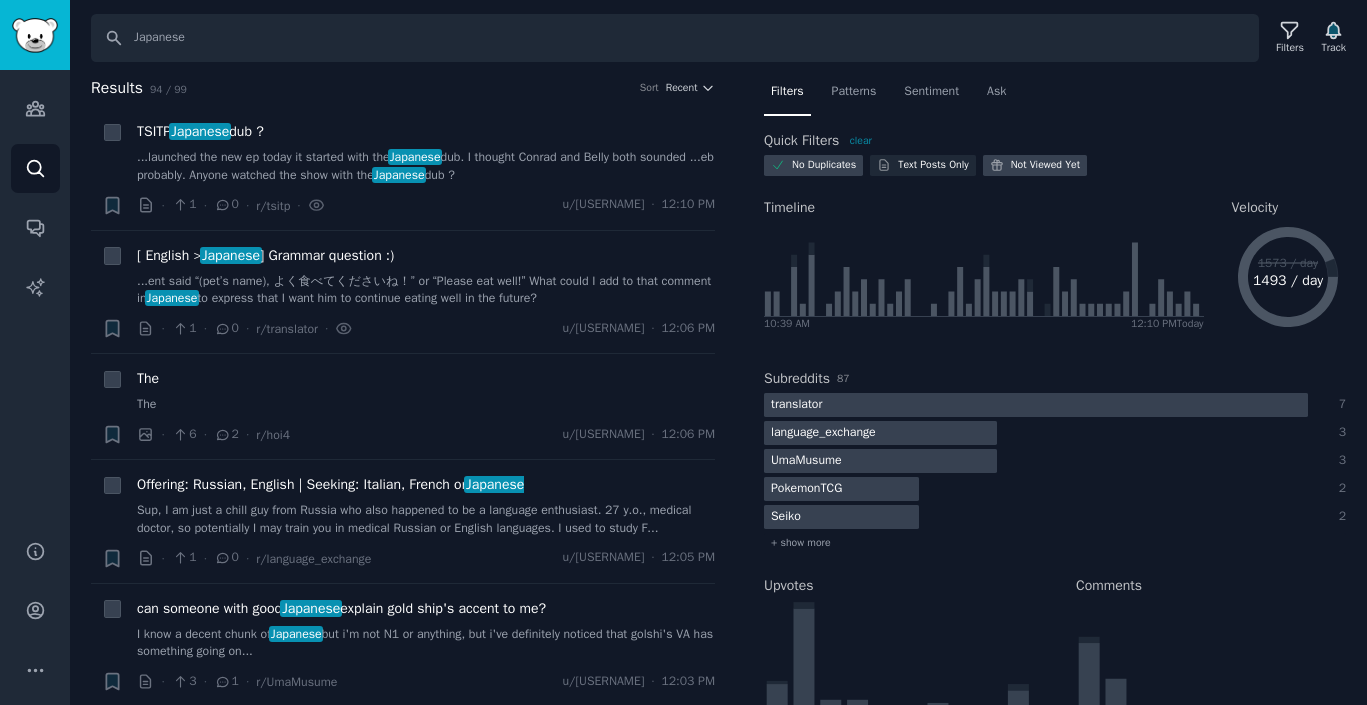 click on "Not Viewed Yet" at bounding box center [1045, 165] 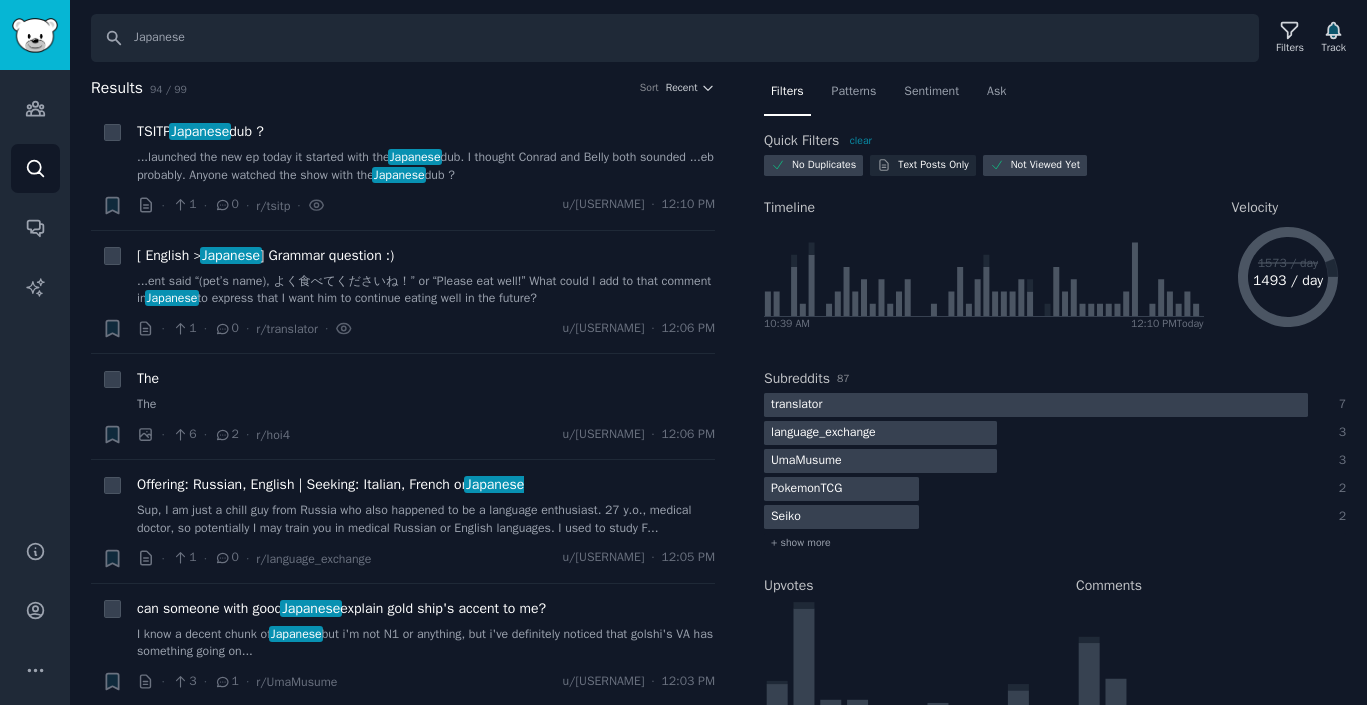 click on "Not Viewed Yet" at bounding box center [1045, 165] 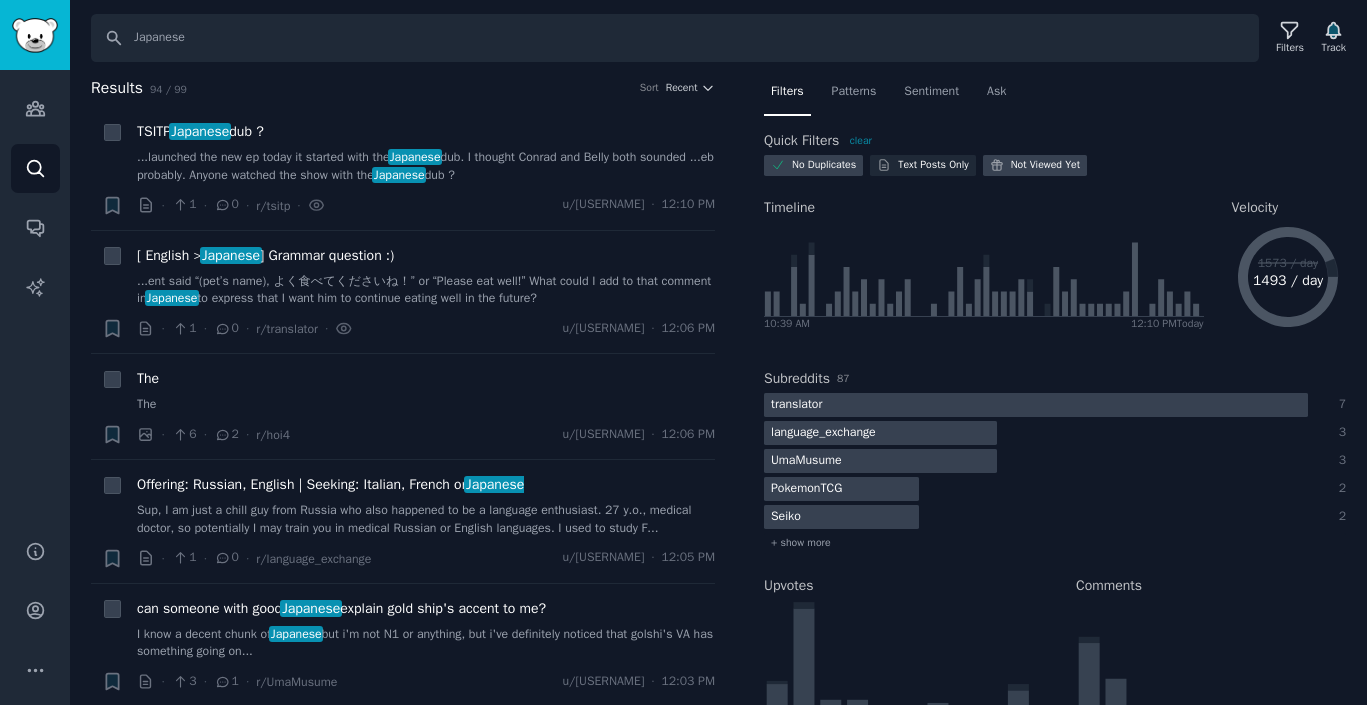click on "Not Viewed Yet" at bounding box center (1045, 165) 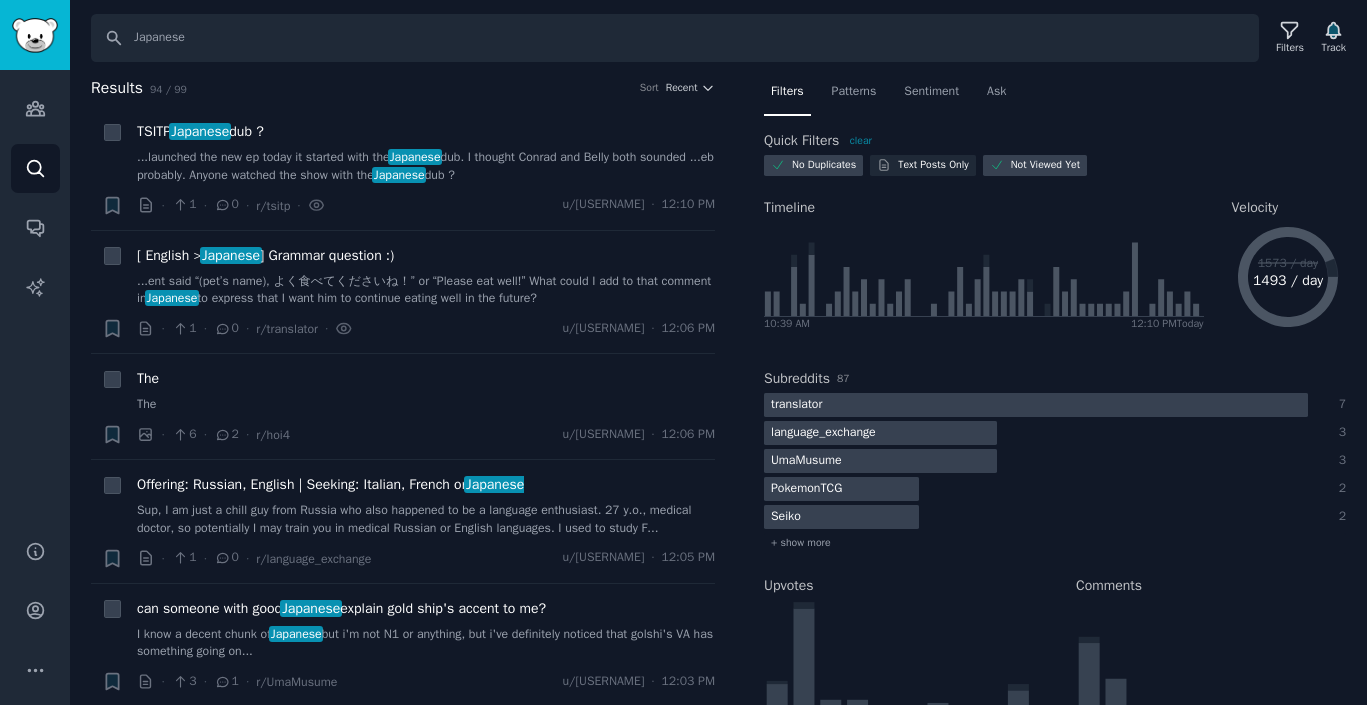 click on "Not Viewed Yet" at bounding box center (1045, 165) 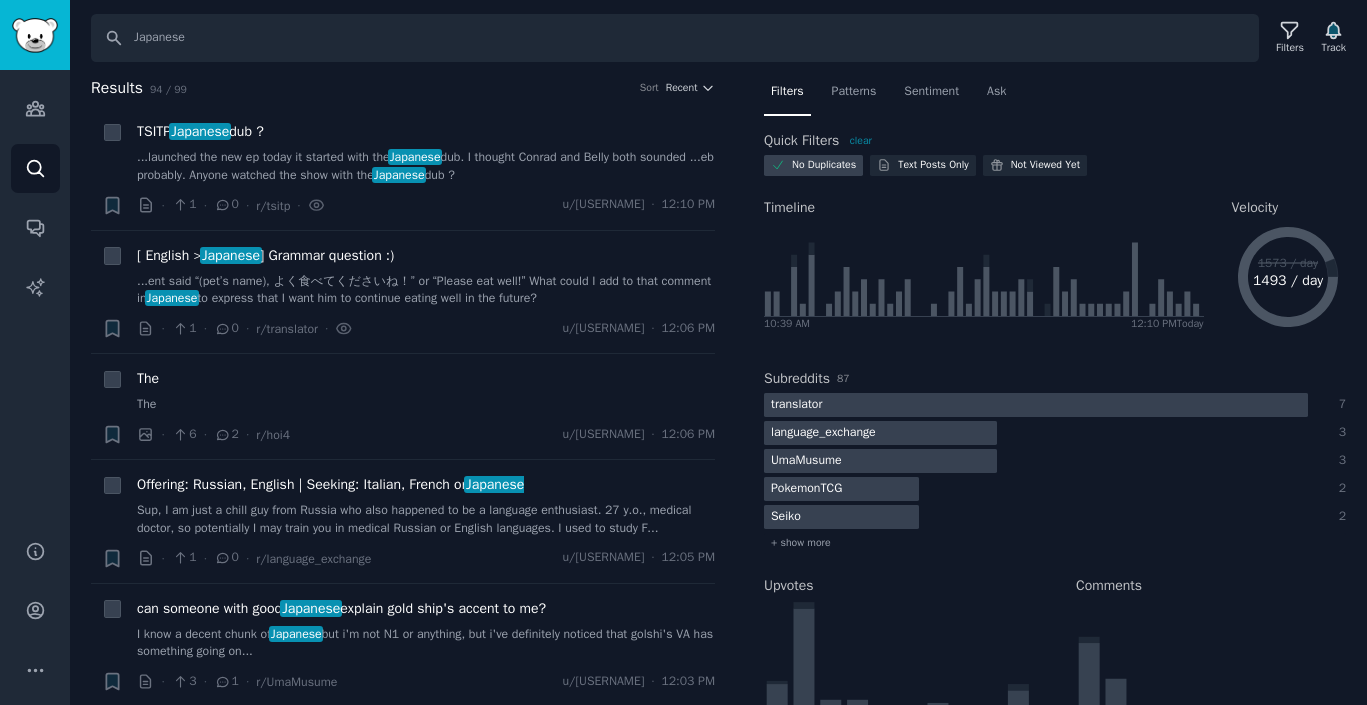 click on "No Duplicates" at bounding box center (824, 165) 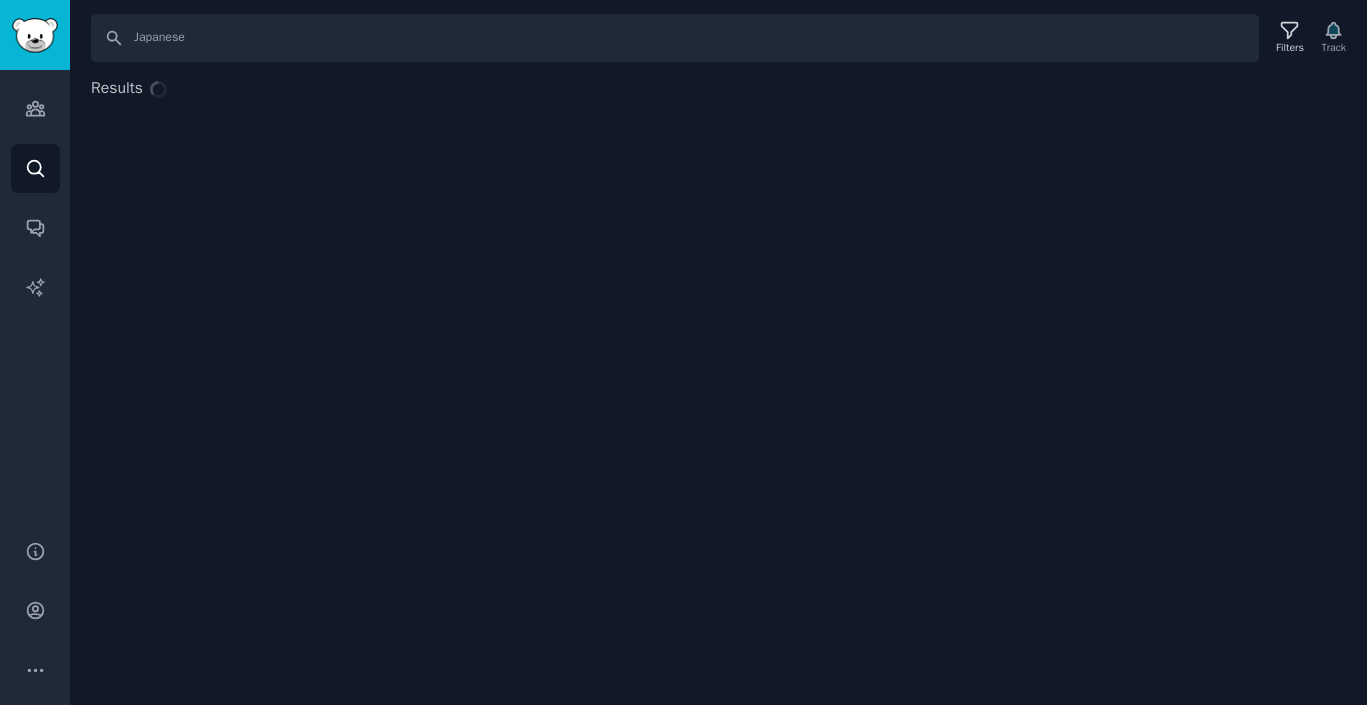 scroll, scrollTop: 0, scrollLeft: 0, axis: both 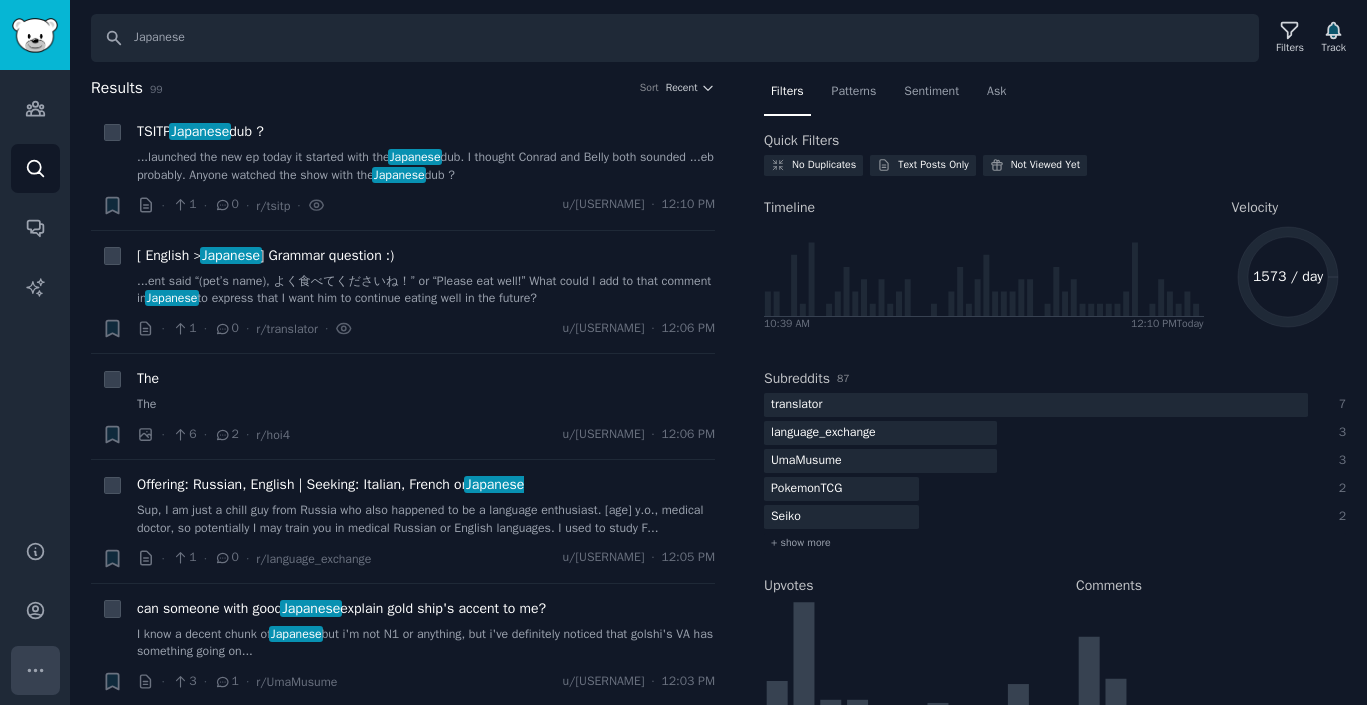click on "More" at bounding box center (35, 670) 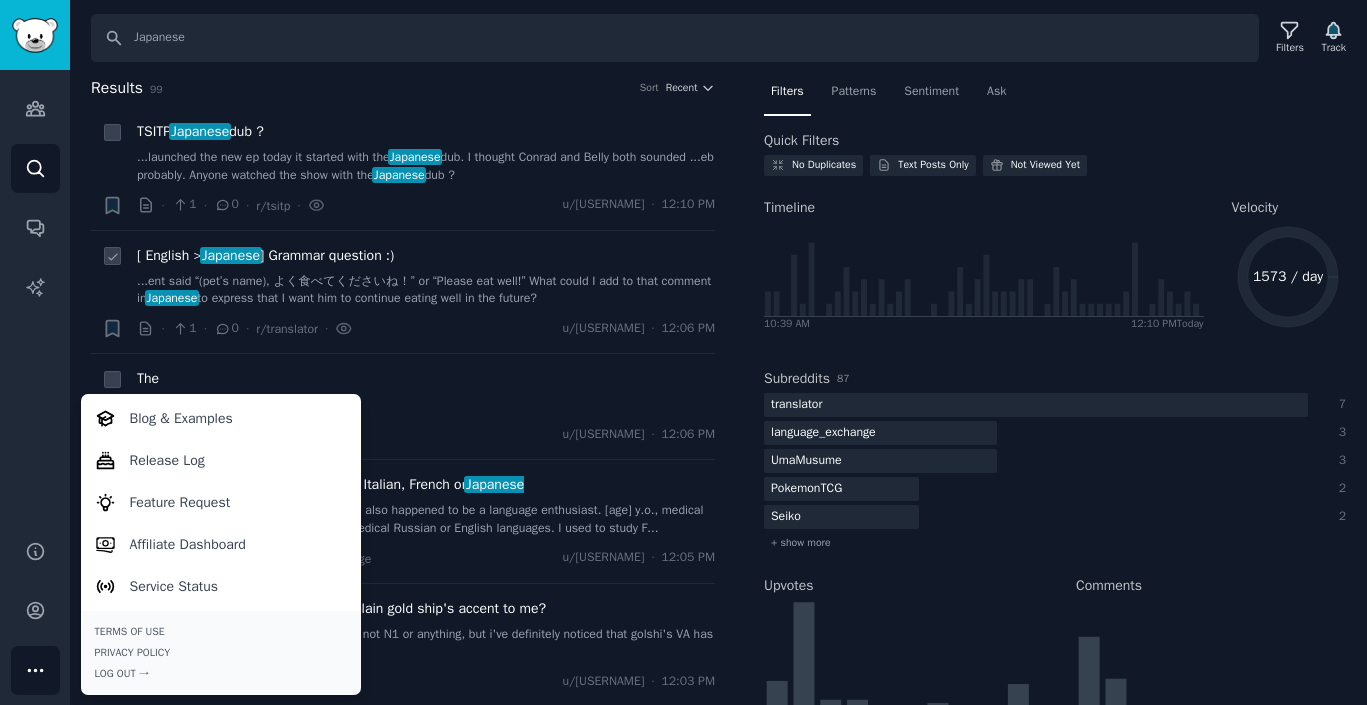 click on "+ [ English > Japanese ] Grammar question :) ...ent said “(pet’s name), よく食べてくださいね！” or “Please eat well!”
What could I add to that comment in Japanese to express that I want him to continue eating well in the future? · 1 · 0 · r/translator · u/[USERNAME] · 12:06 PM" at bounding box center [403, 292] 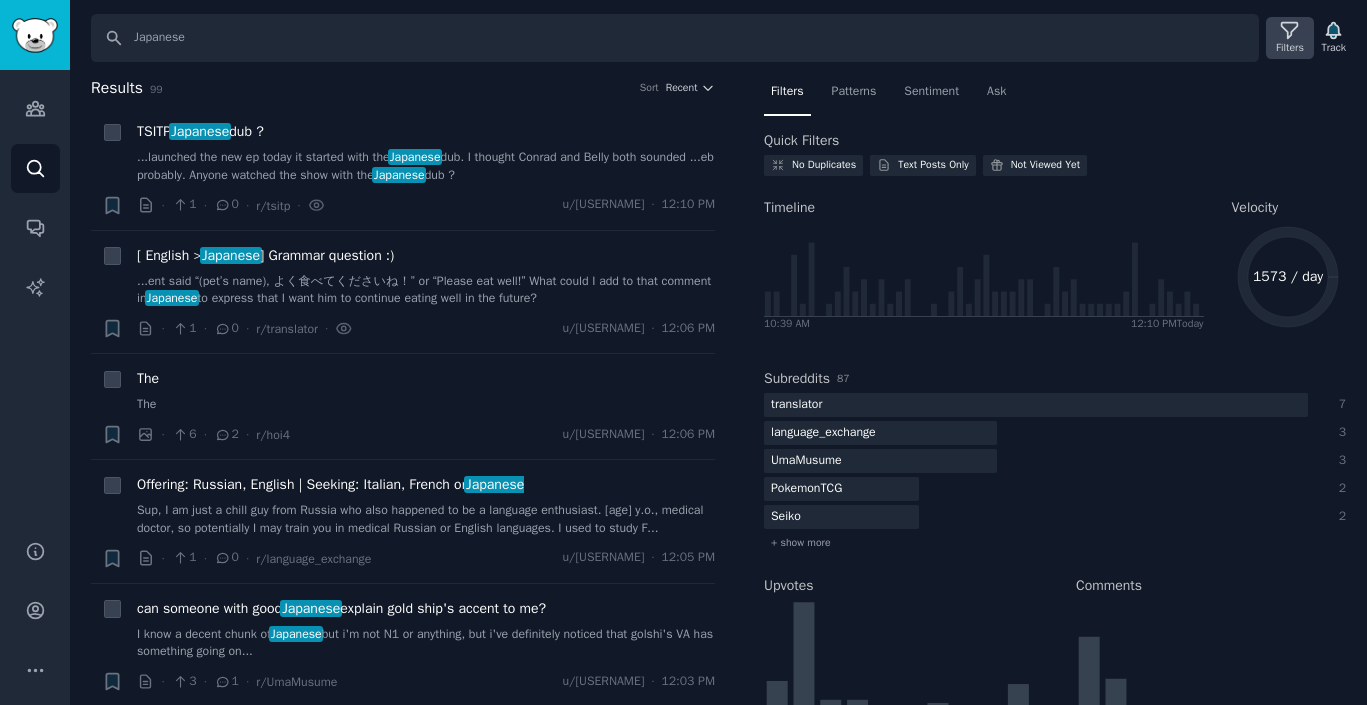 click 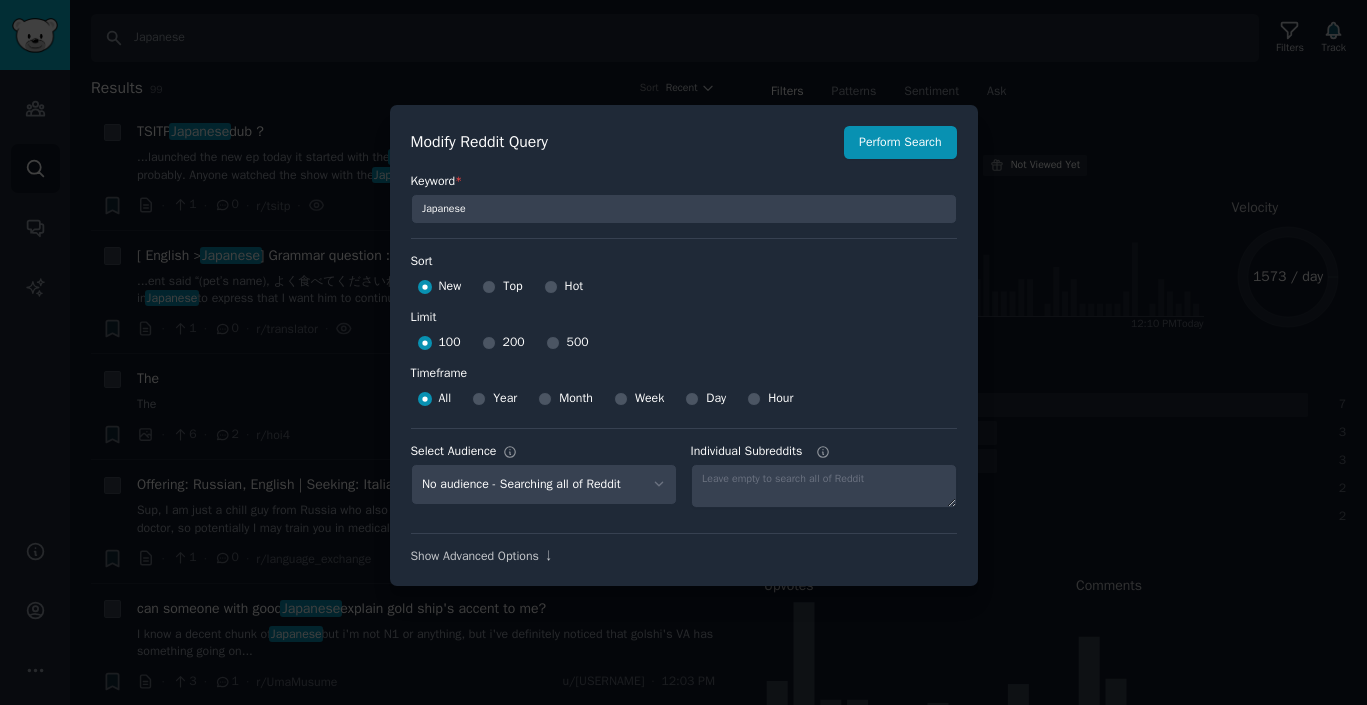 scroll, scrollTop: 0, scrollLeft: 0, axis: both 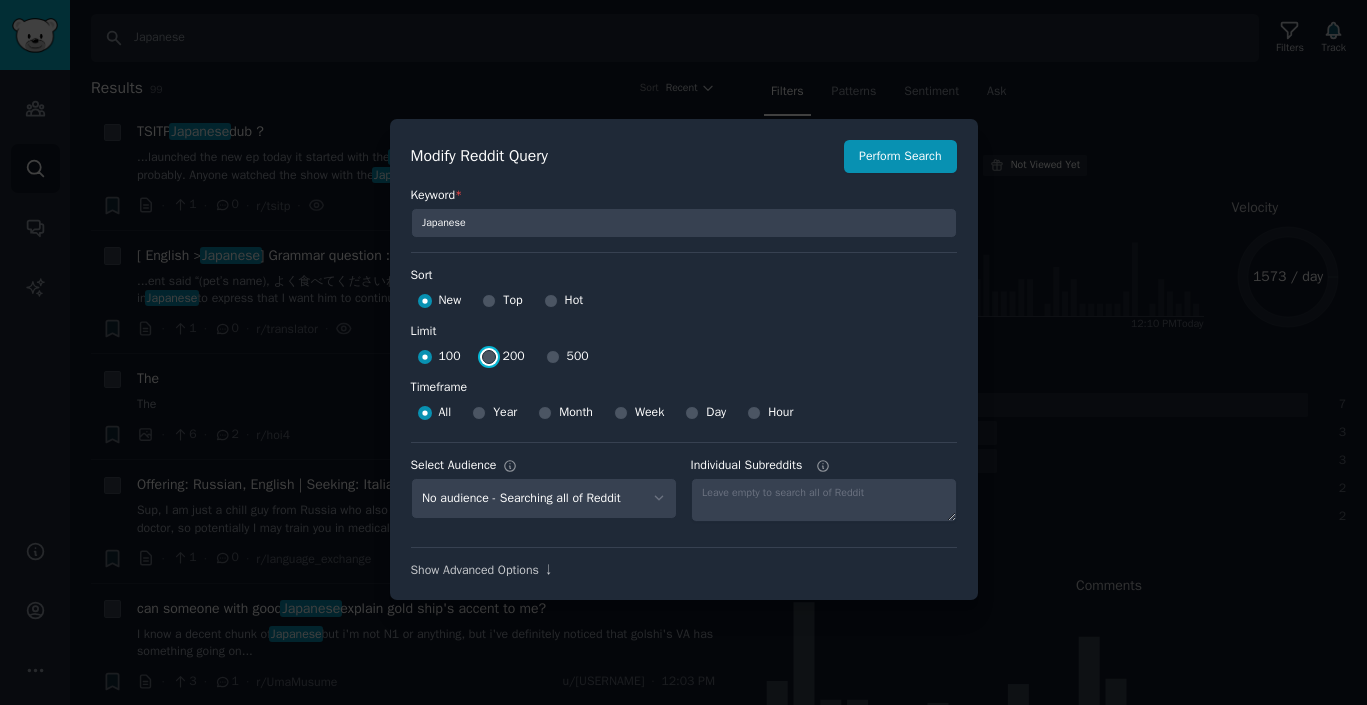 click on "200" at bounding box center (489, 357) 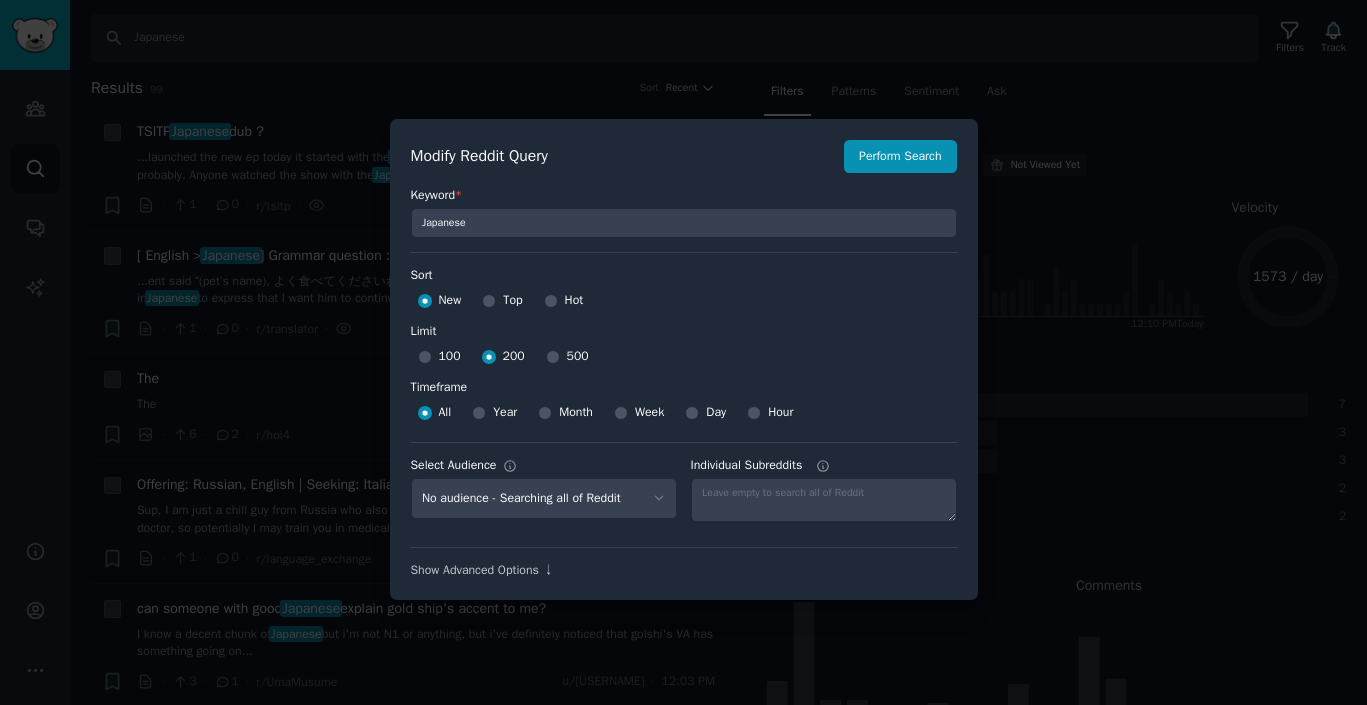 click on "500" at bounding box center [567, 357] 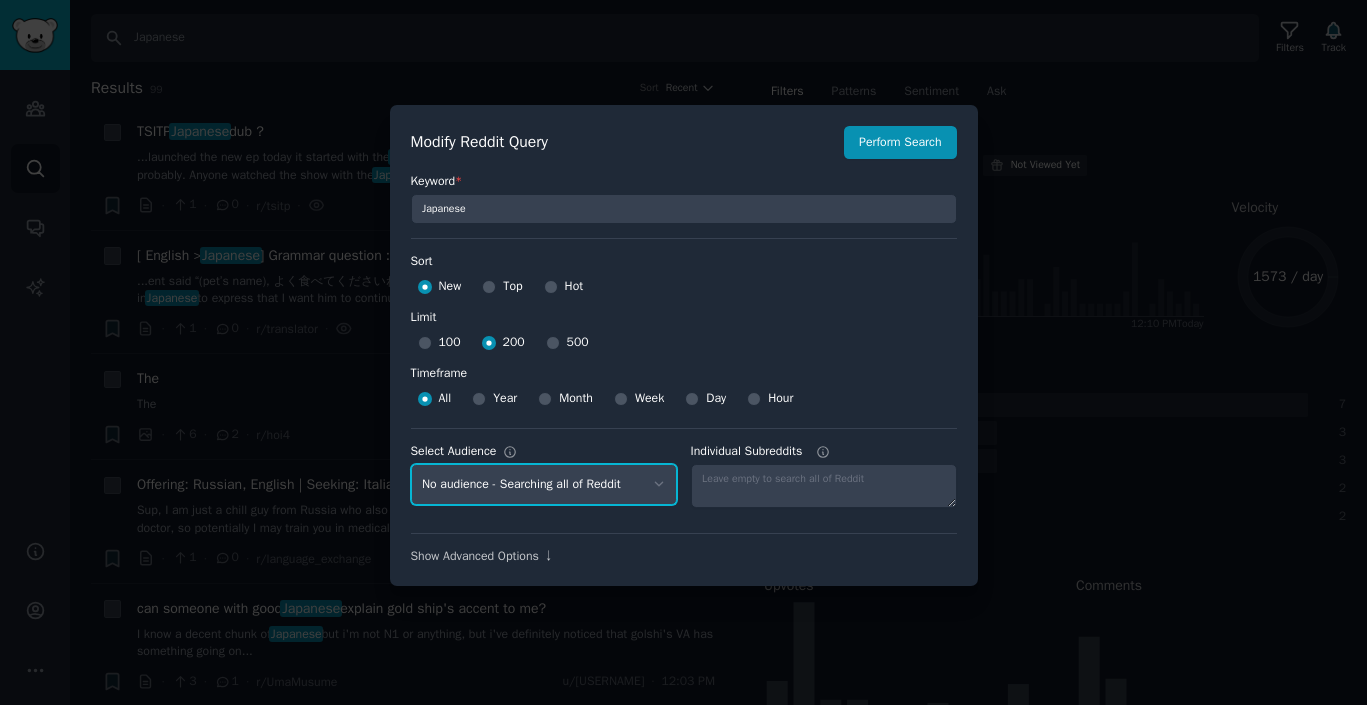 click on "No audience - Searching all of Reddit Pet Lovers - 31 Subreddits" at bounding box center [544, 484] 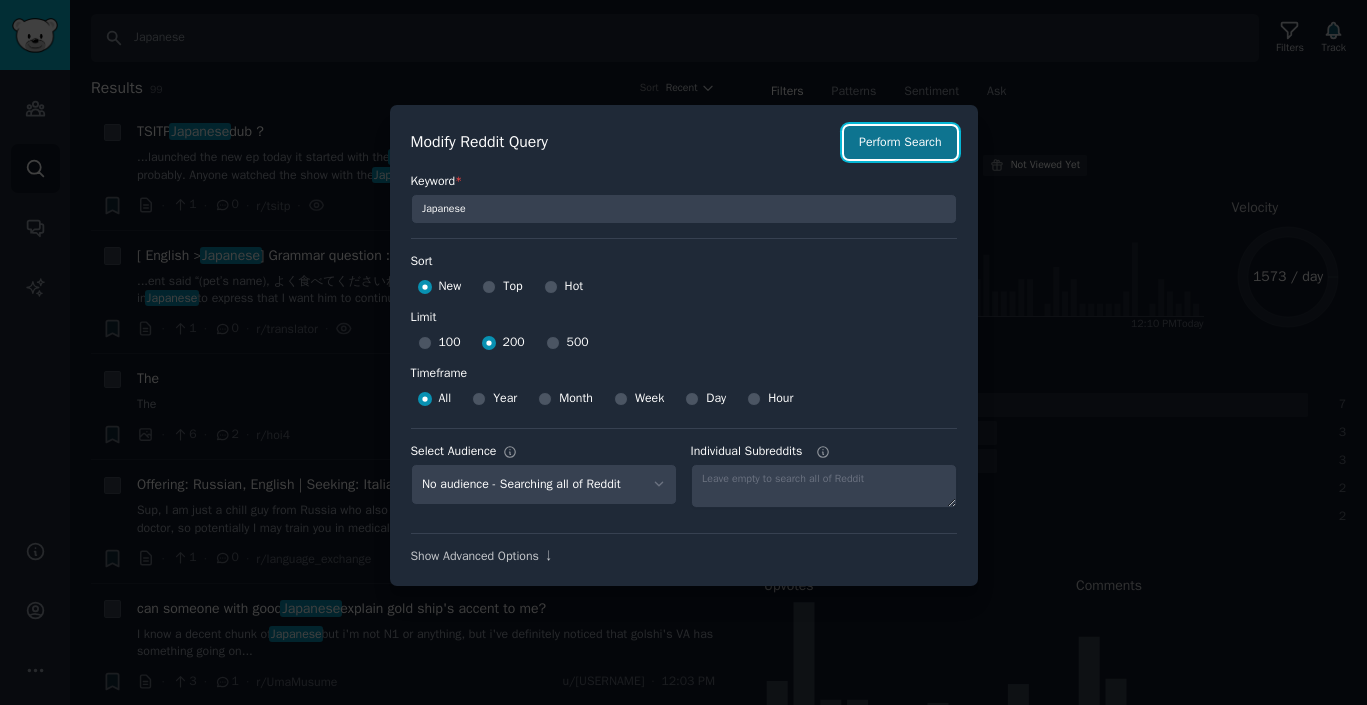 click on "Perform Search" at bounding box center (900, 143) 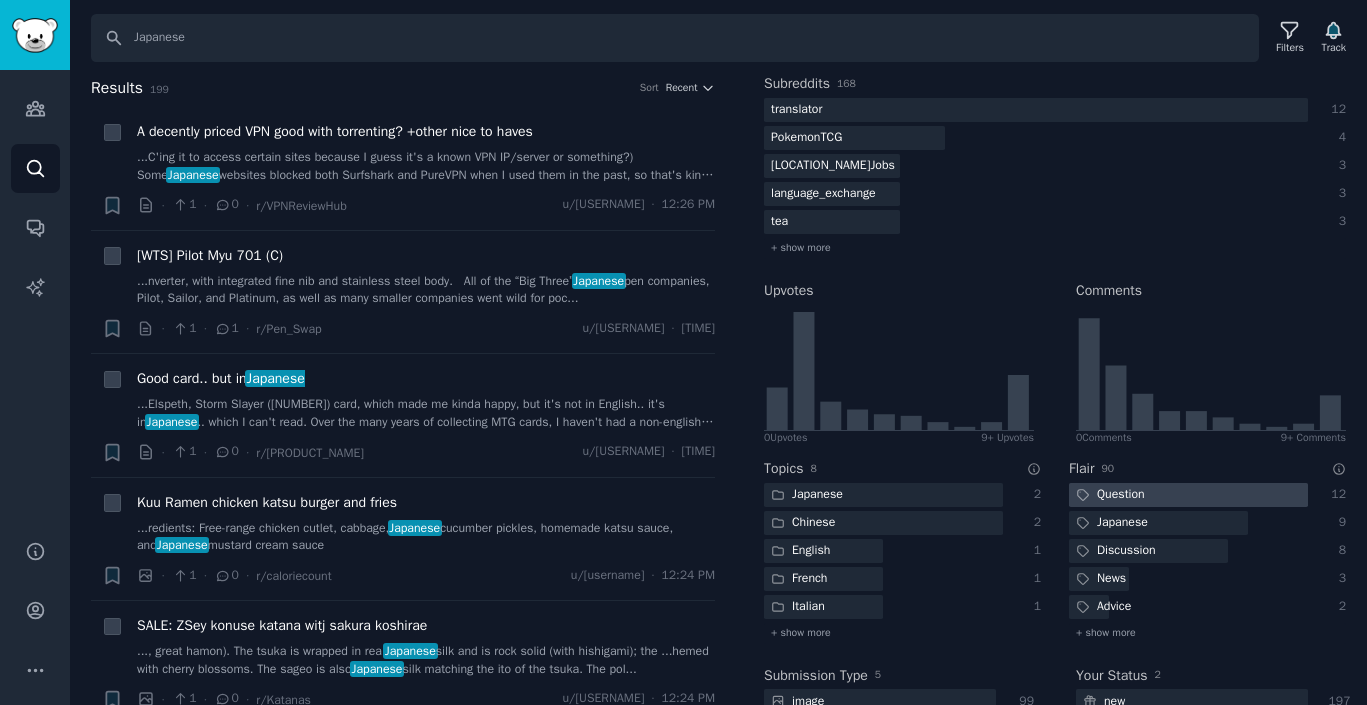 scroll, scrollTop: 311, scrollLeft: 0, axis: vertical 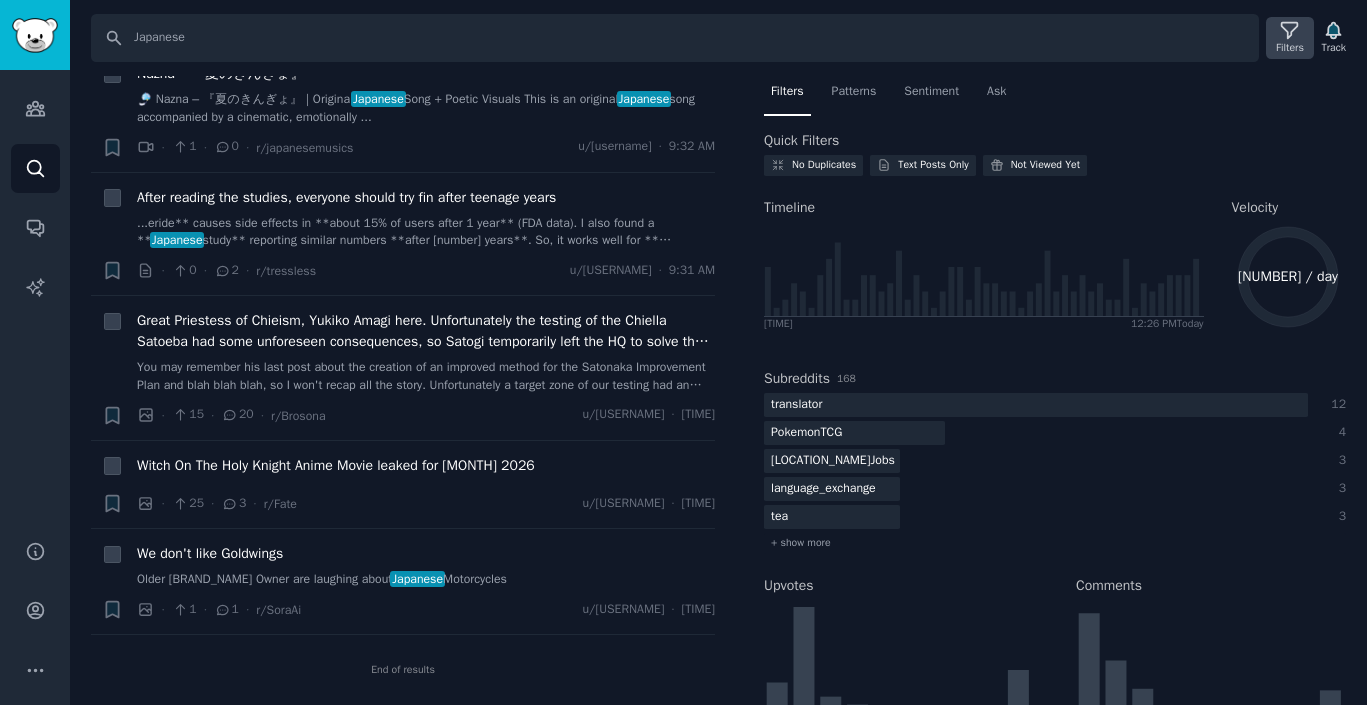 click 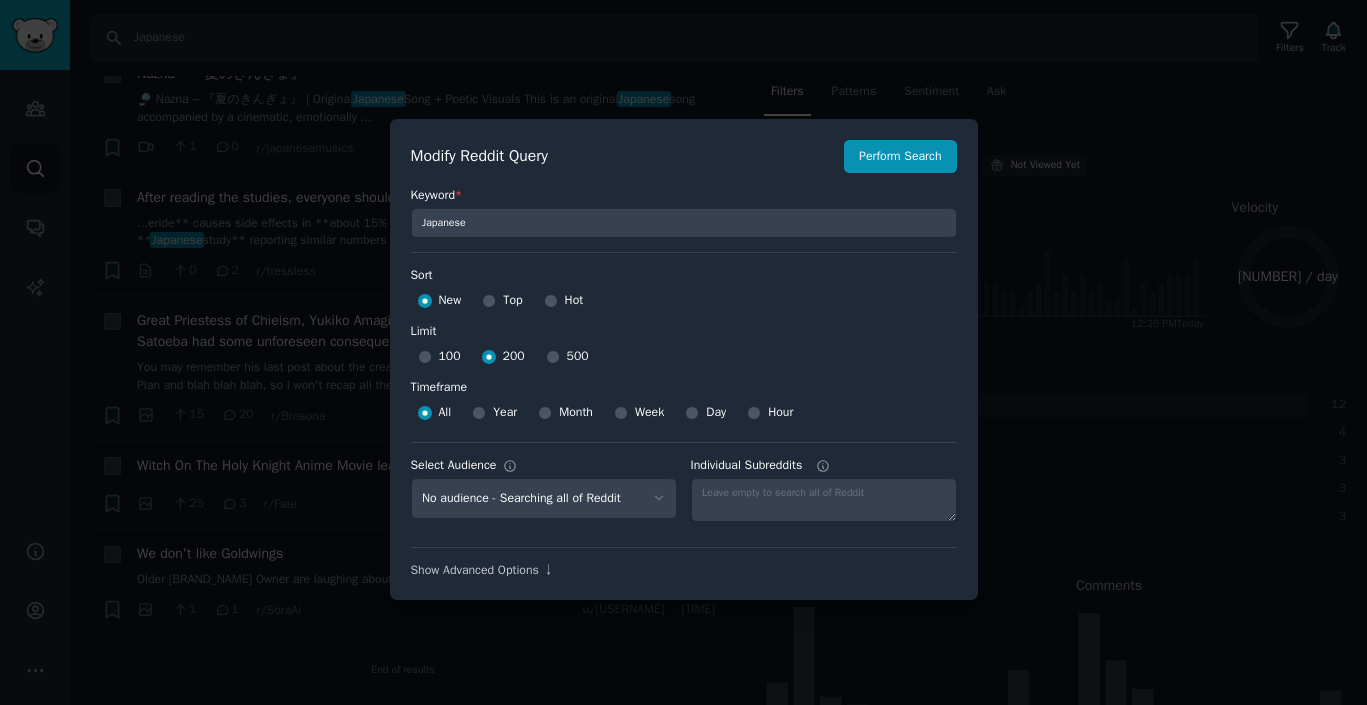 click on "Year" at bounding box center [505, 413] 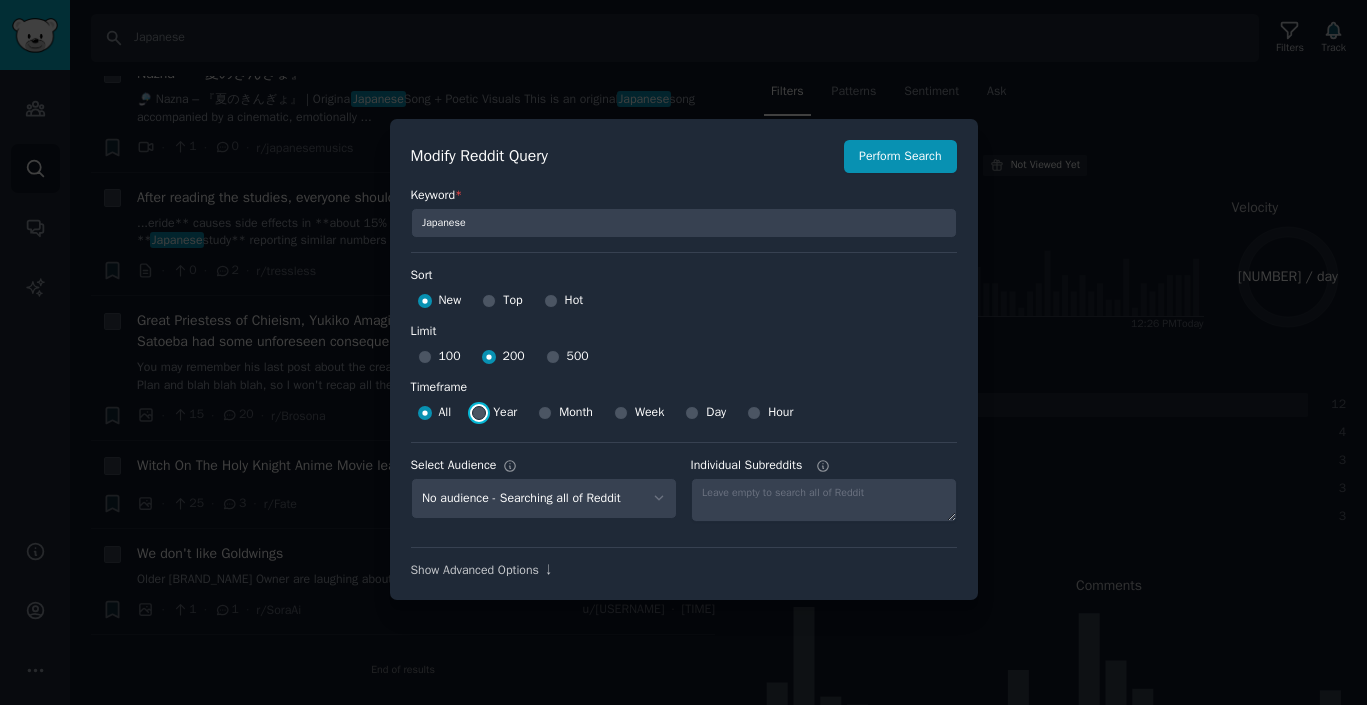 click on "Year" at bounding box center [479, 413] 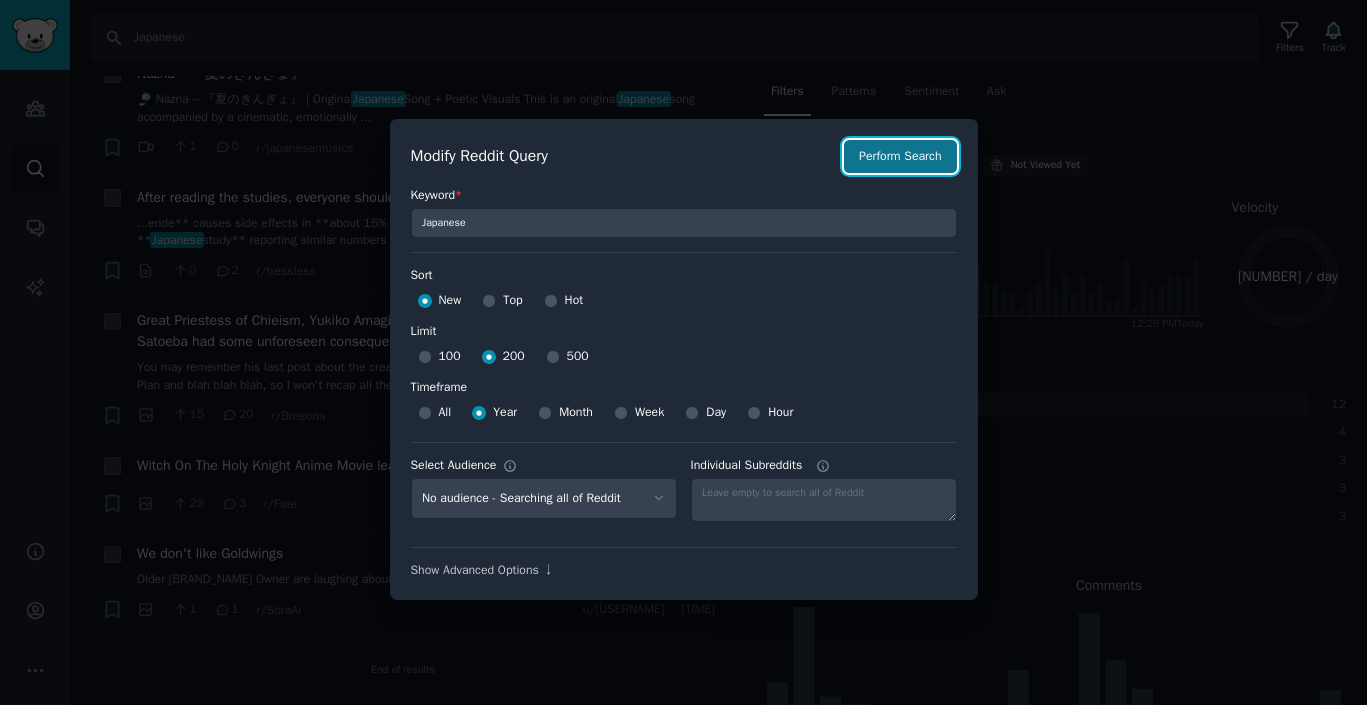 click on "Perform Search" at bounding box center [900, 157] 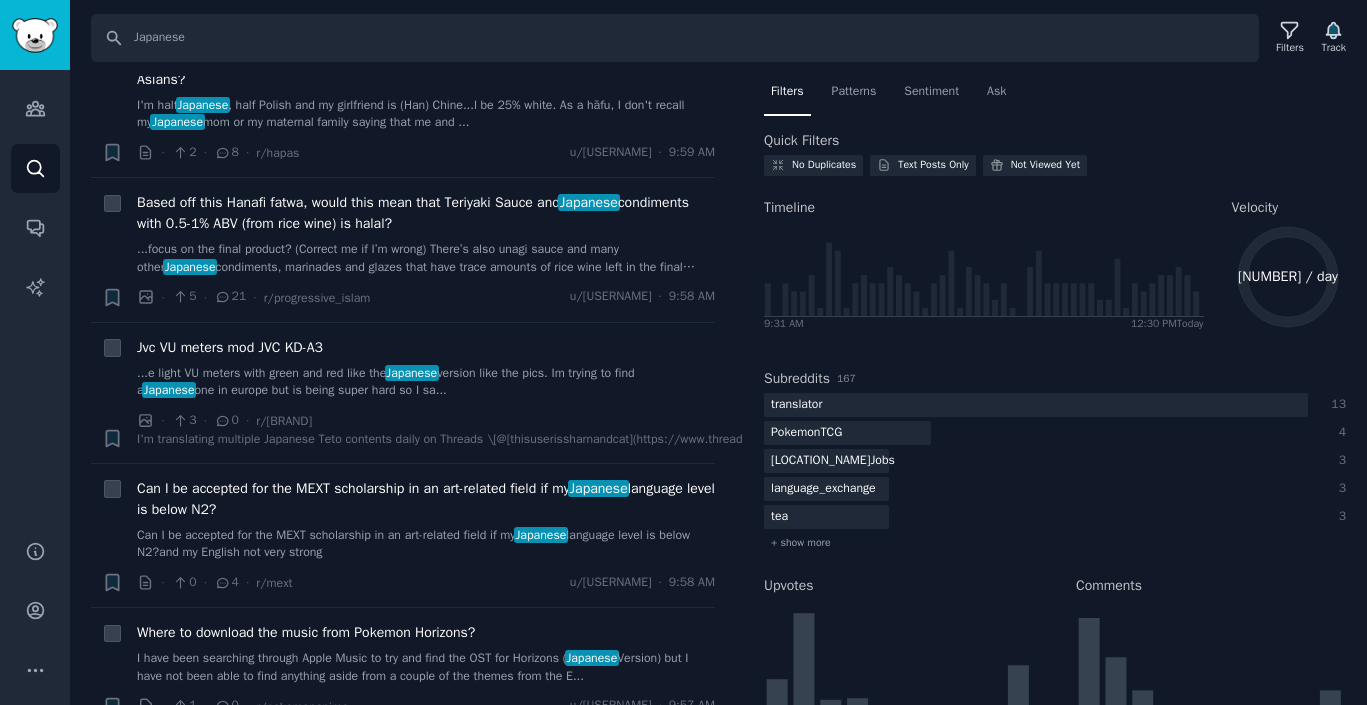 scroll, scrollTop: 18833, scrollLeft: 0, axis: vertical 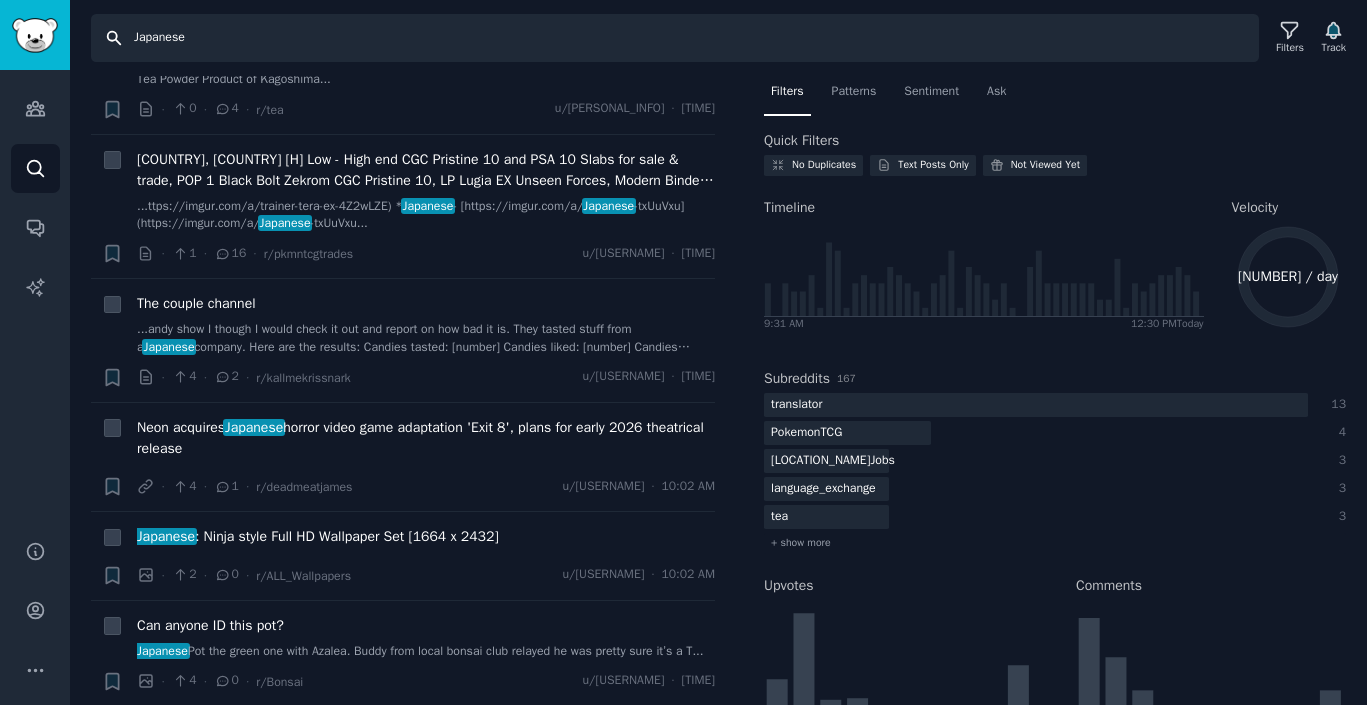click on "Japanese" at bounding box center [675, 38] 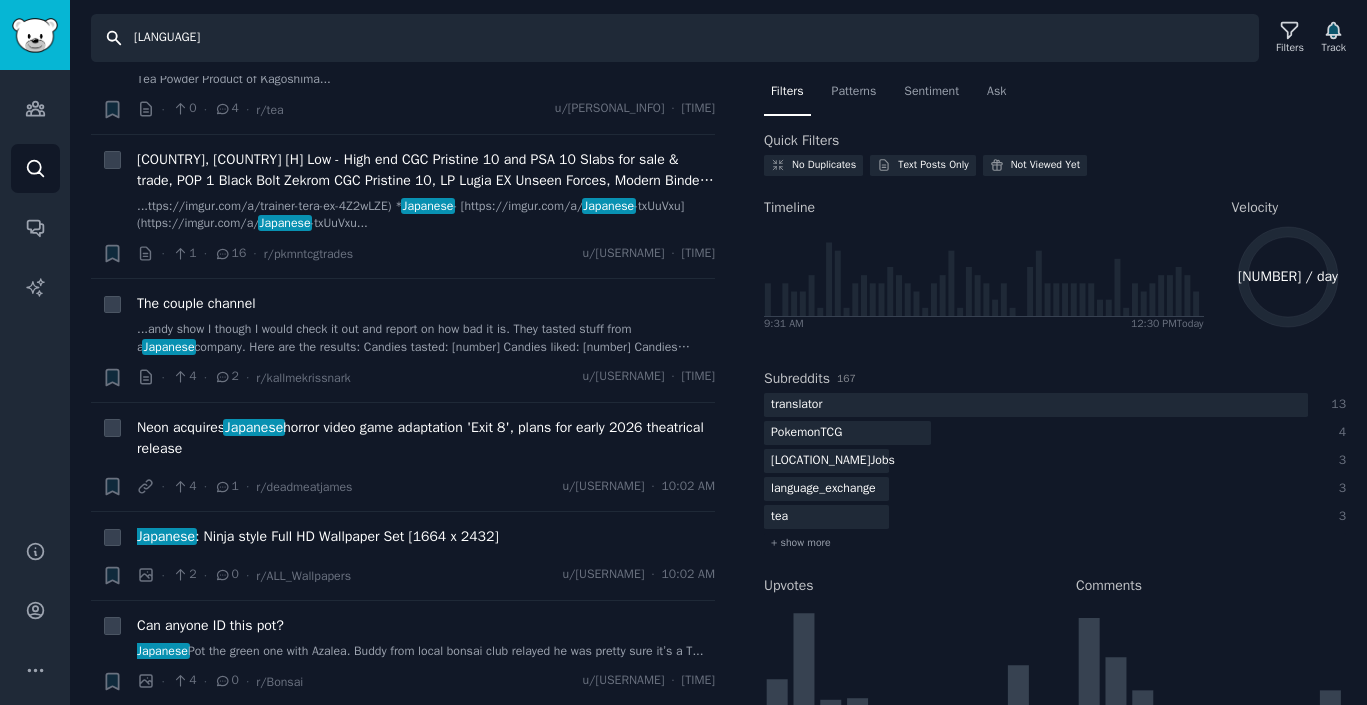 type on "J" 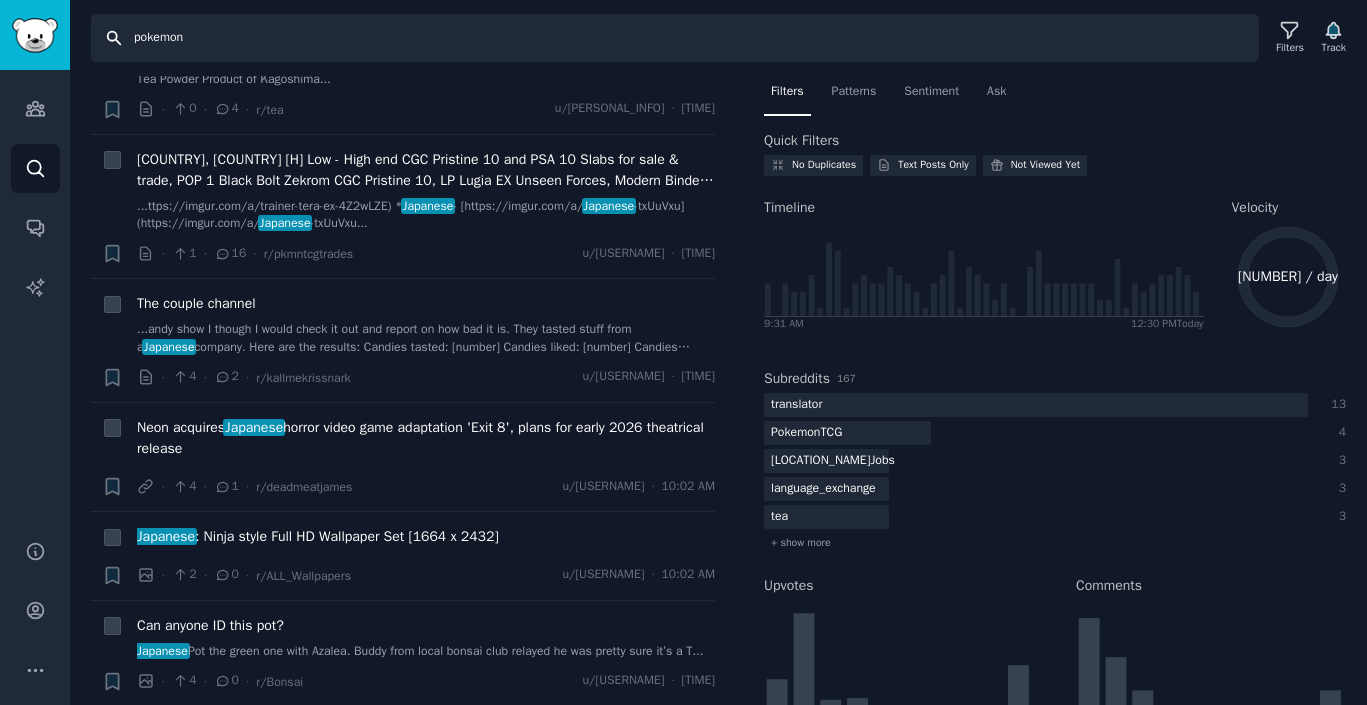 type on "pokemon" 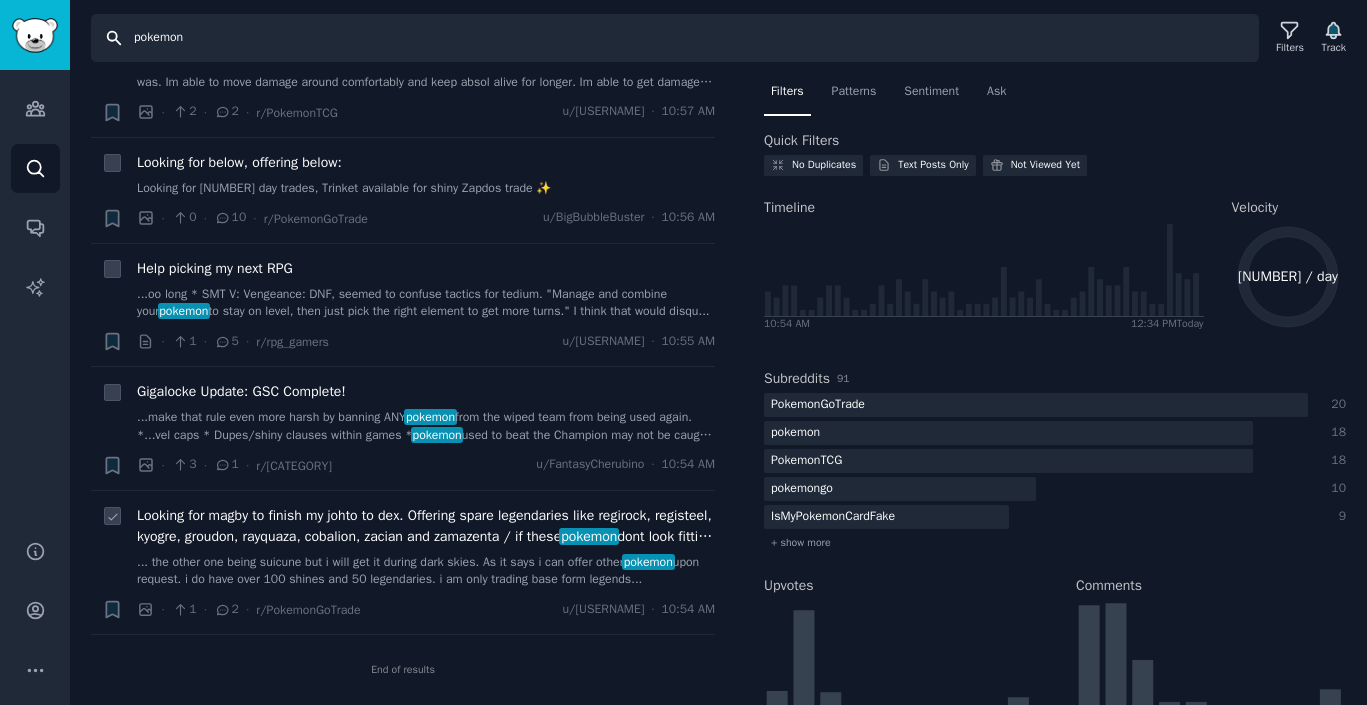 scroll, scrollTop: 21686, scrollLeft: 0, axis: vertical 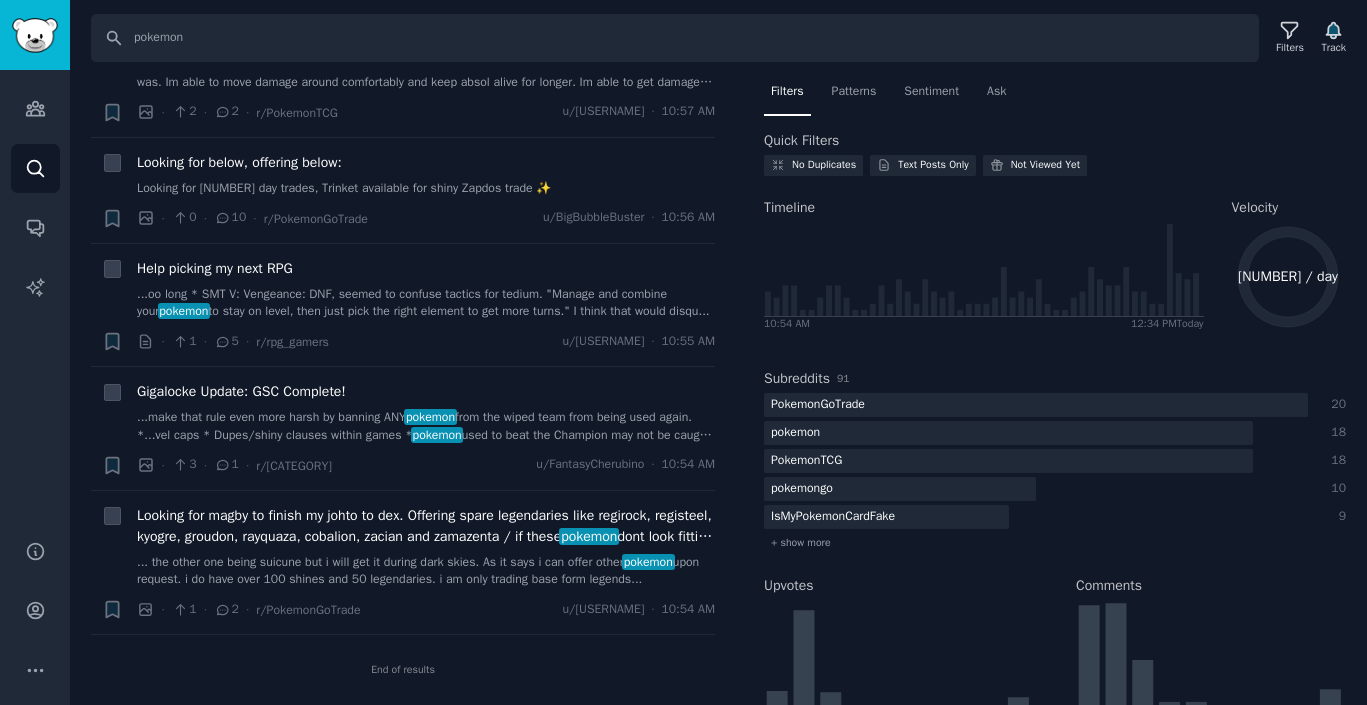 click on "Filters" at bounding box center (787, 96) 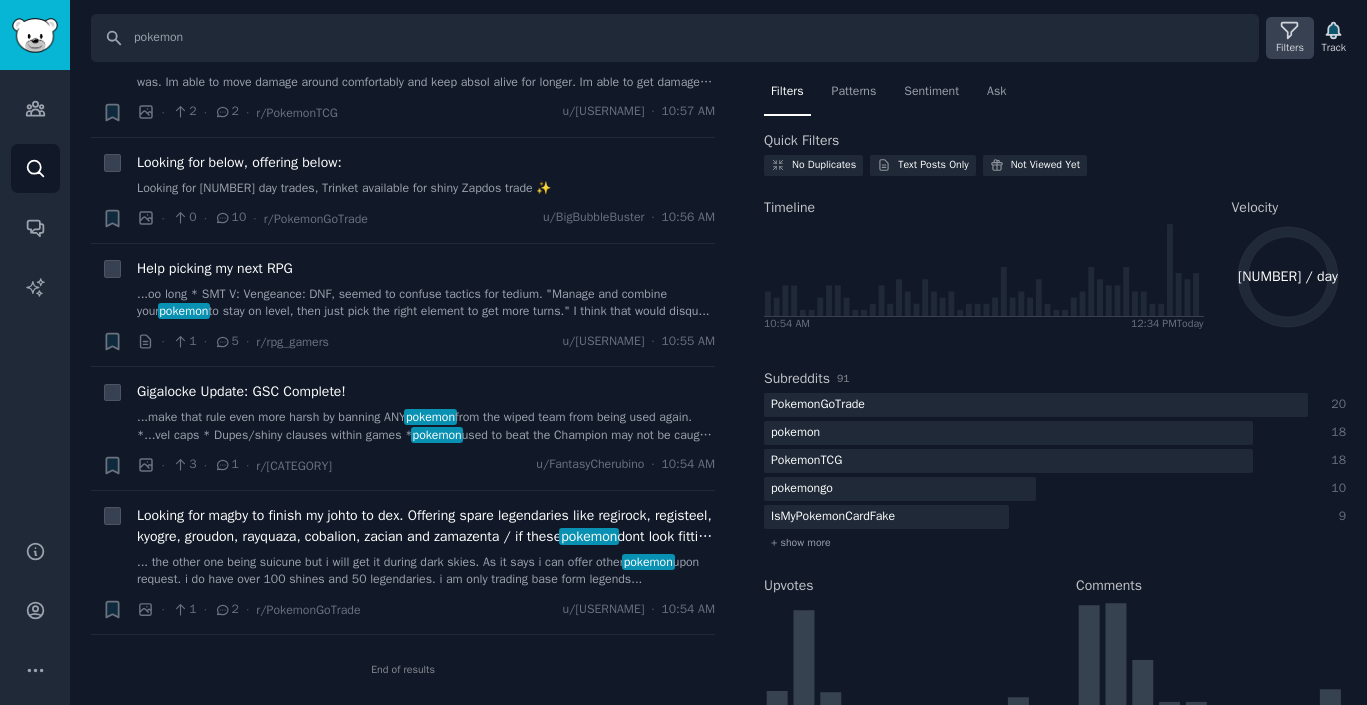 click on "Filters" at bounding box center (1290, 48) 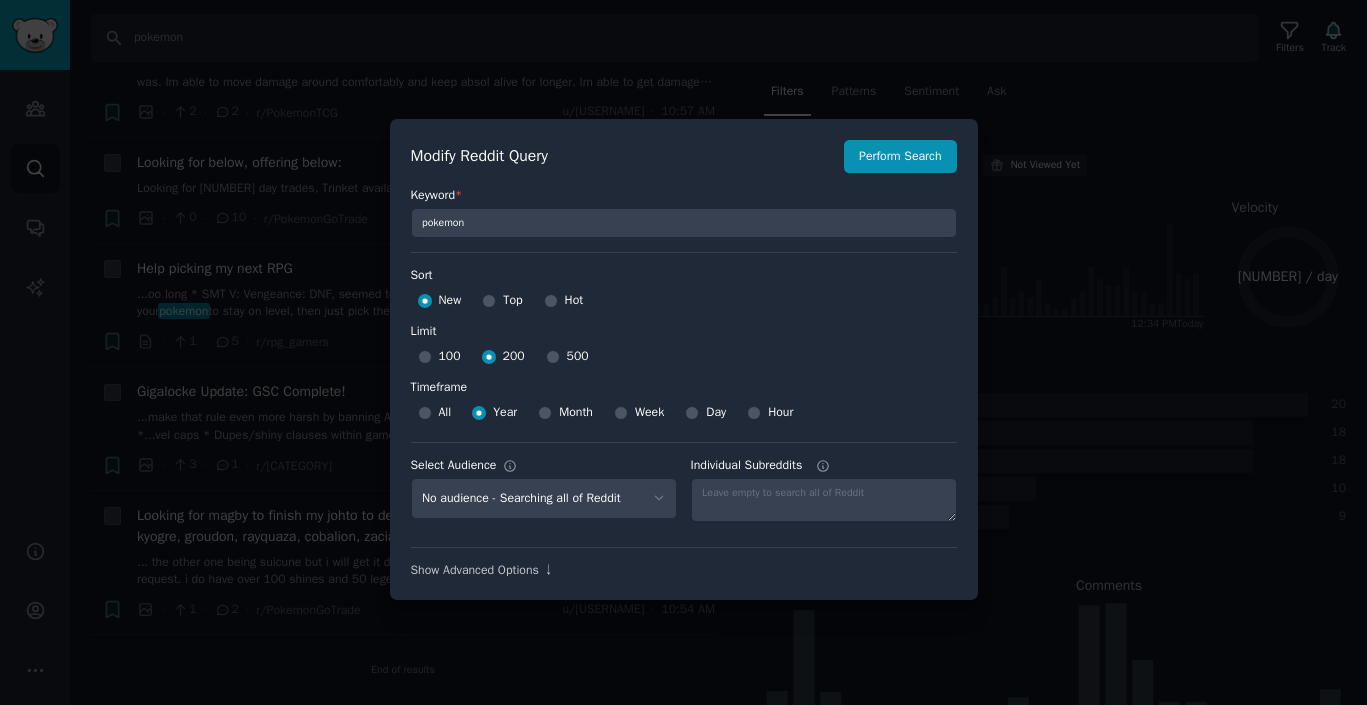 click on "All" at bounding box center (445, 413) 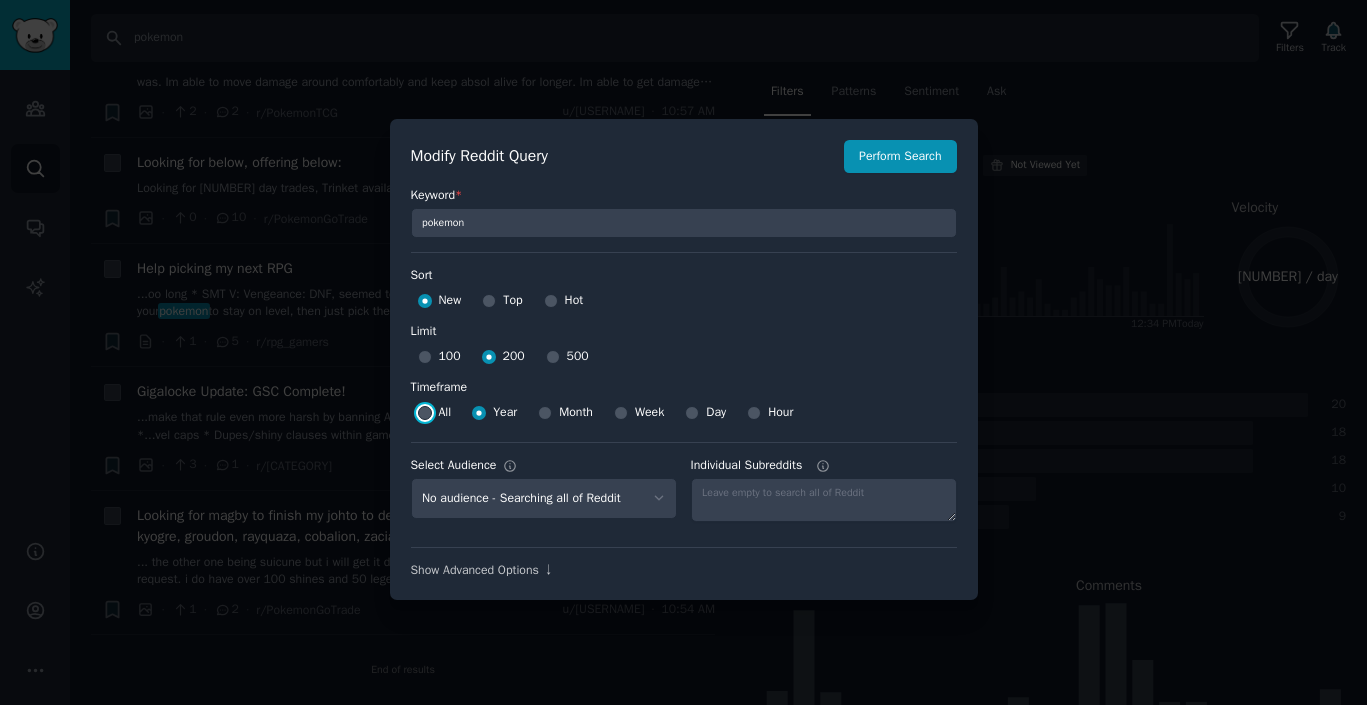 click on "All" at bounding box center (425, 413) 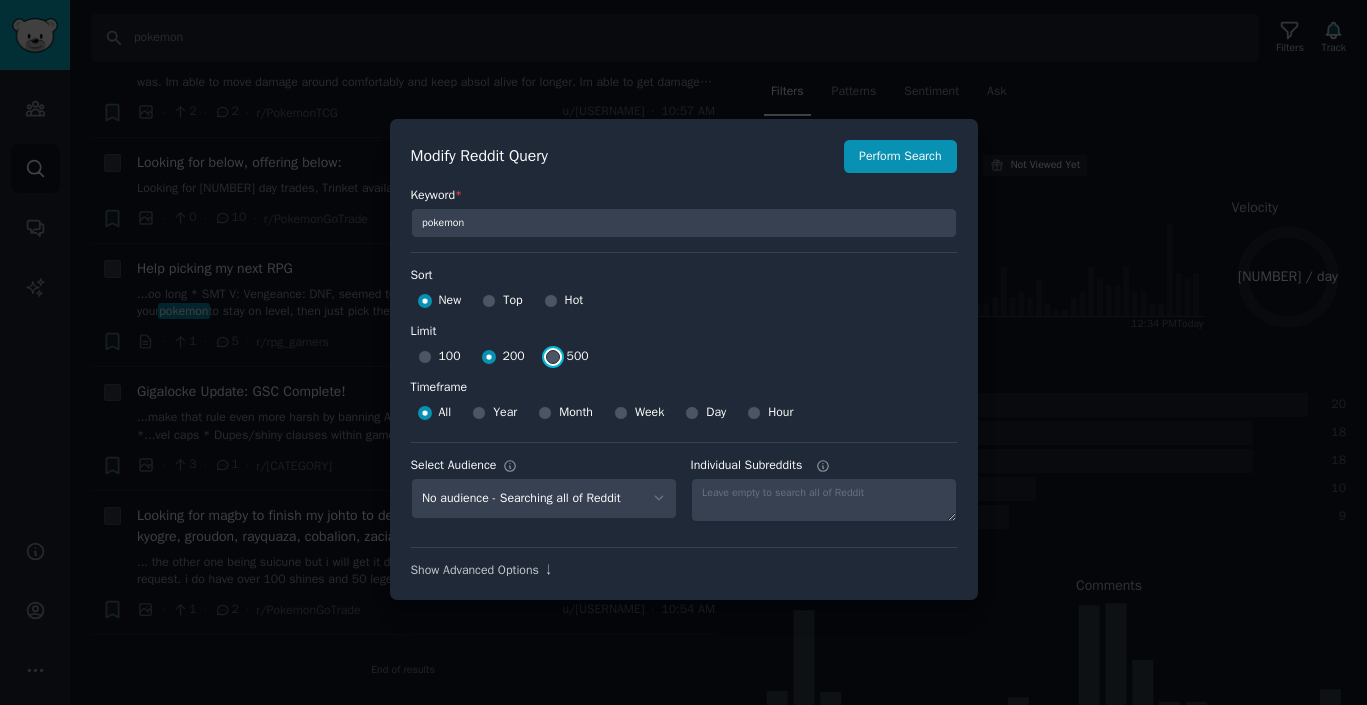 click on "500" at bounding box center (553, 357) 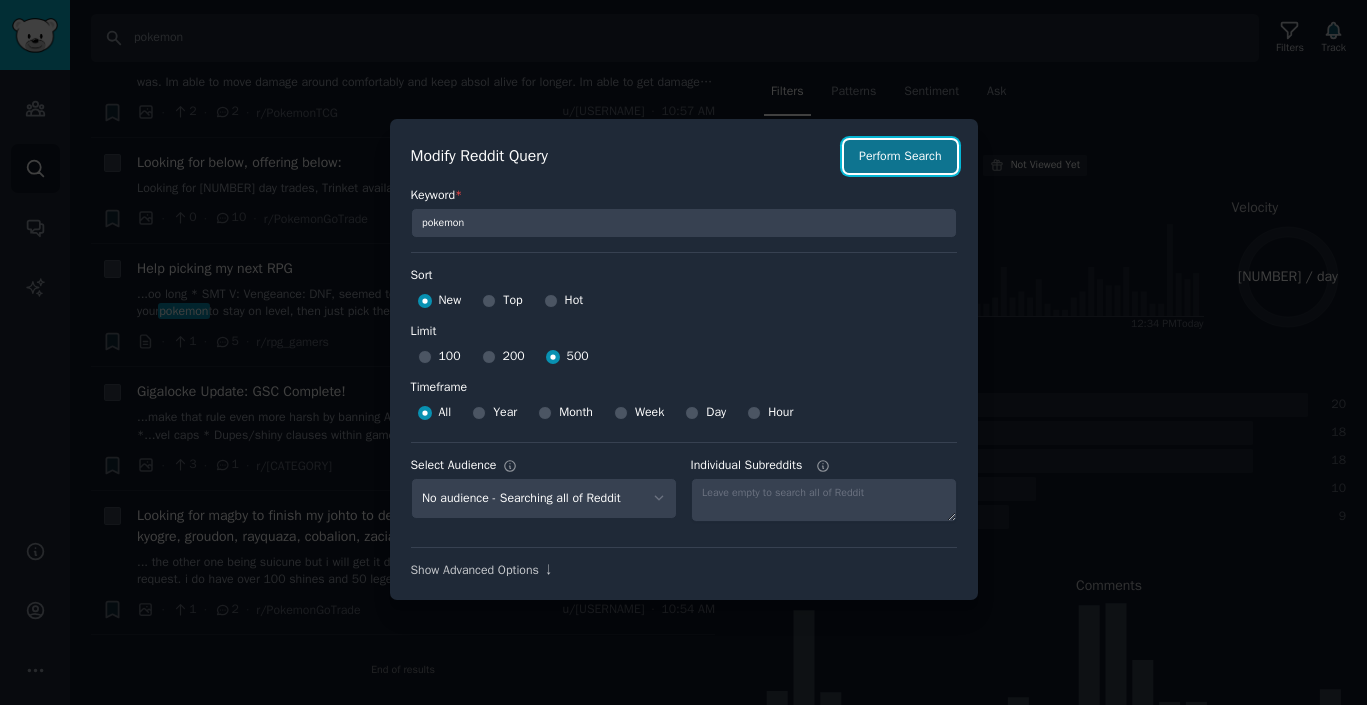 click on "Perform Search" at bounding box center (900, 157) 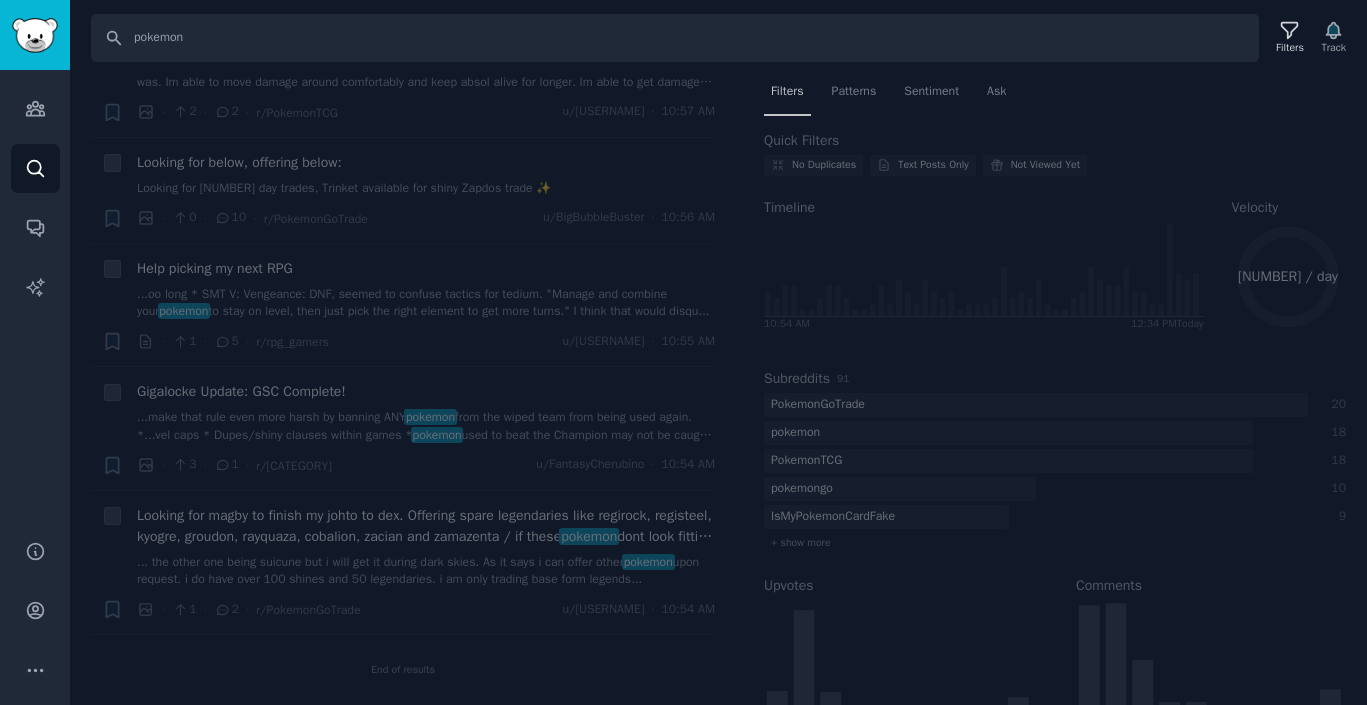 scroll, scrollTop: 0, scrollLeft: 0, axis: both 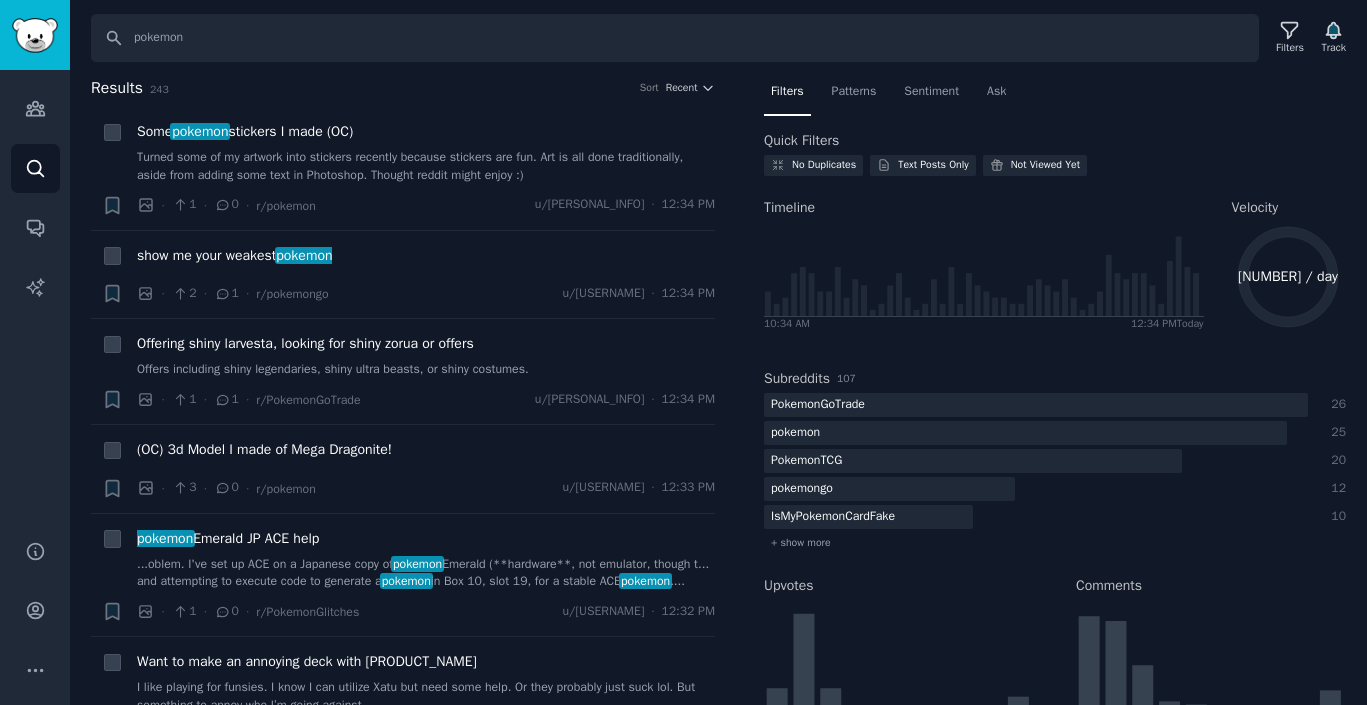 click on "Sort" at bounding box center (649, 88) 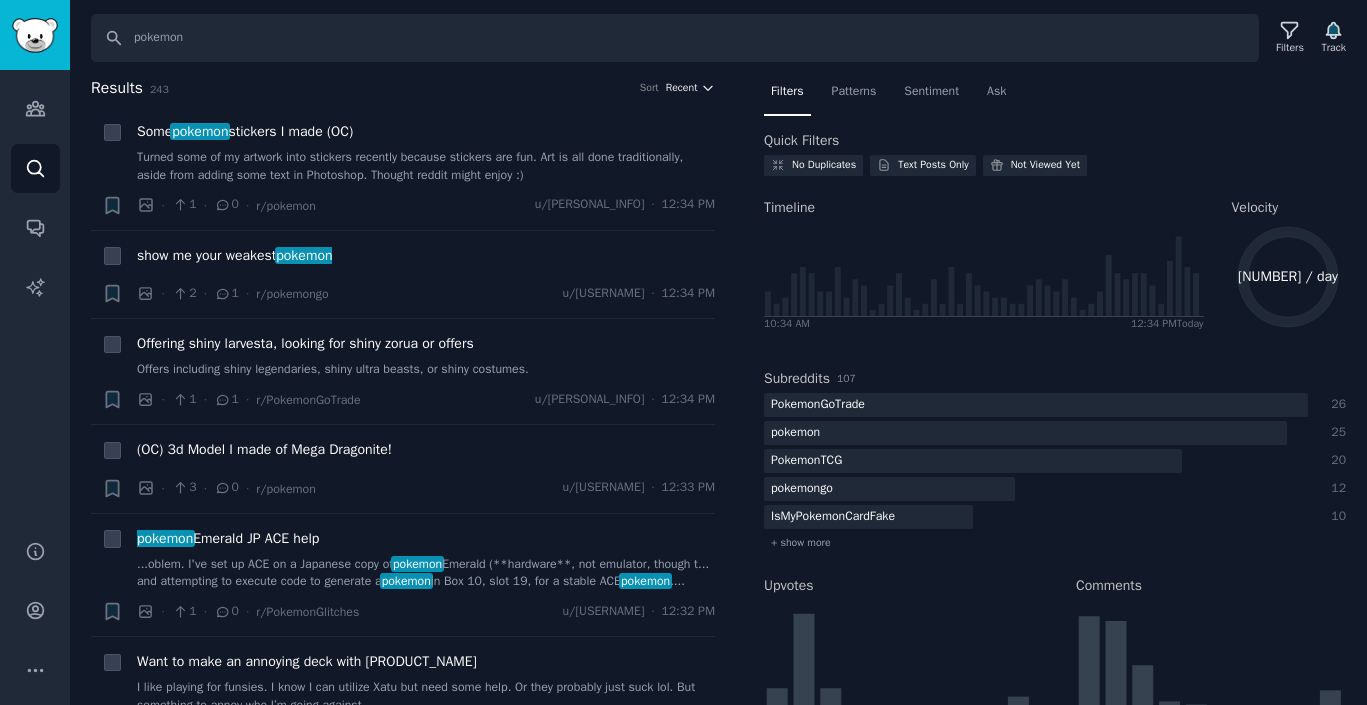 click 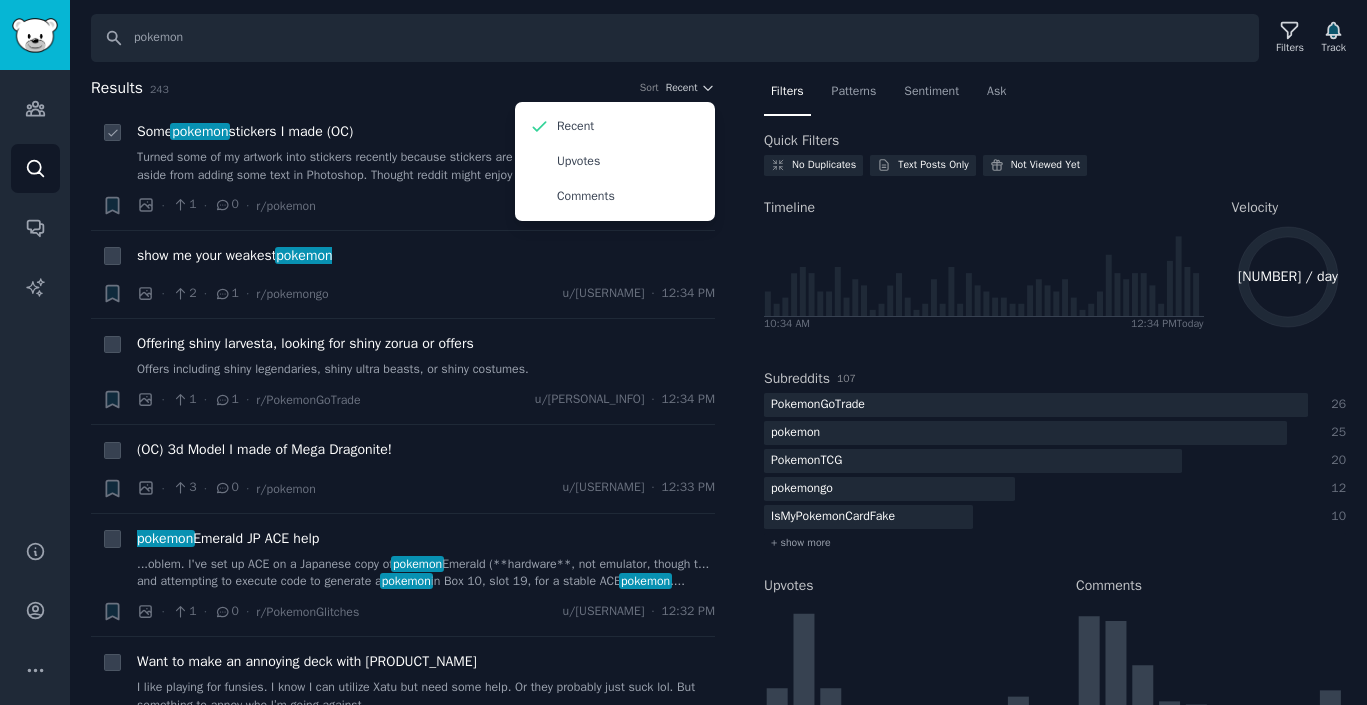 click on "+ Some pokemon stickers I made (OC) Turned some of my artwork into stickers recently because stickers are fun. Art is all done traditionally, aside from adding some text in Photoshop. Thought reddit might enjoy :) · [NUMBER] · [NUMBER] · r/pokemon u/[USERNAME] · [TIME]" at bounding box center [403, 168] 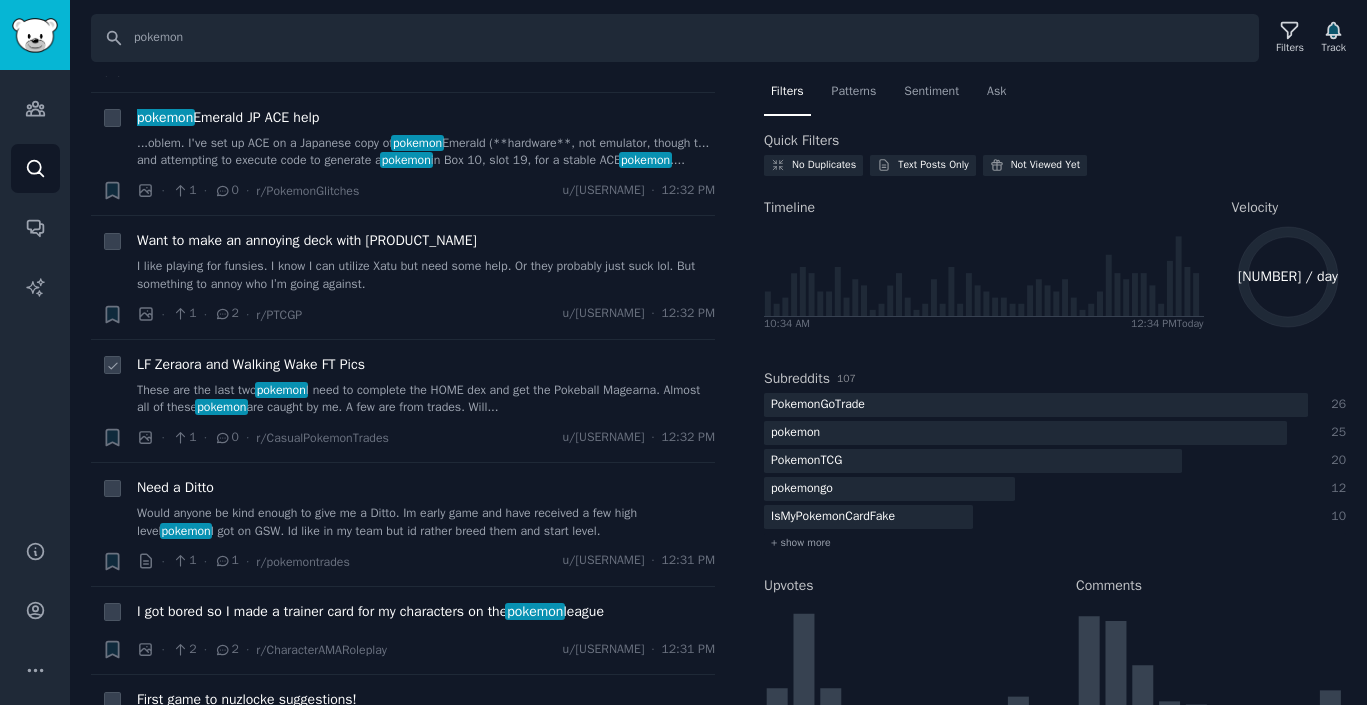 scroll, scrollTop: 0, scrollLeft: 0, axis: both 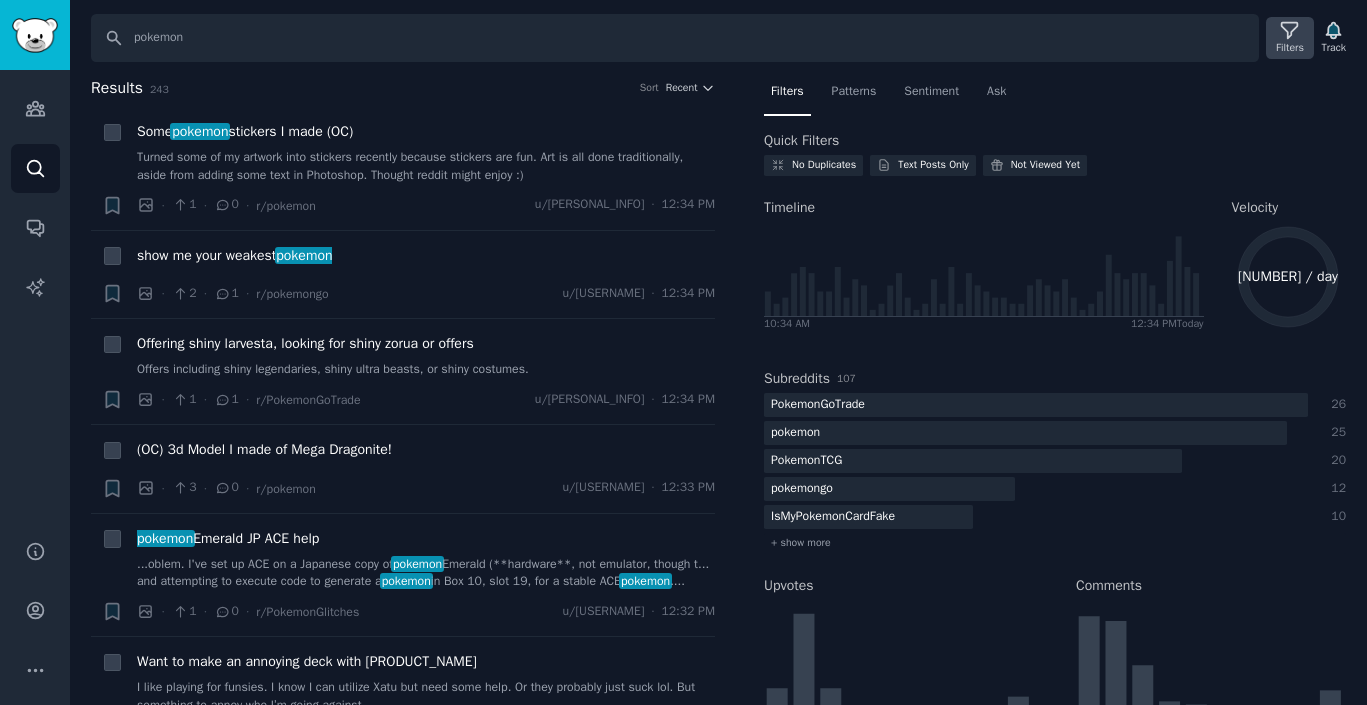 click 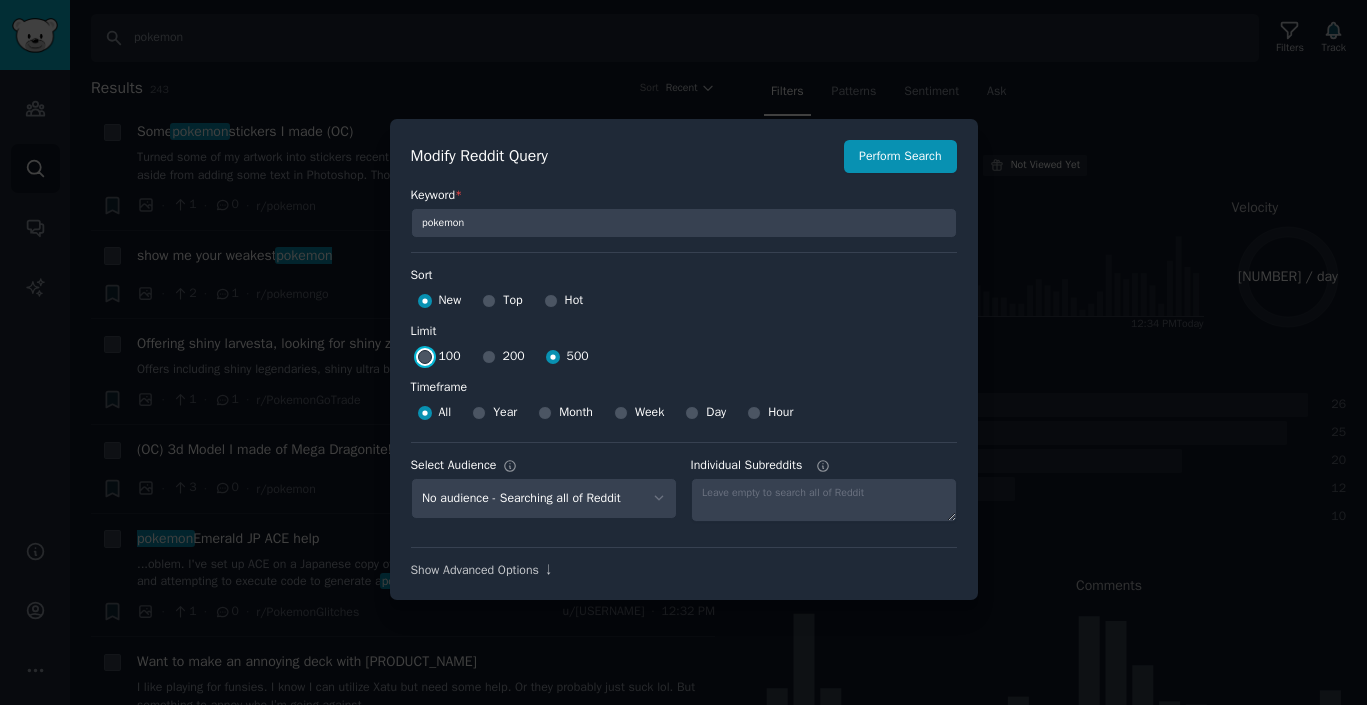 click on "100" at bounding box center [425, 357] 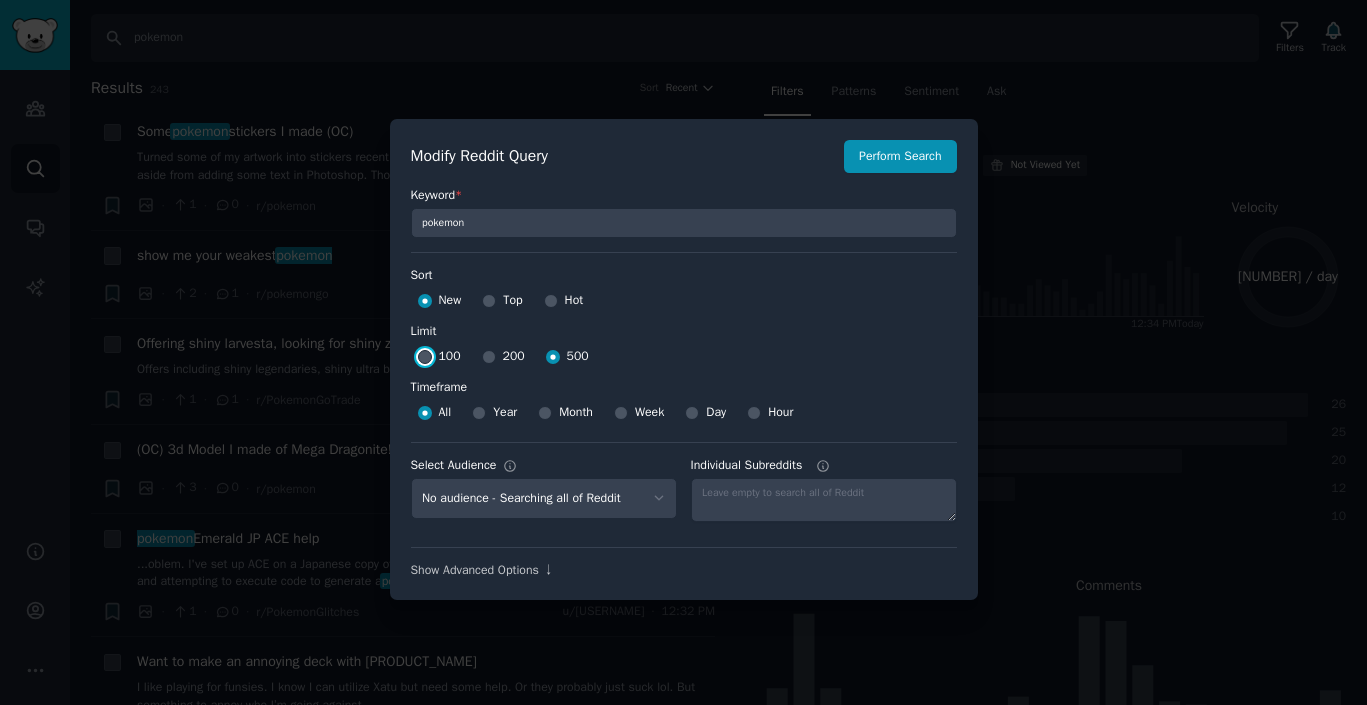 radio on "true" 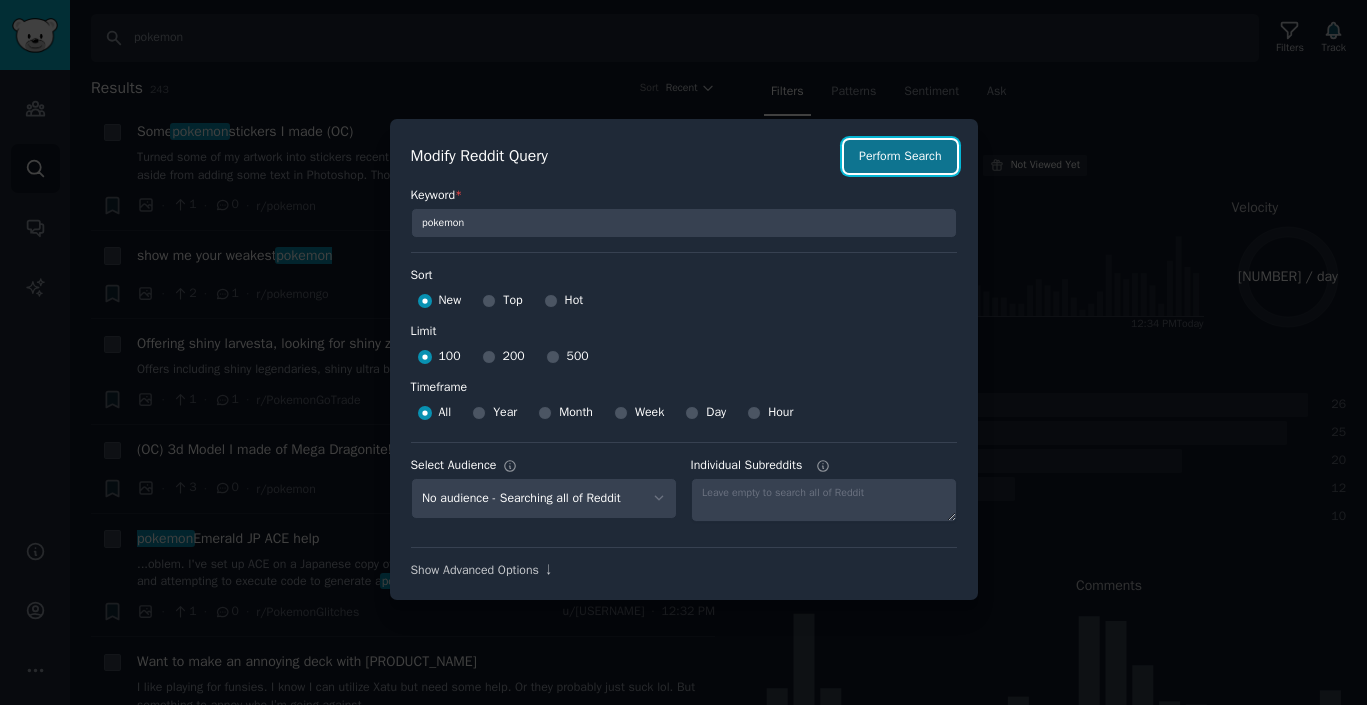 click on "Perform Search" at bounding box center [900, 157] 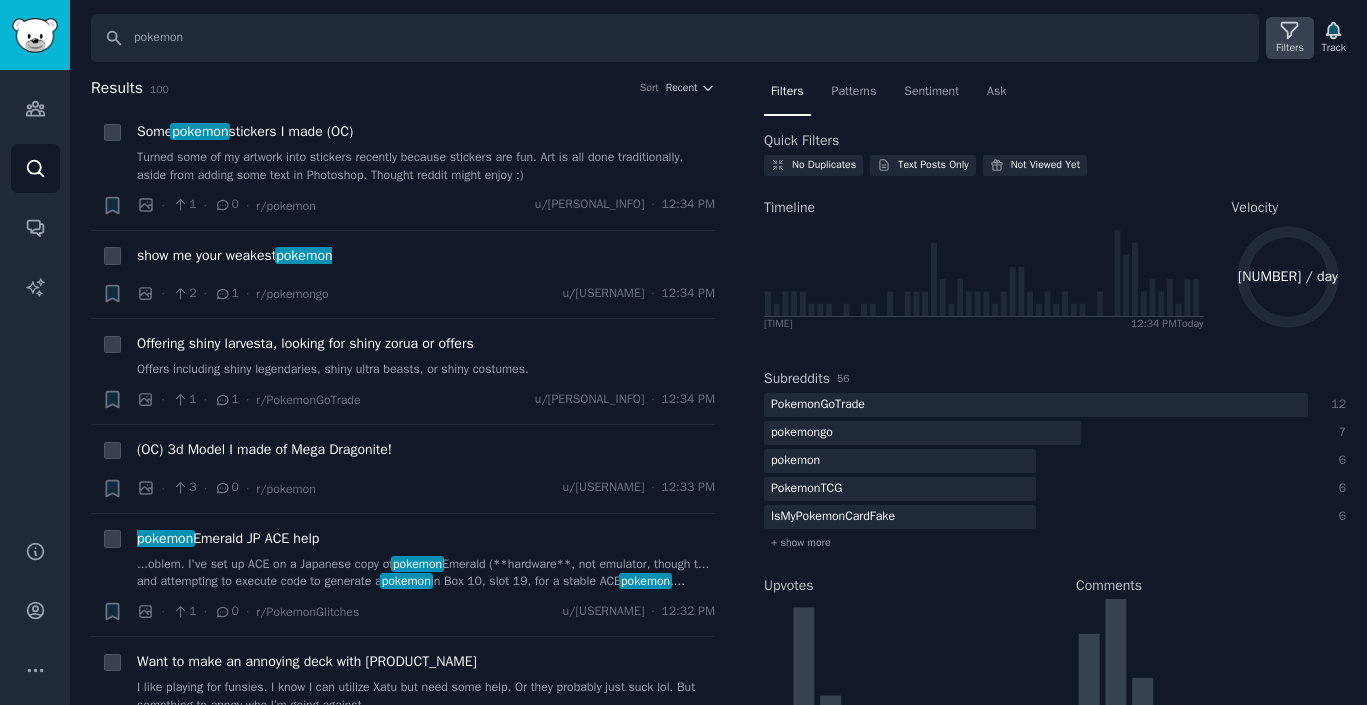 click 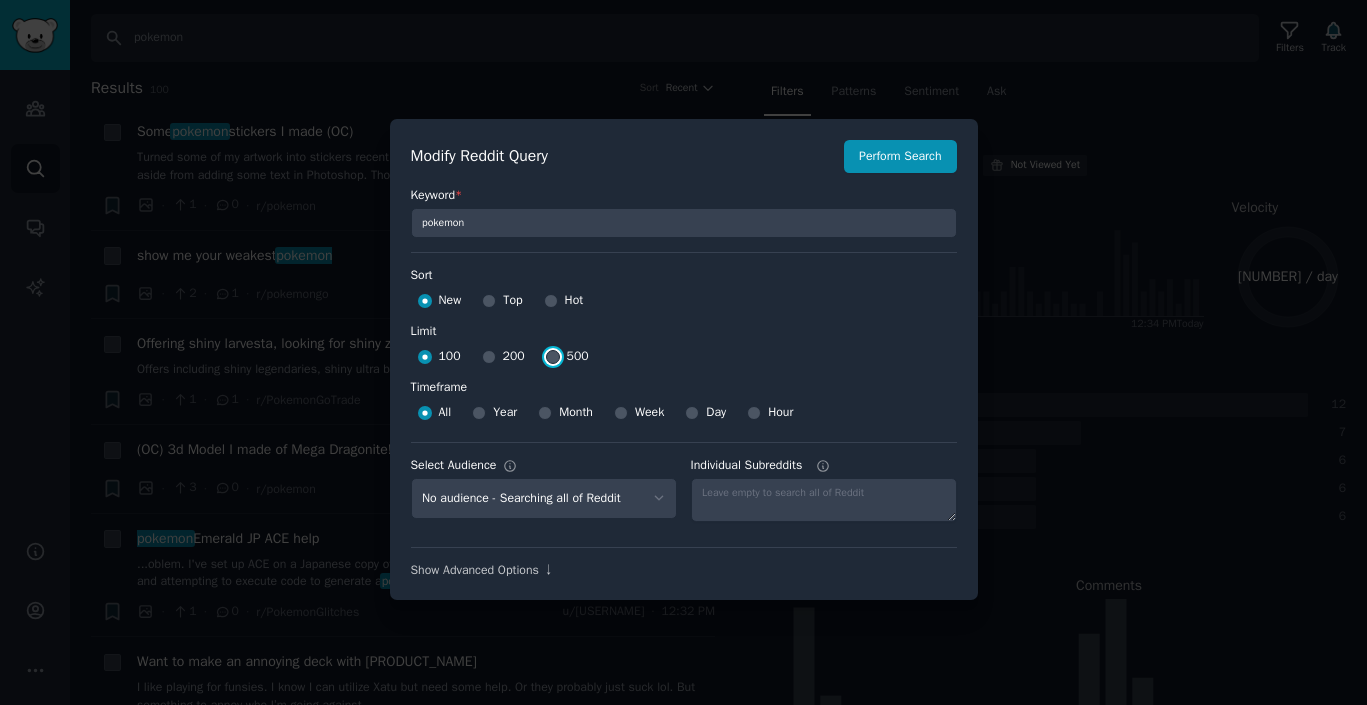 click on "500" at bounding box center [553, 357] 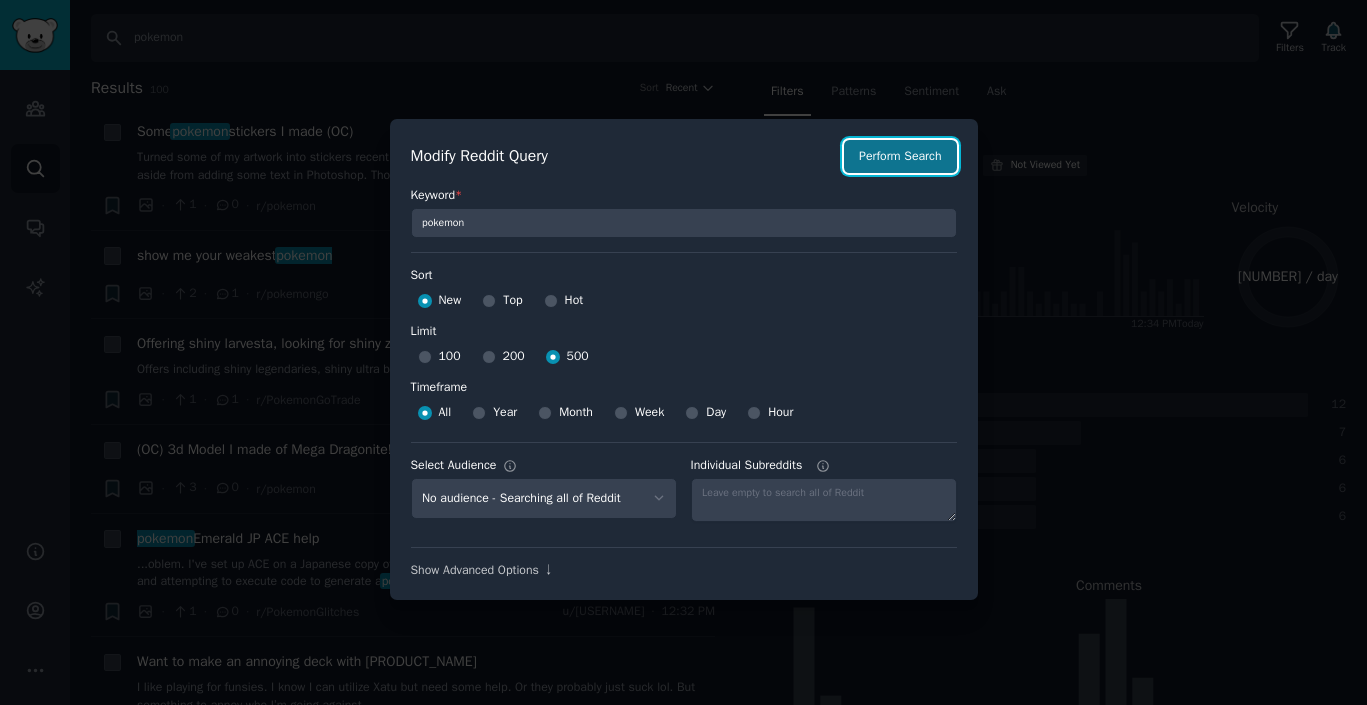click on "Perform Search" at bounding box center (900, 157) 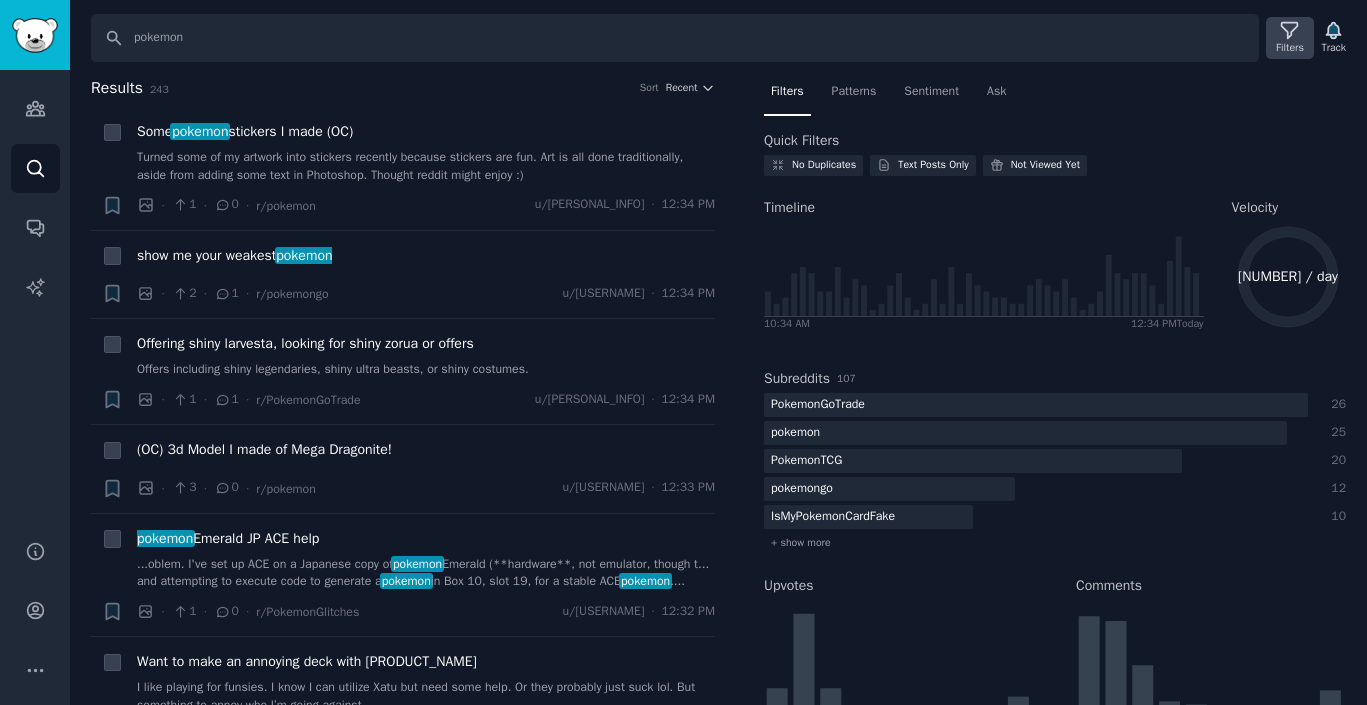 click 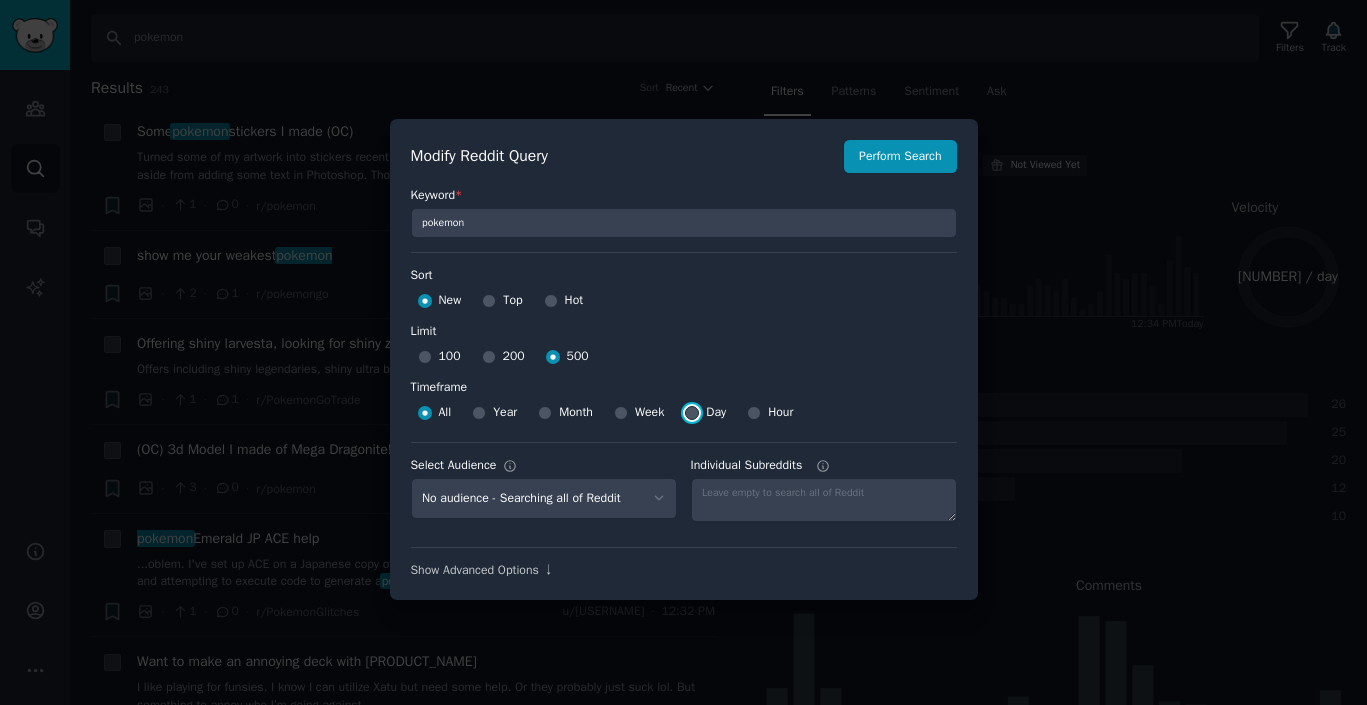 click on "Day" at bounding box center [692, 413] 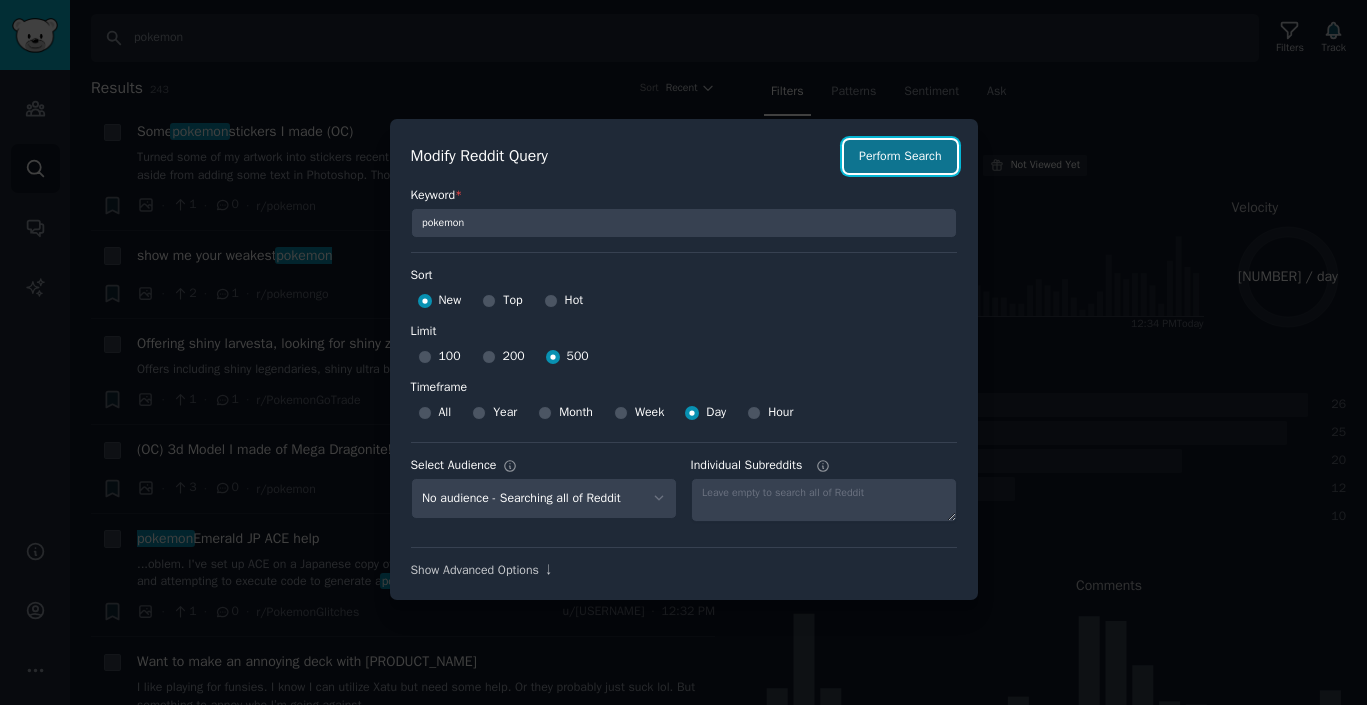 click on "Perform Search" at bounding box center (900, 157) 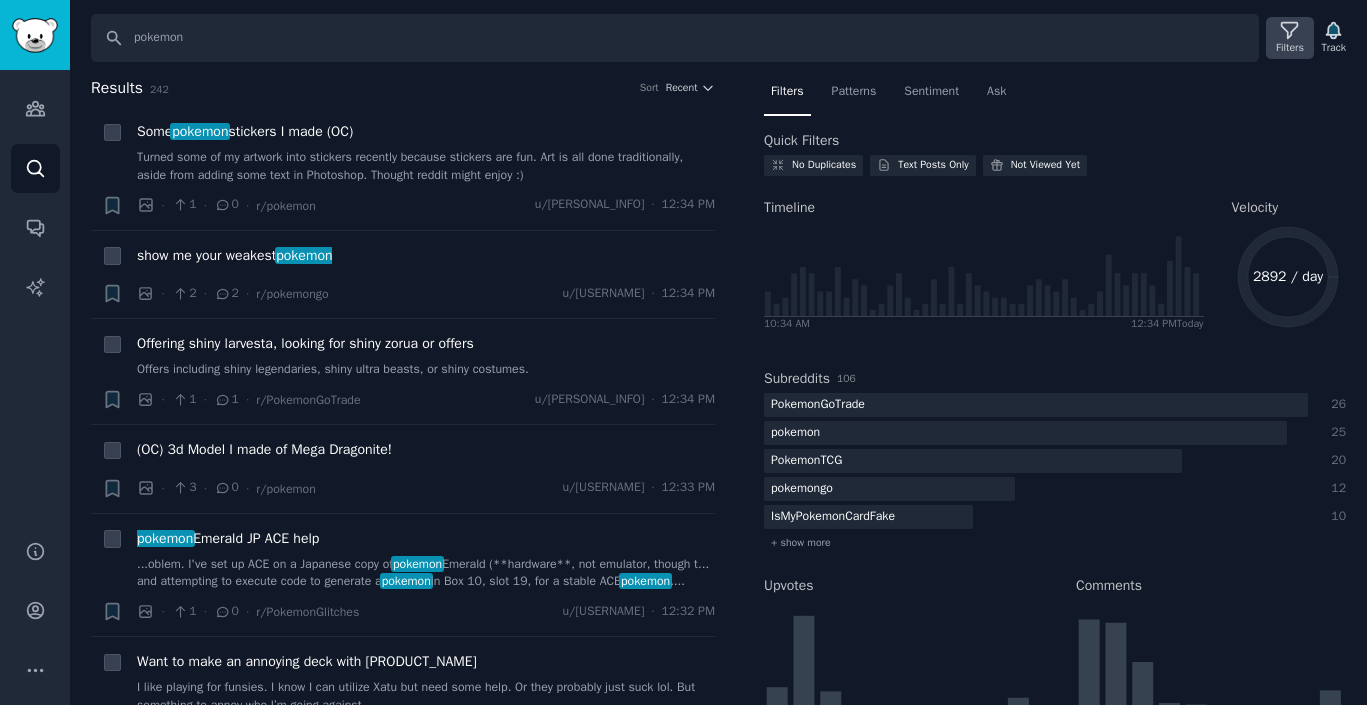 click 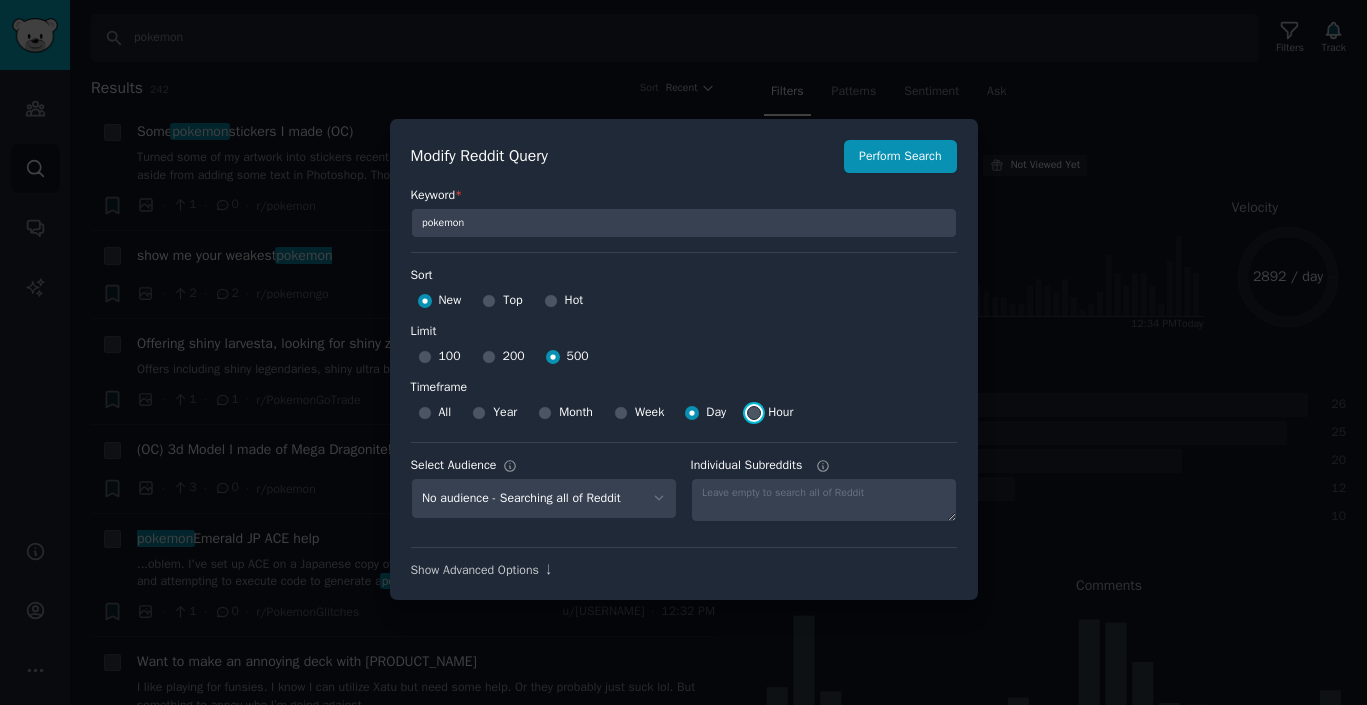 click on "Hour" at bounding box center (754, 413) 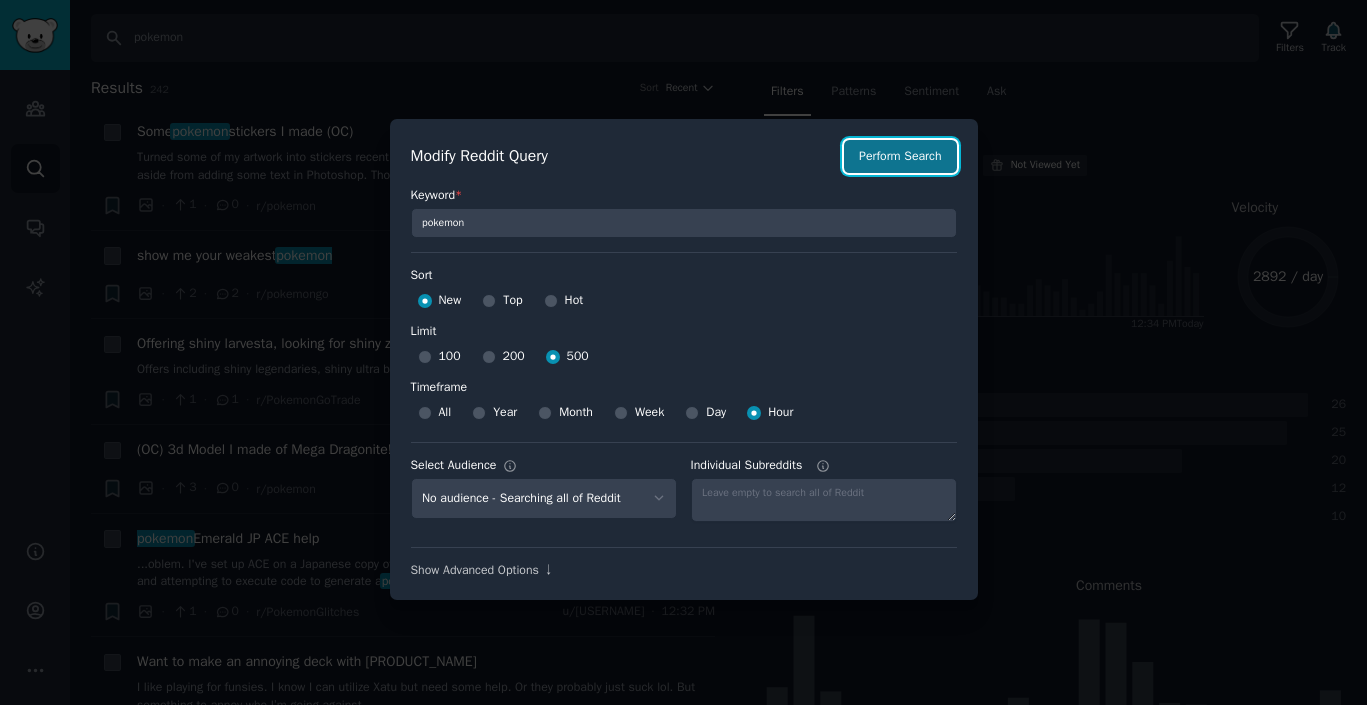 click on "Perform Search" at bounding box center (900, 157) 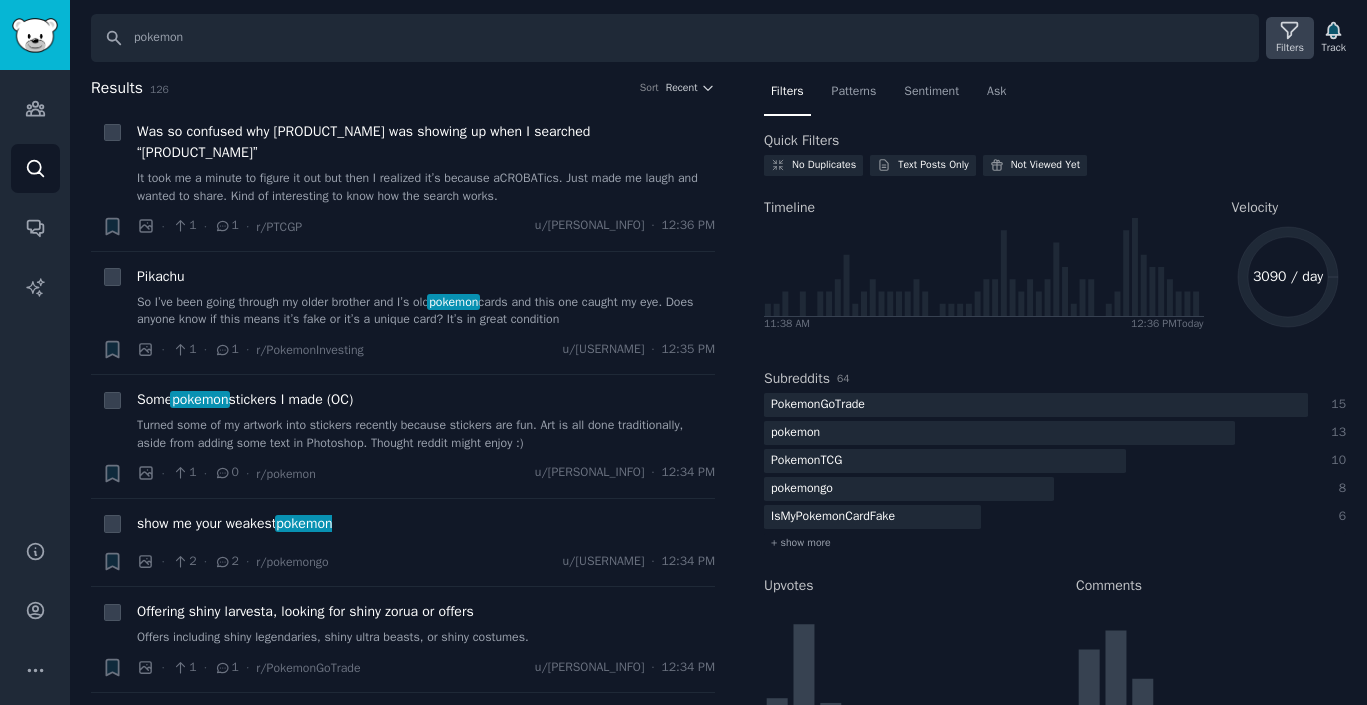 click on "Filters" at bounding box center (1290, 38) 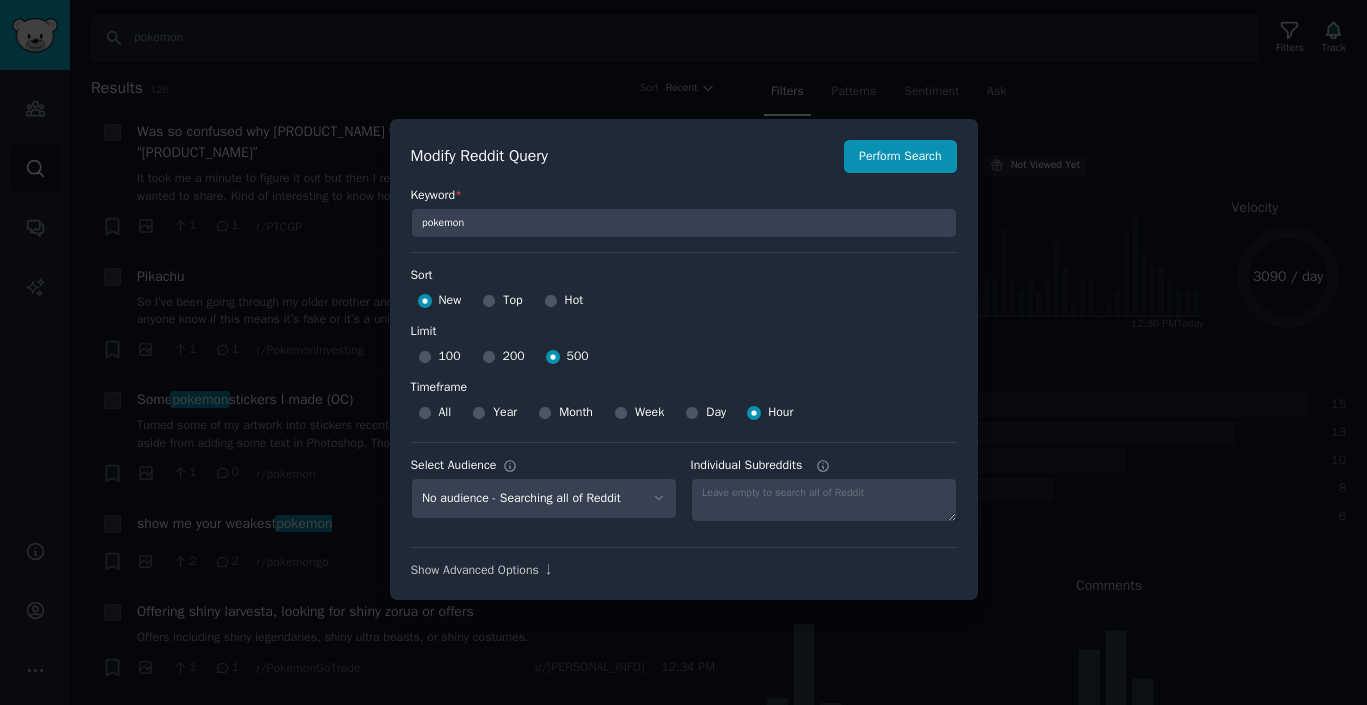 click on "Week" at bounding box center (649, 413) 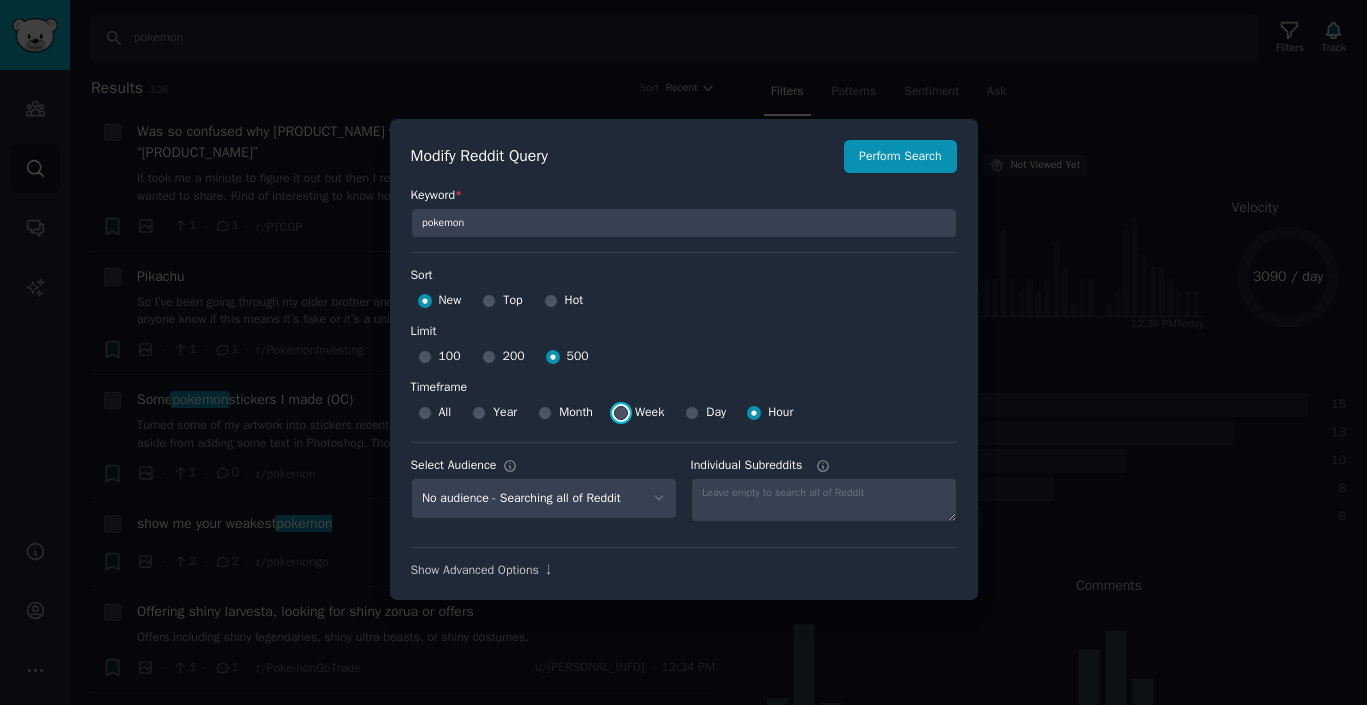 click on "Week" at bounding box center [621, 413] 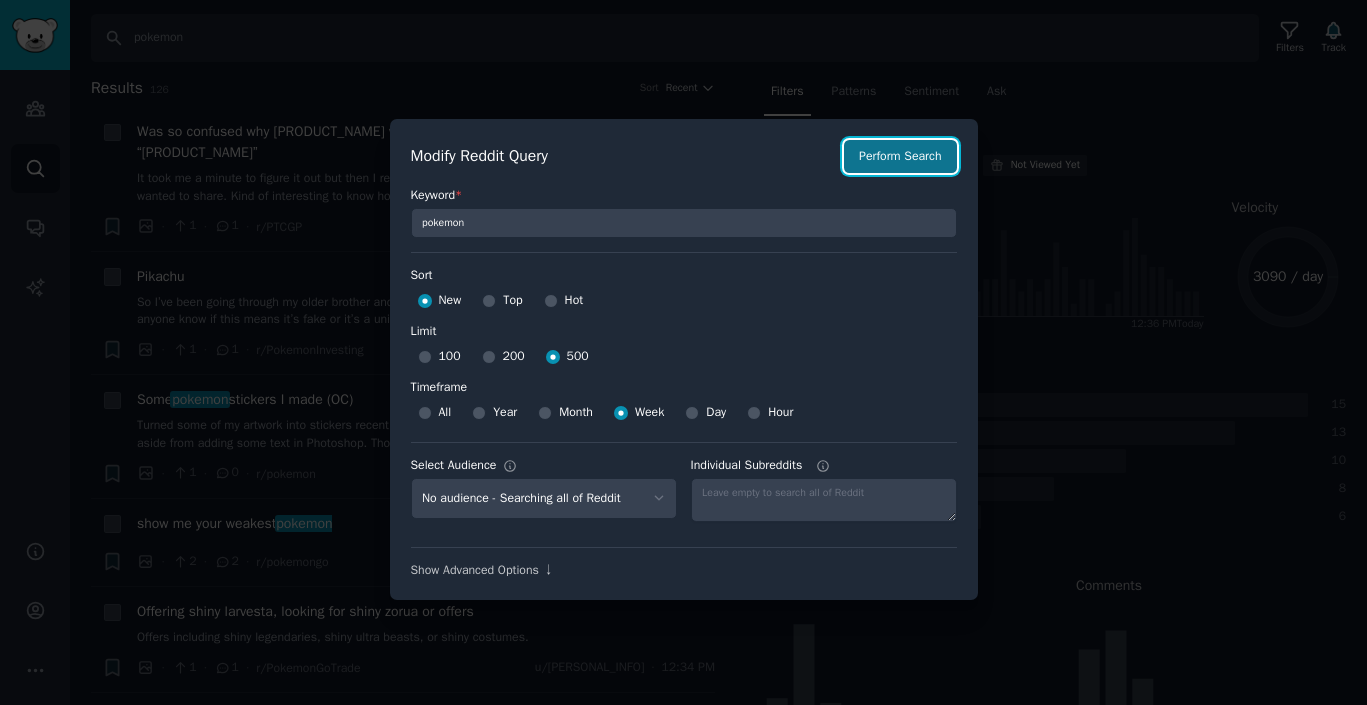 click on "Perform Search" at bounding box center [900, 157] 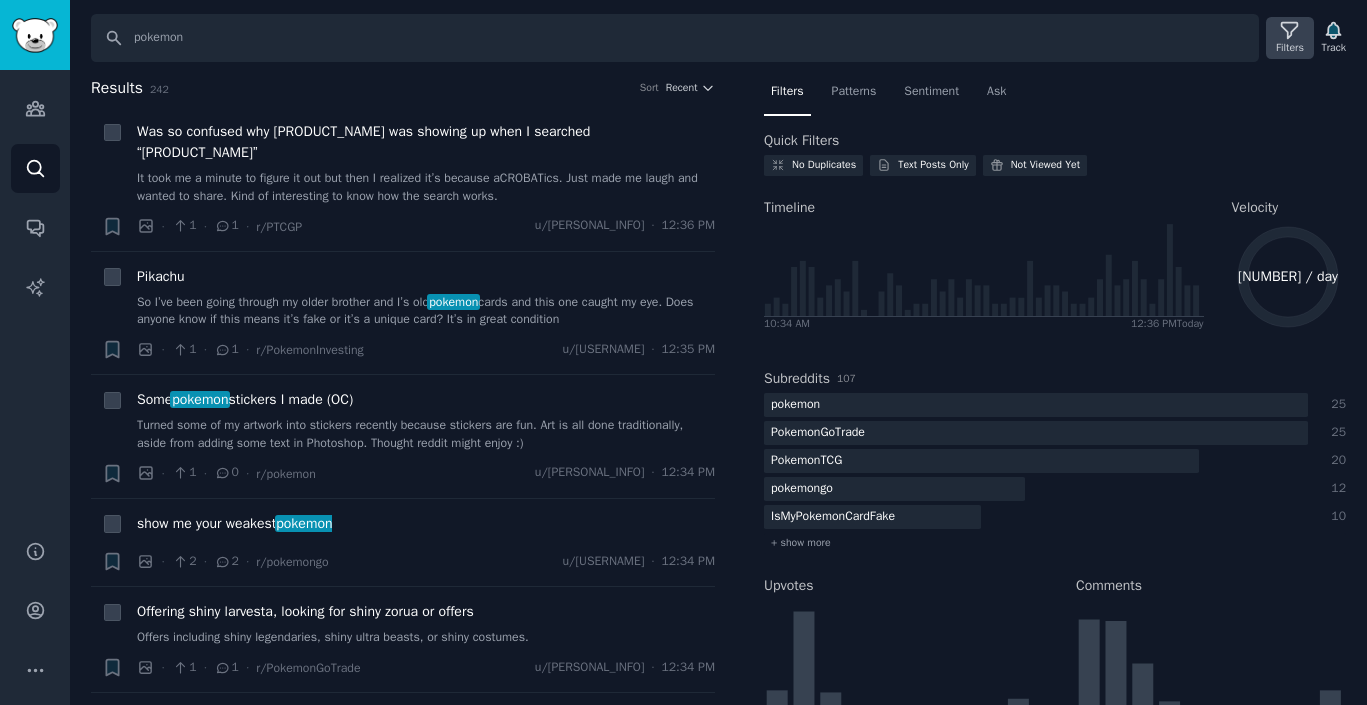 click 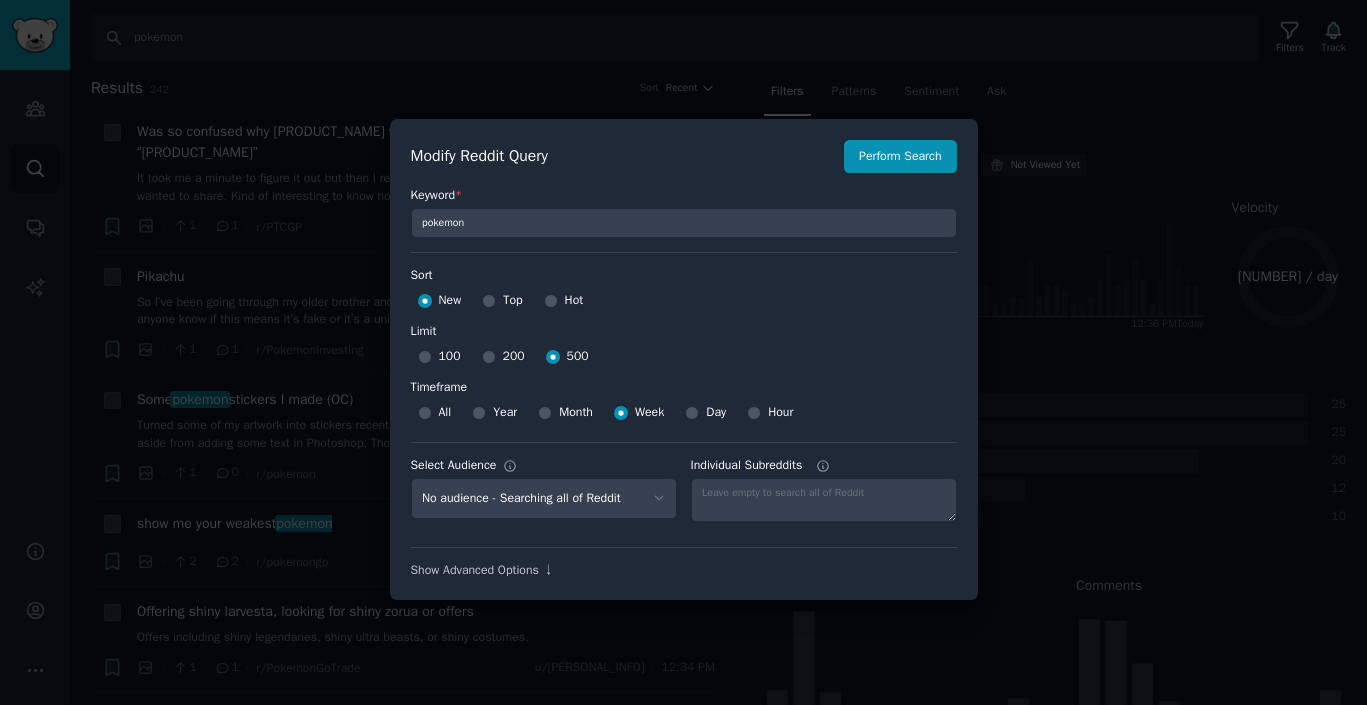 click on "Day" at bounding box center [716, 413] 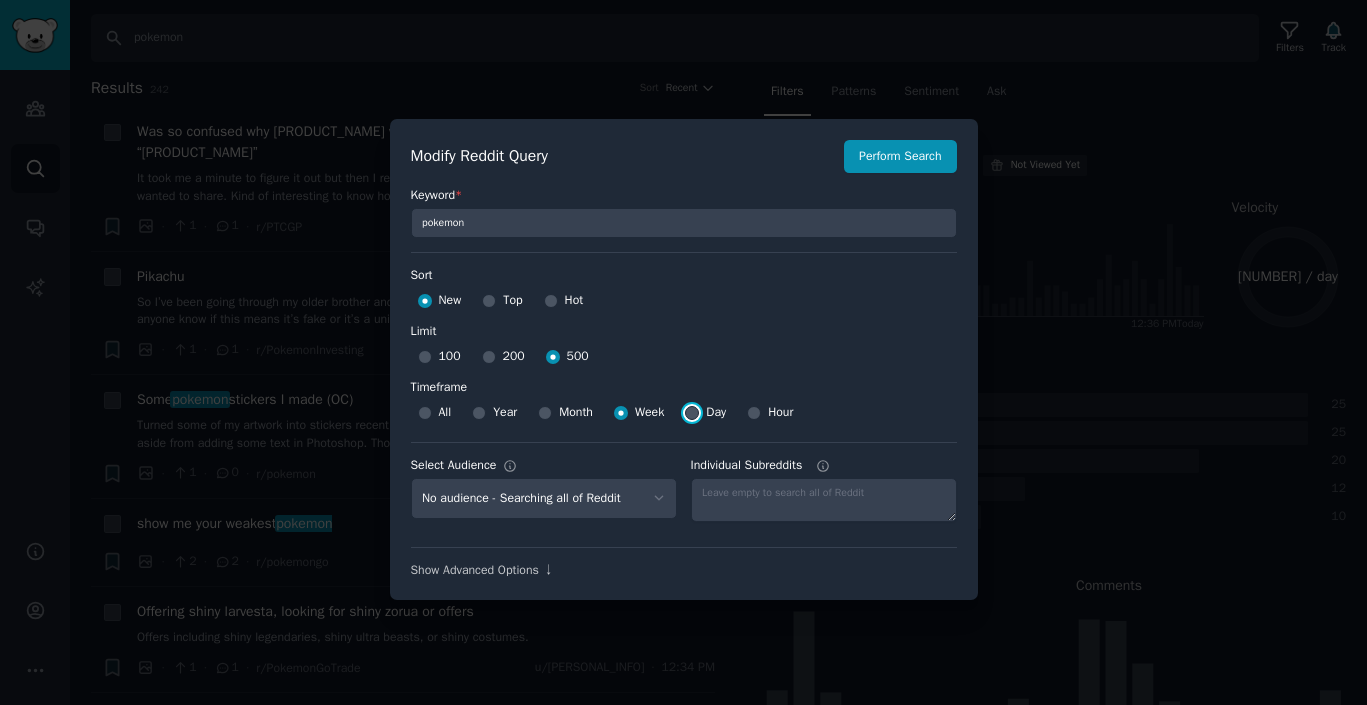 click on "Day" at bounding box center [692, 413] 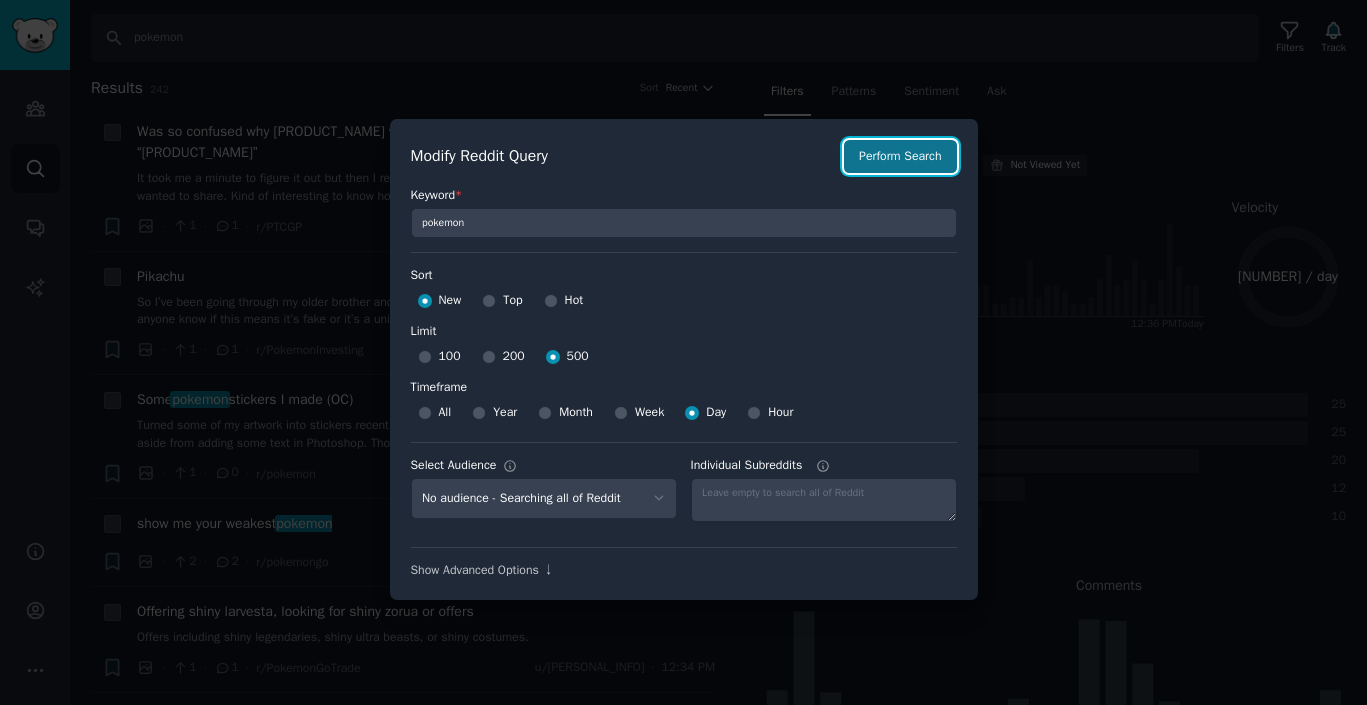 click on "Perform Search" at bounding box center (900, 157) 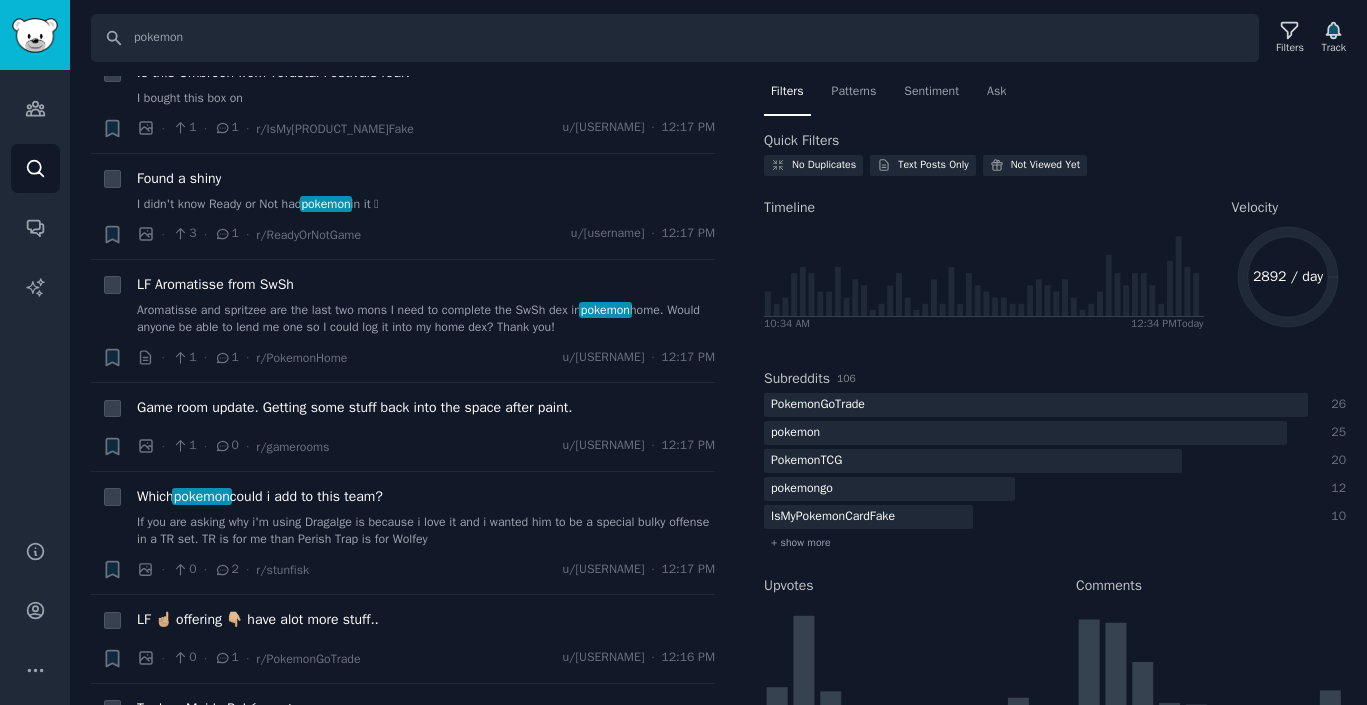 scroll, scrollTop: 6059, scrollLeft: 0, axis: vertical 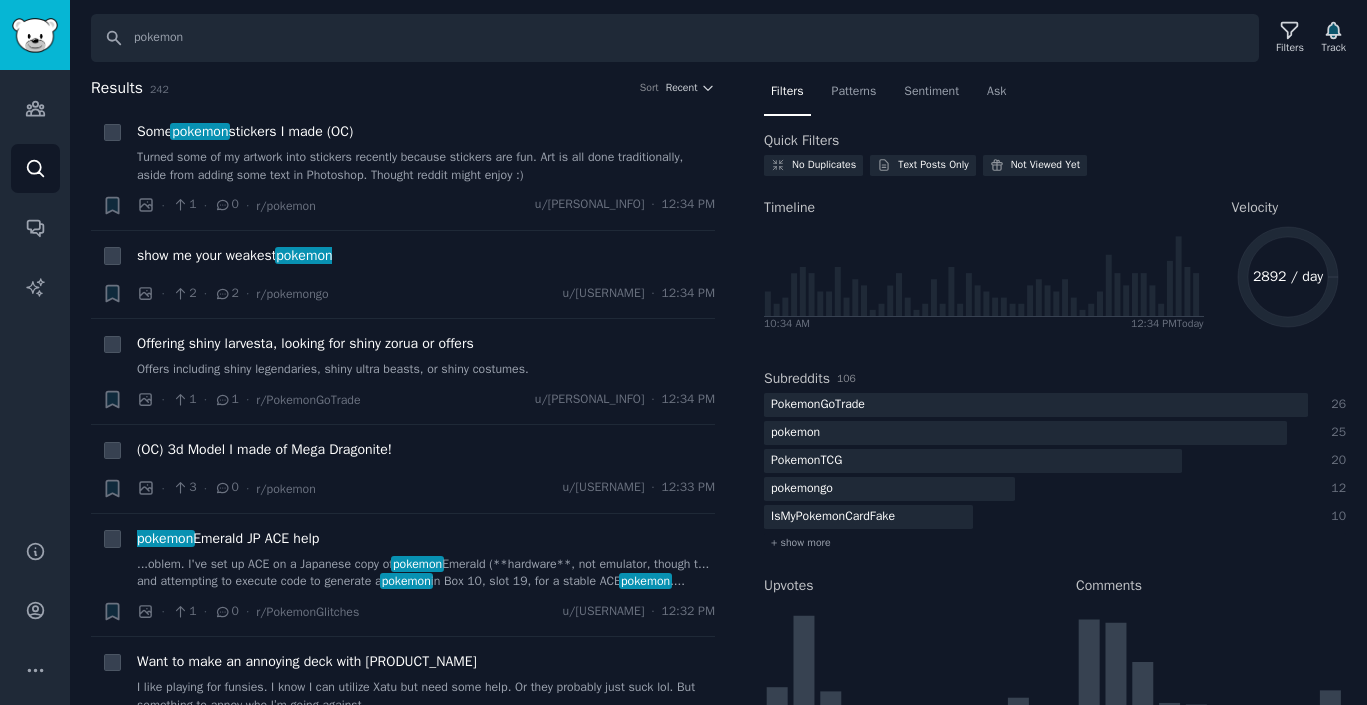 click on "Results 242 Sort Recent" at bounding box center [403, 88] 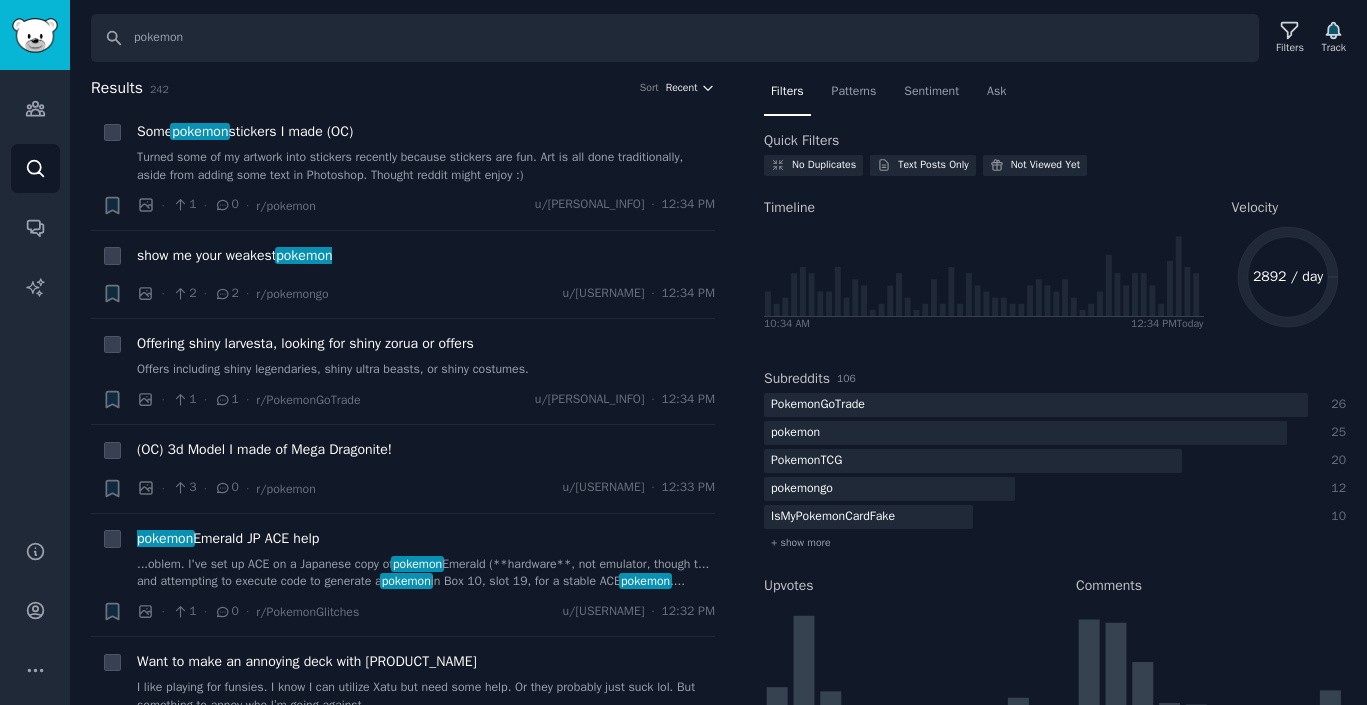 click on "Recent" at bounding box center [682, 88] 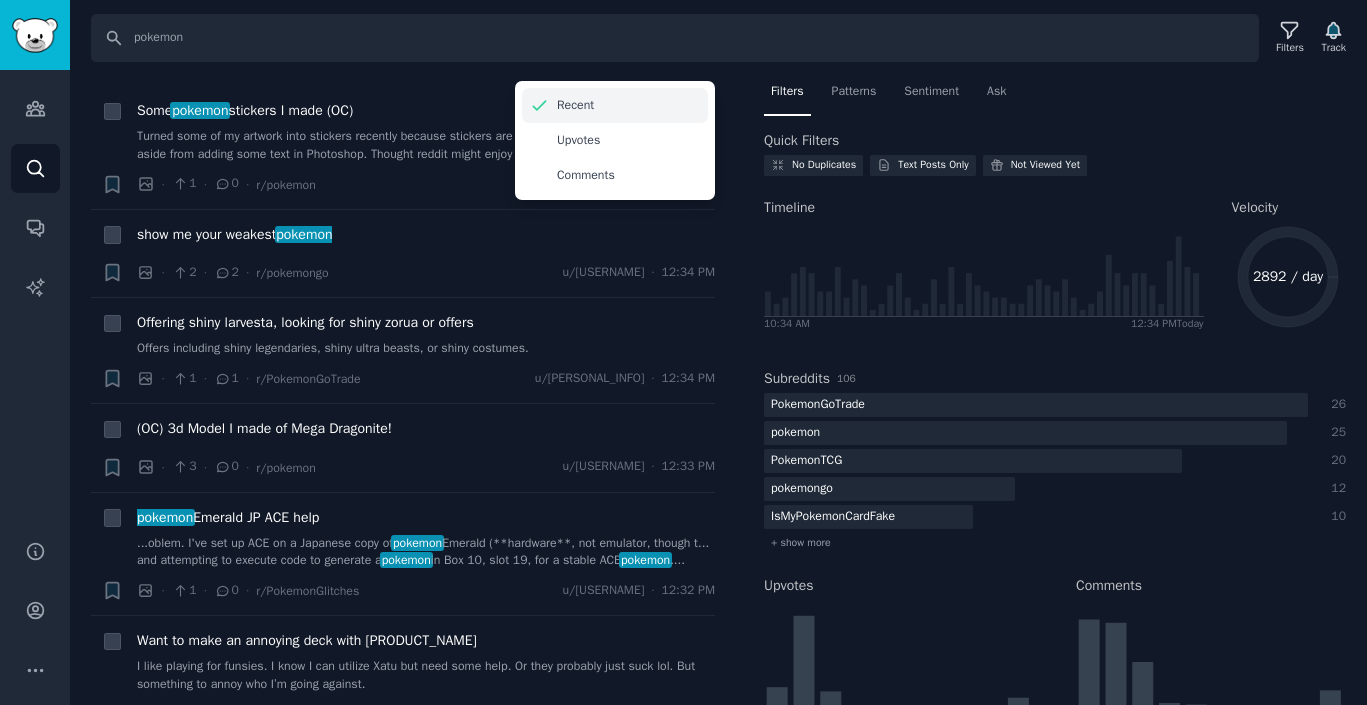 scroll, scrollTop: 15, scrollLeft: 0, axis: vertical 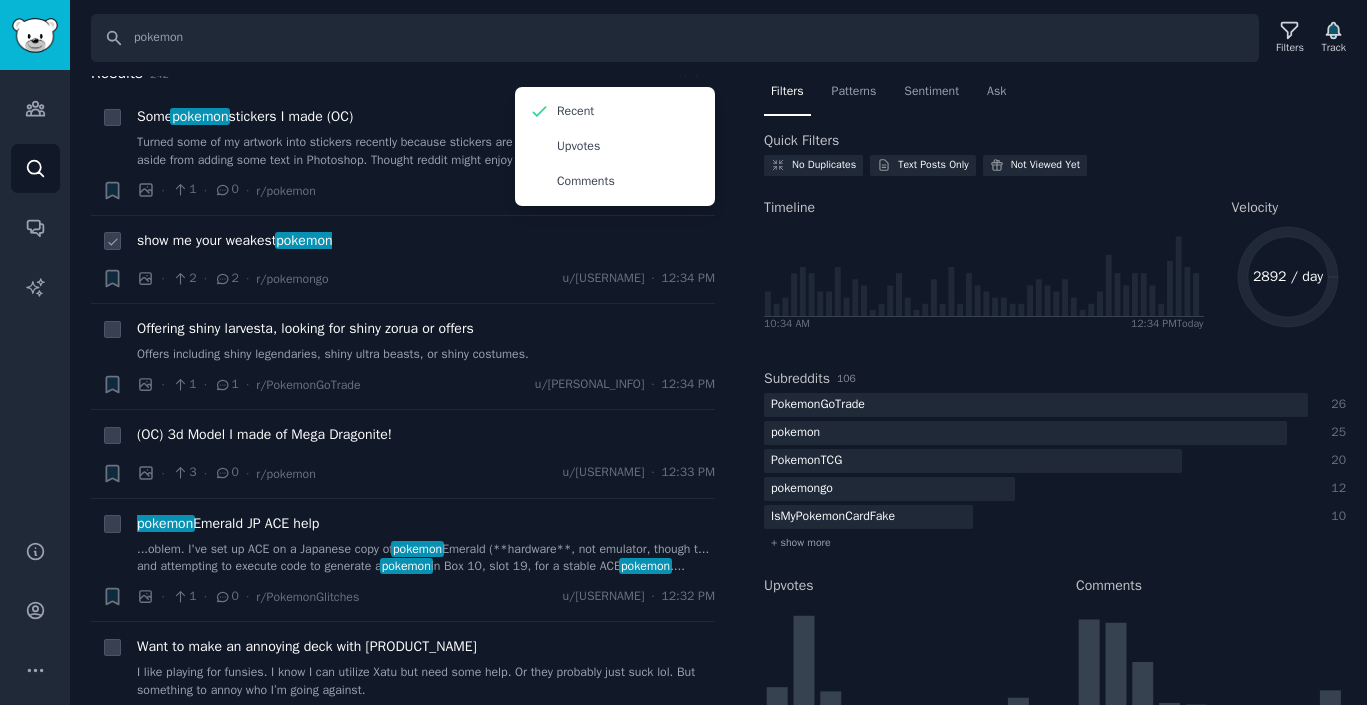 click on "+ show me your weakest  pokemon · [NUMBER] · [NUMBER] · r/pokemongo u/[USERNAME] · [TIME] PM" at bounding box center [403, 260] 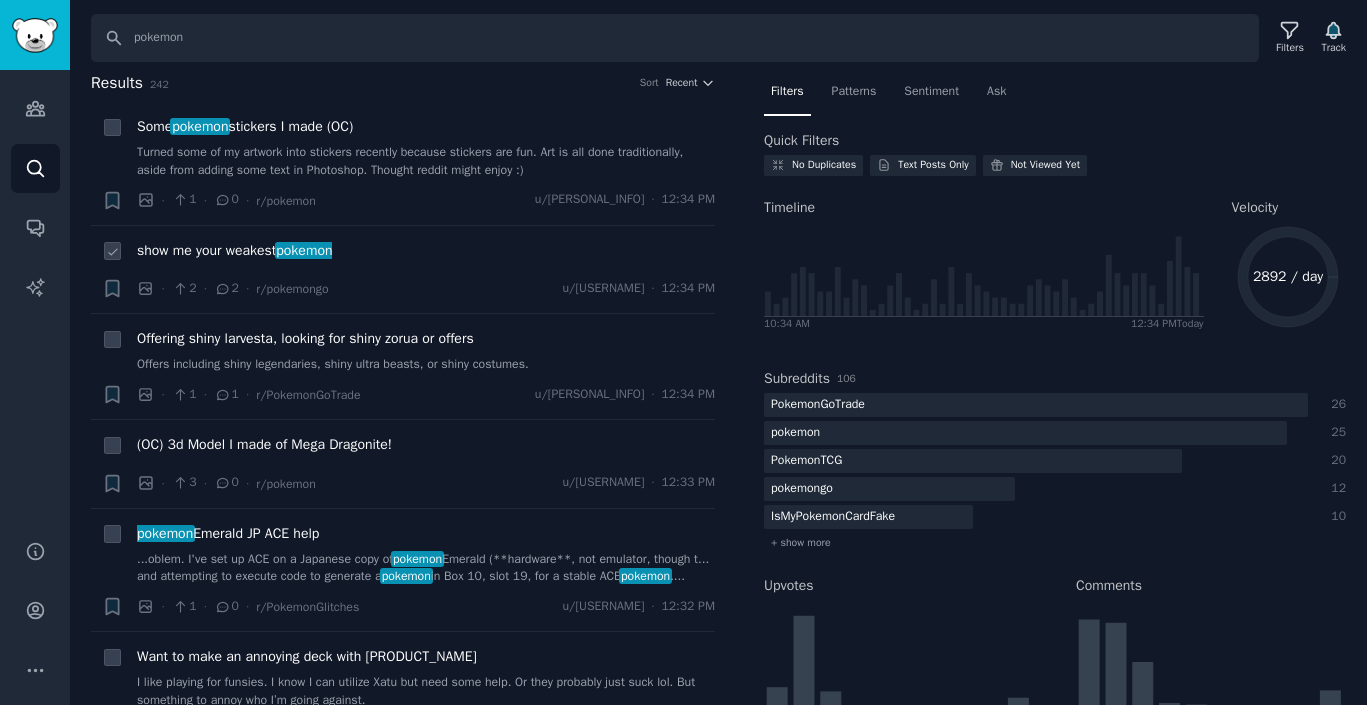scroll, scrollTop: 0, scrollLeft: 0, axis: both 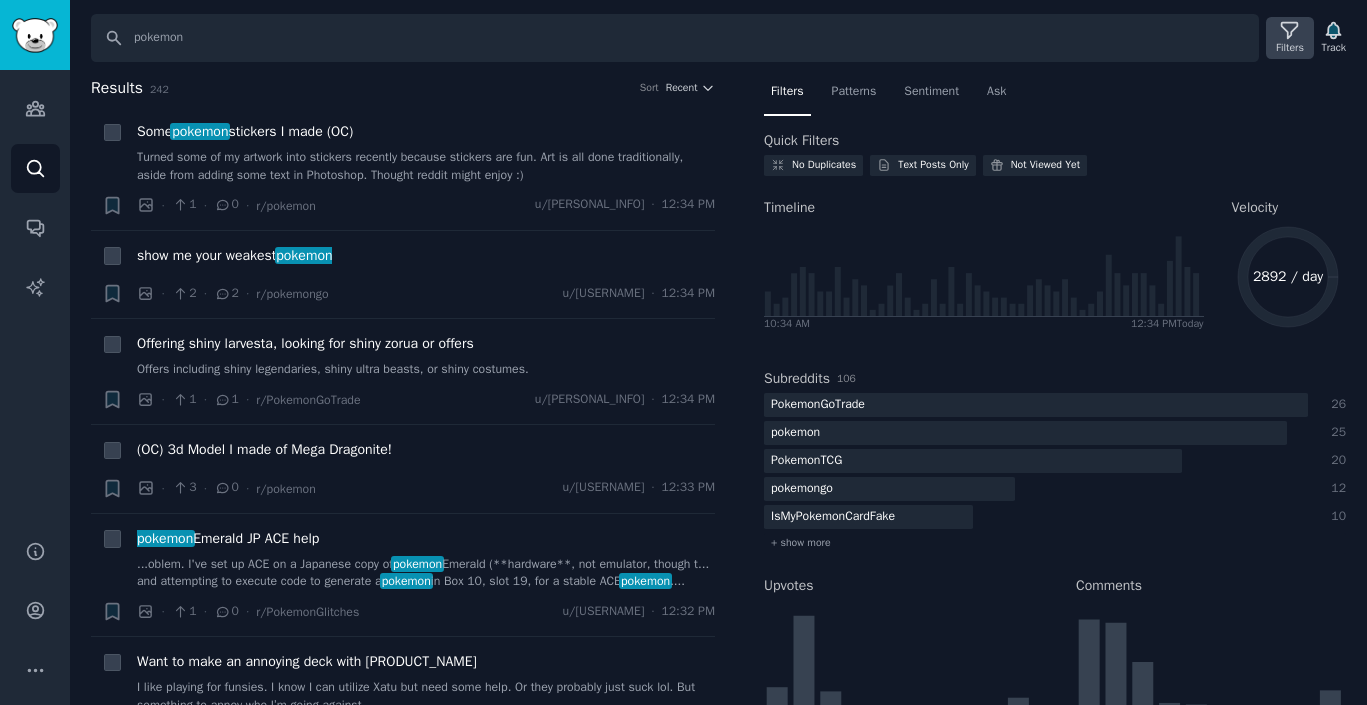 click on "Filters" at bounding box center [1290, 48] 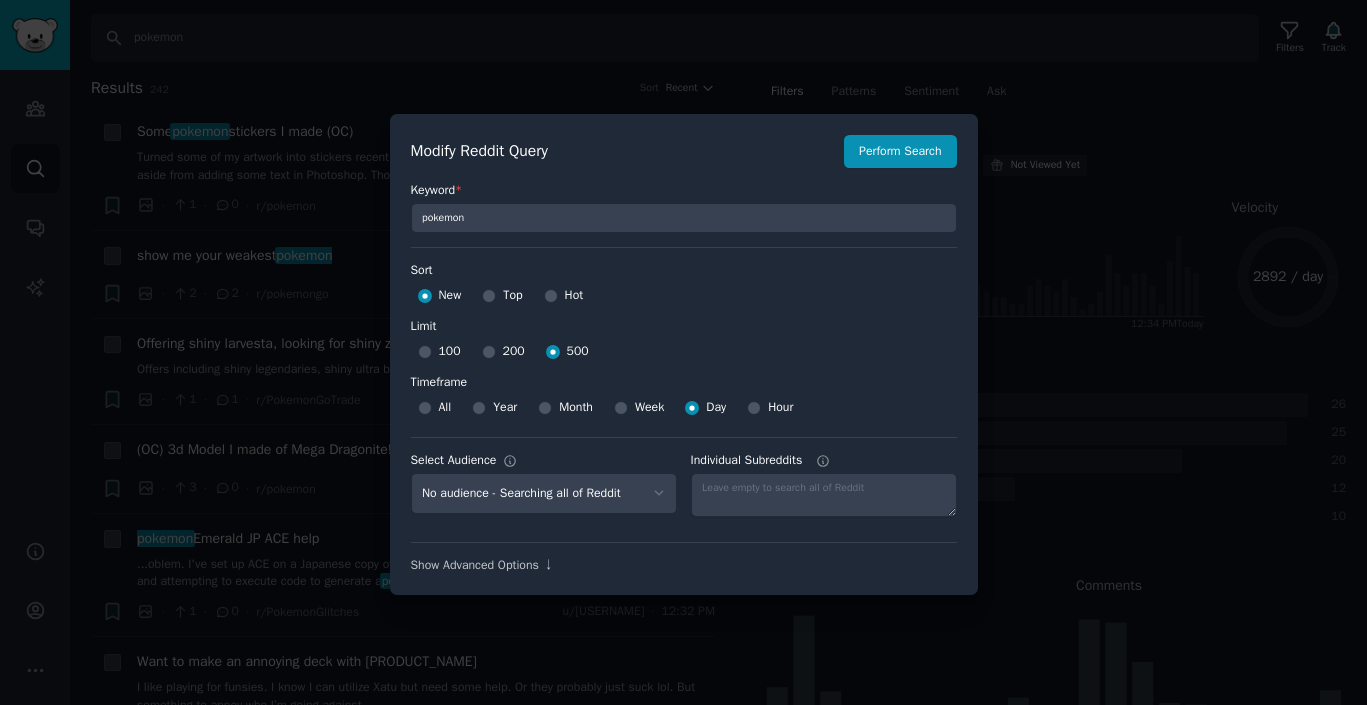 scroll, scrollTop: 6, scrollLeft: 0, axis: vertical 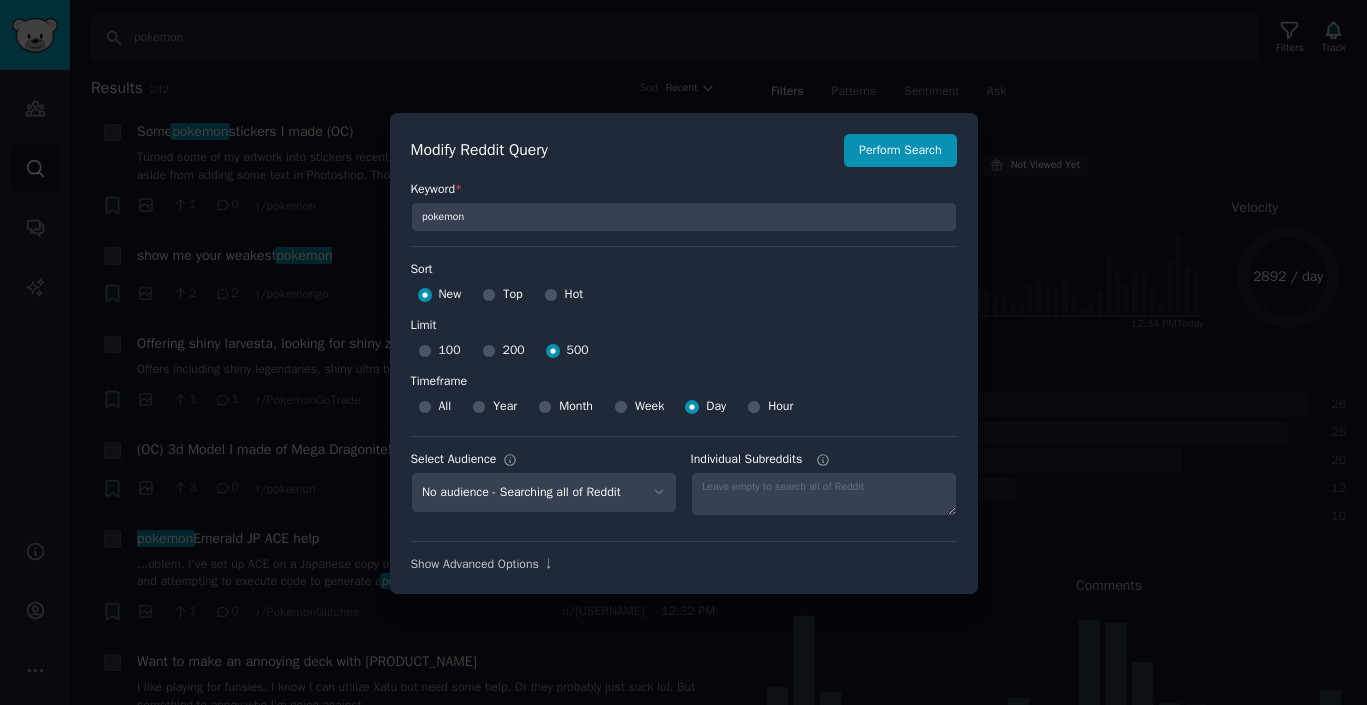 click on "Keyword  * pokemon Sort Sort New Top Hot Limit Limit [NUMBER] [NUMBER] [NUMBER] Timeframe Timeframe All Year Month Week Day Hour Select Audience No audience - Searching all of Reddit Pet Lovers - [NUMBER] Subreddits Individual Subreddits Show Advanced Options ↓" at bounding box center (684, 370) 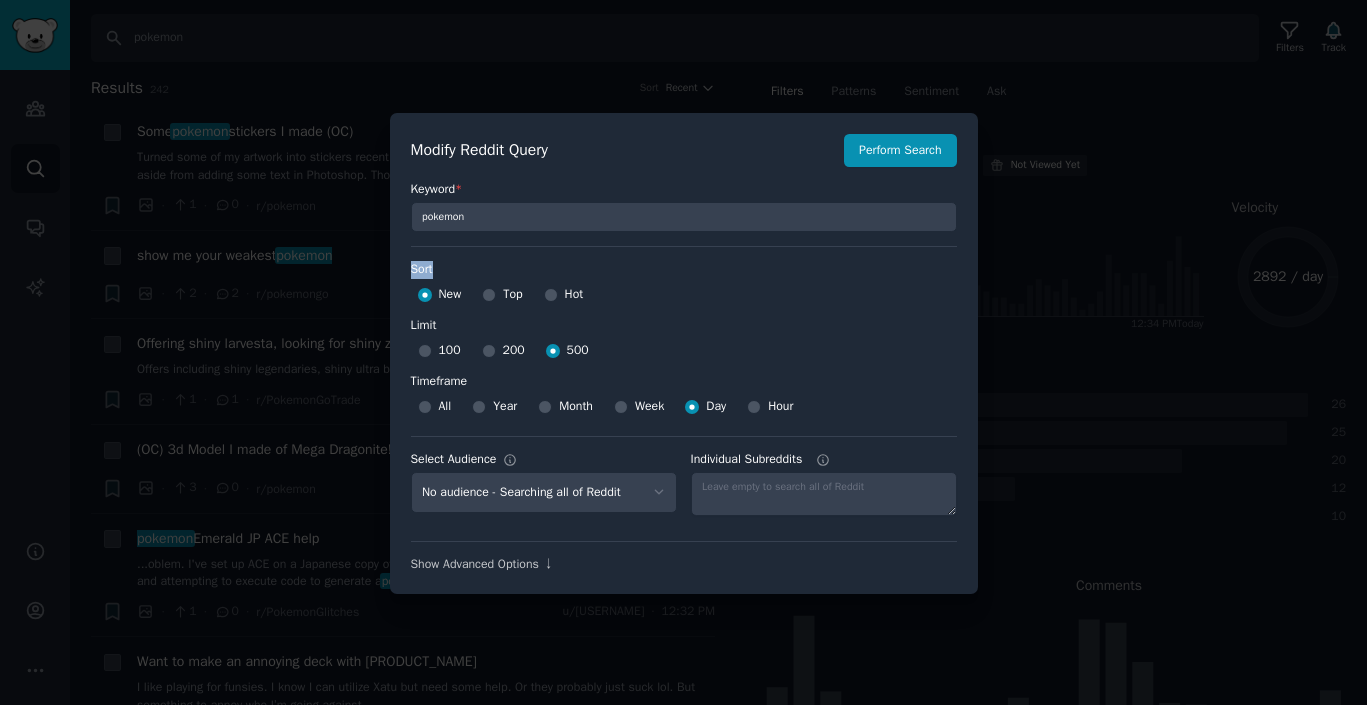 click on "Keyword  * pokemon Sort Sort New Top Hot Limit Limit [NUMBER] [NUMBER] [NUMBER] Timeframe Timeframe All Year Month Week Day Hour Select Audience No audience - Searching all of Reddit Pet Lovers - [NUMBER] Subreddits Individual Subreddits Show Advanced Options ↓" at bounding box center [684, 370] 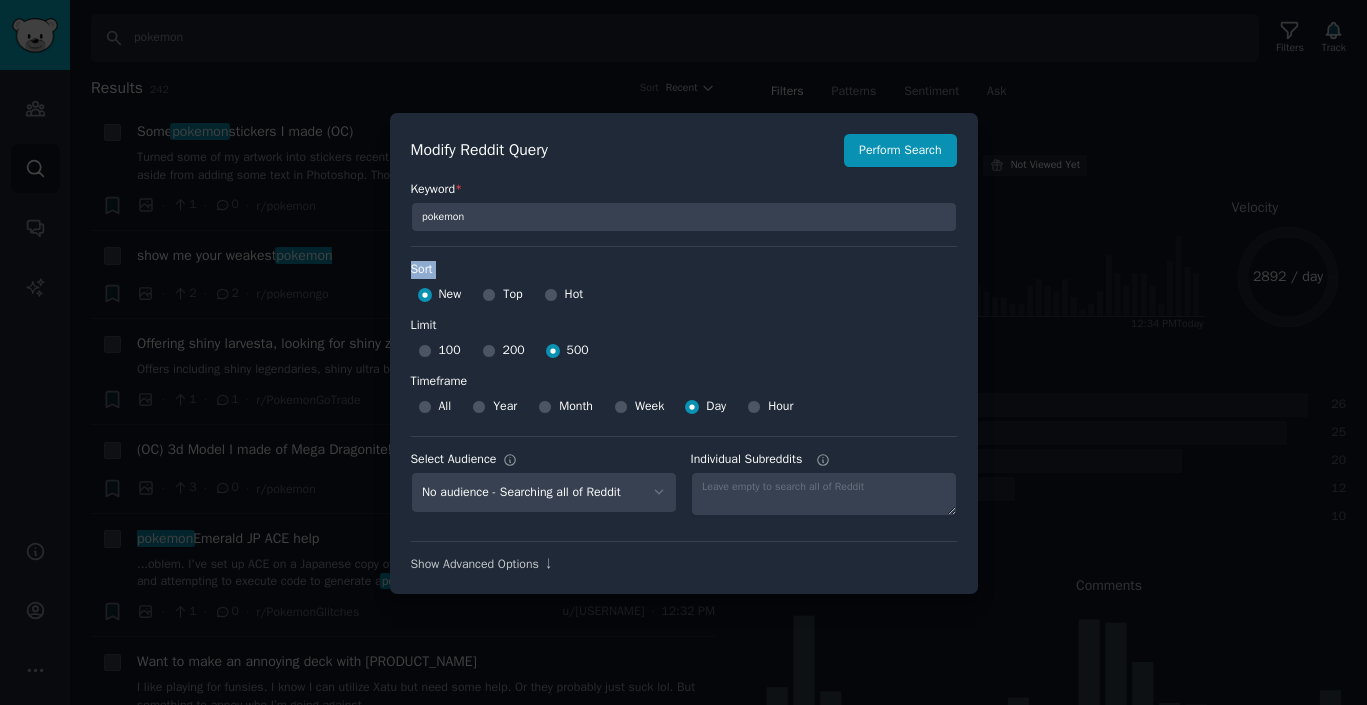click on "Keyword  * pokemon Sort Sort New Top Hot Limit Limit [NUMBER] [NUMBER] [NUMBER] Timeframe Timeframe All Year Month Week Day Hour Select Audience No audience - Searching all of Reddit Pet Lovers - [NUMBER] Subreddits Individual Subreddits Show Advanced Options ↓" at bounding box center (684, 370) 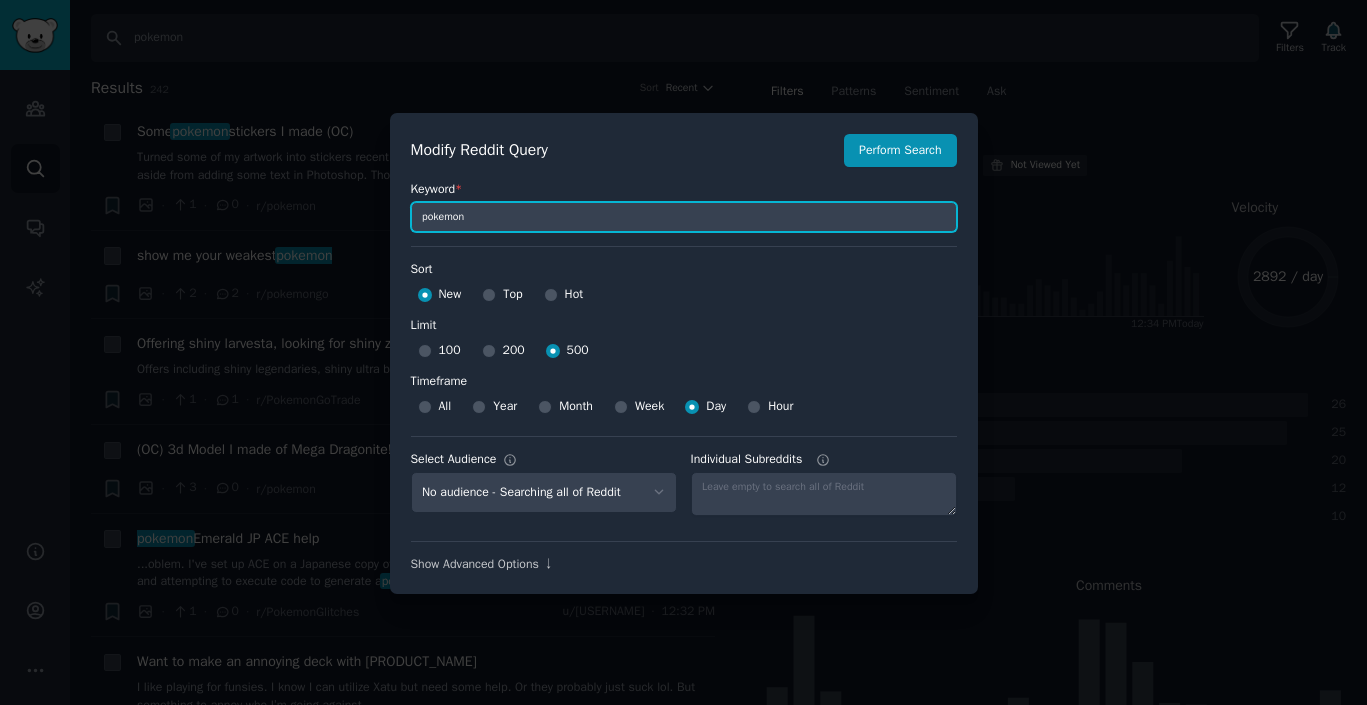 click on "pokemon" at bounding box center (684, 217) 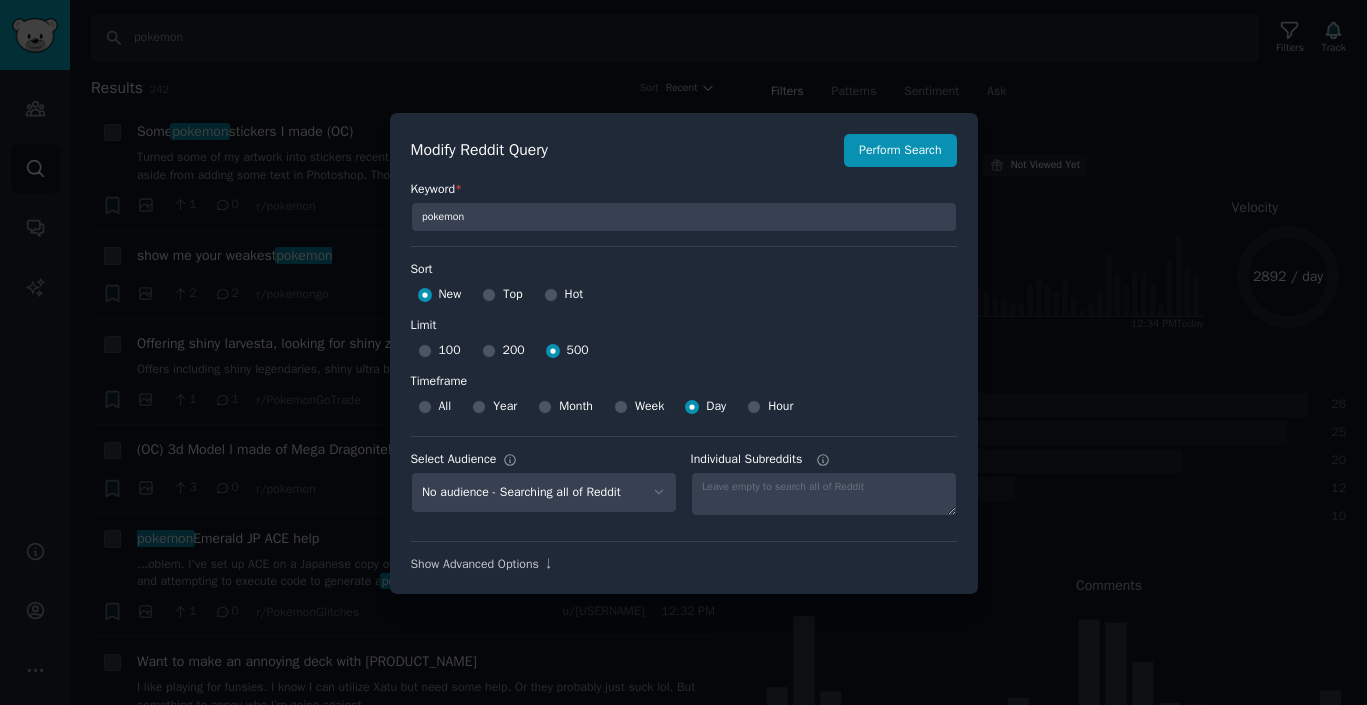 click on "Limit" at bounding box center (684, 326) 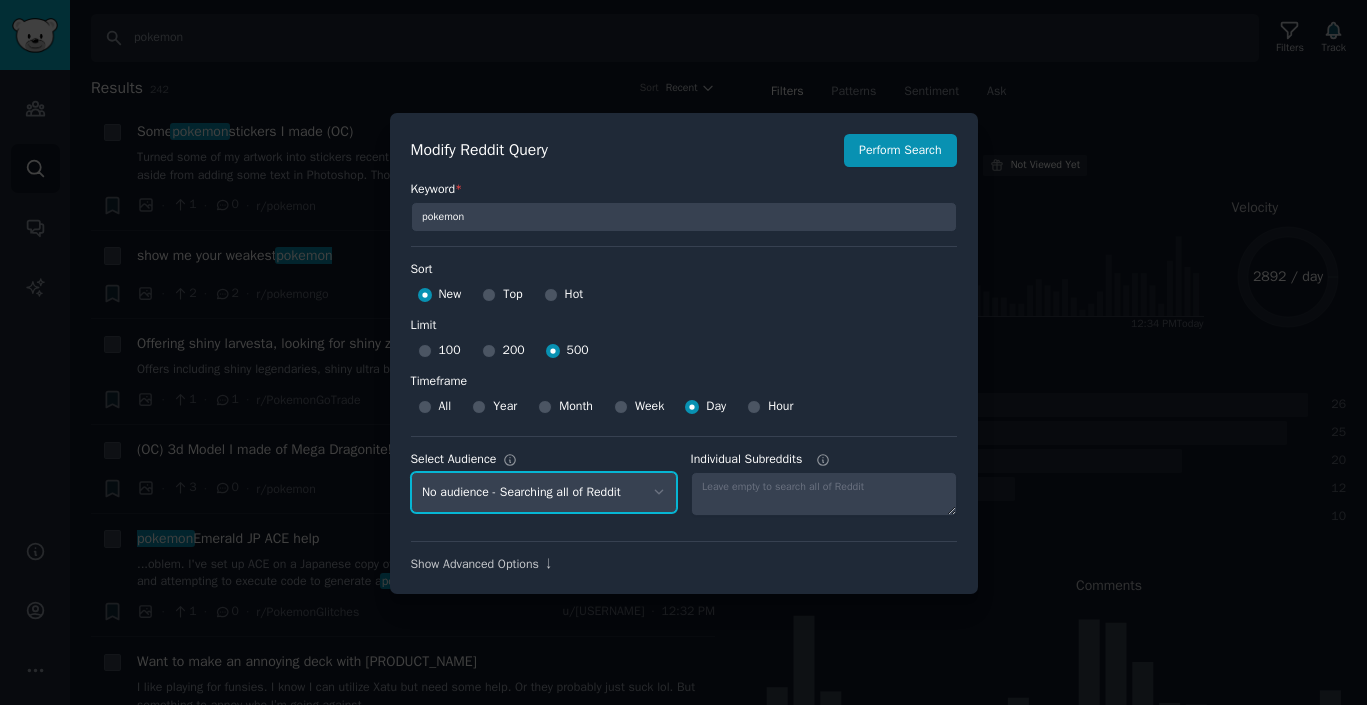 click on "No audience - Searching all of Reddit Pet Lovers - 31 Subreddits" at bounding box center [544, 492] 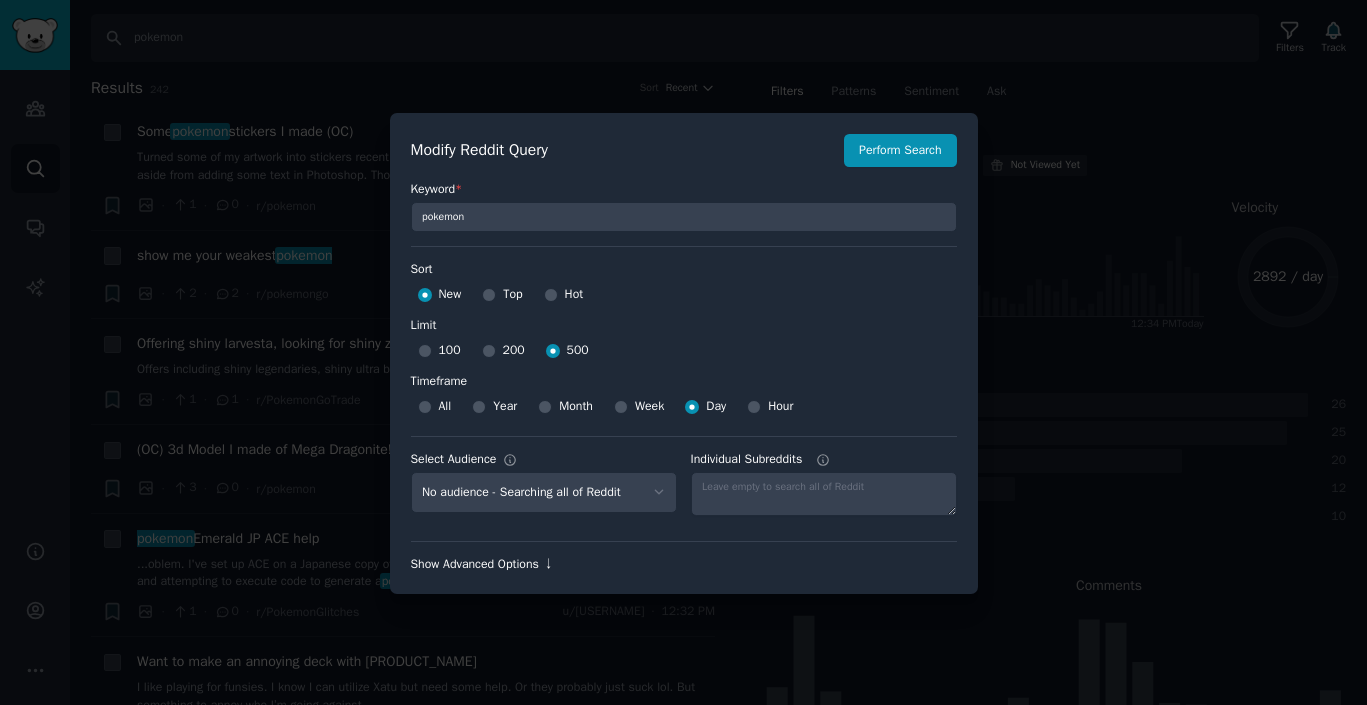 click on "Show Advanced Options ↓" at bounding box center [684, 565] 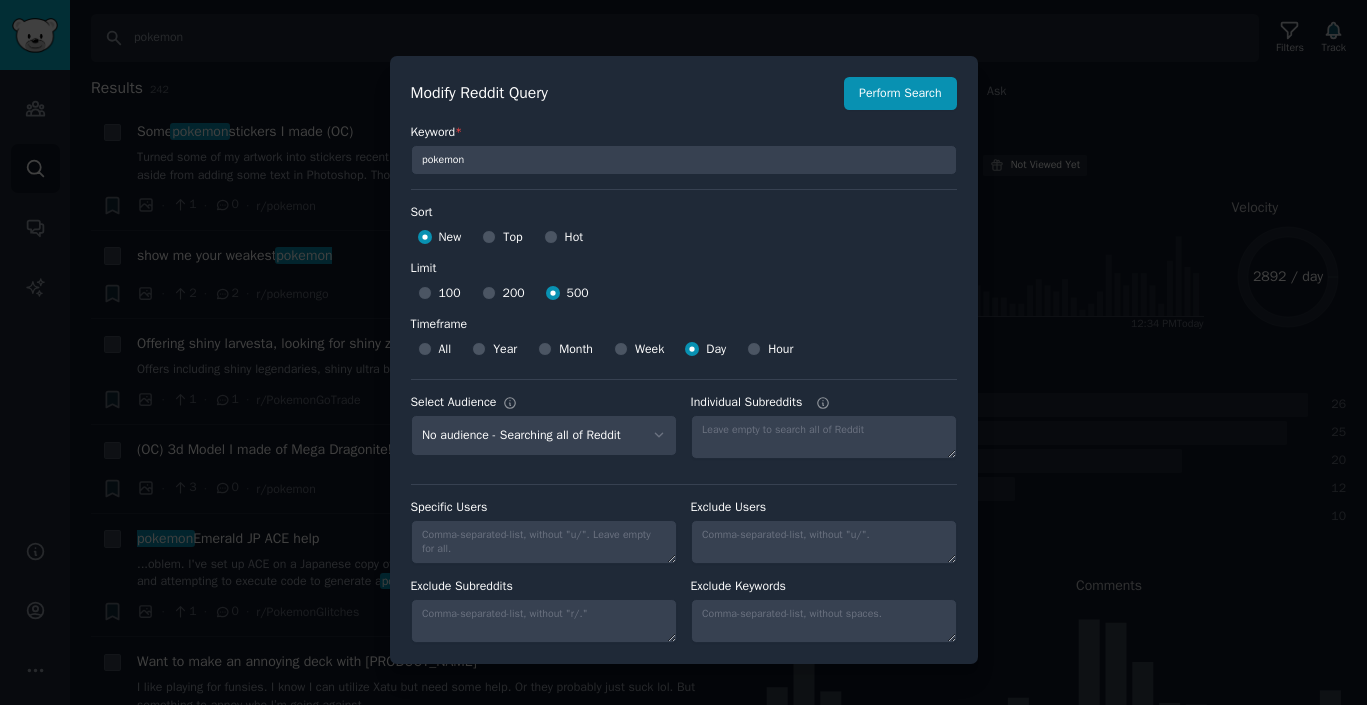 scroll, scrollTop: 14, scrollLeft: 0, axis: vertical 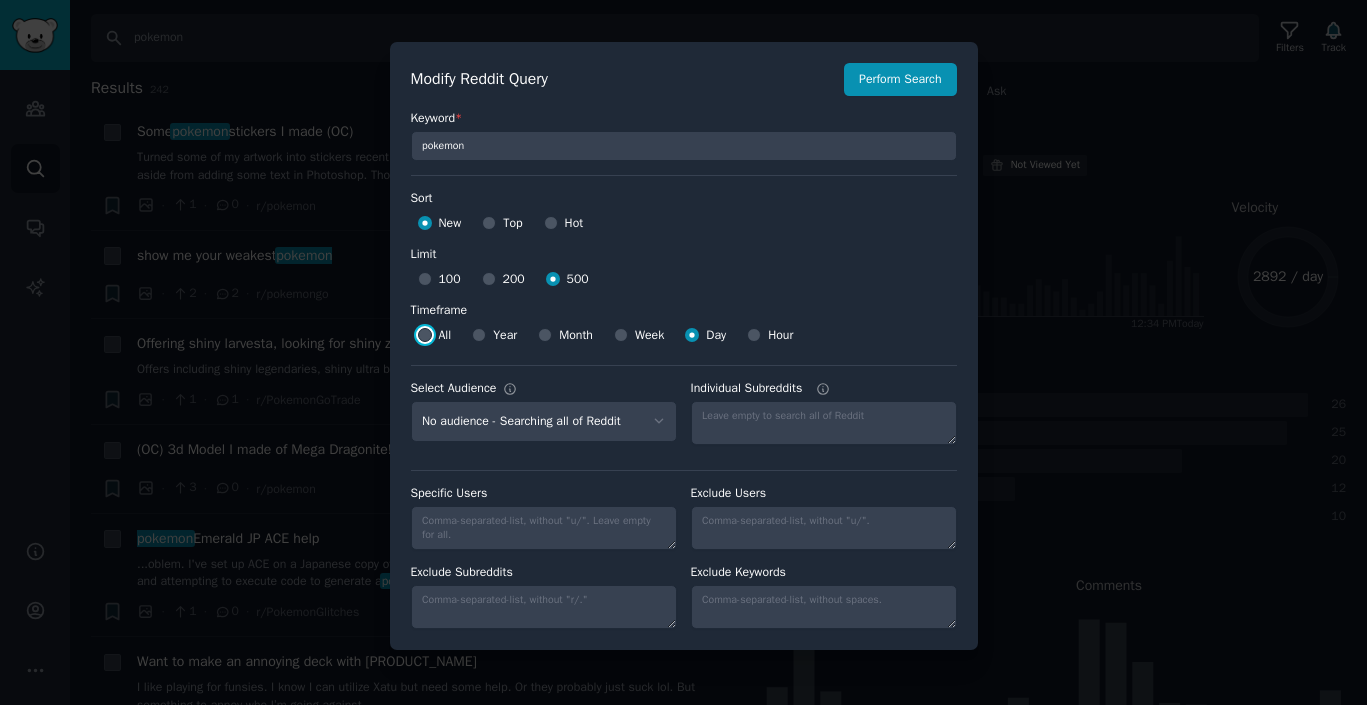 click on "All" at bounding box center (425, 335) 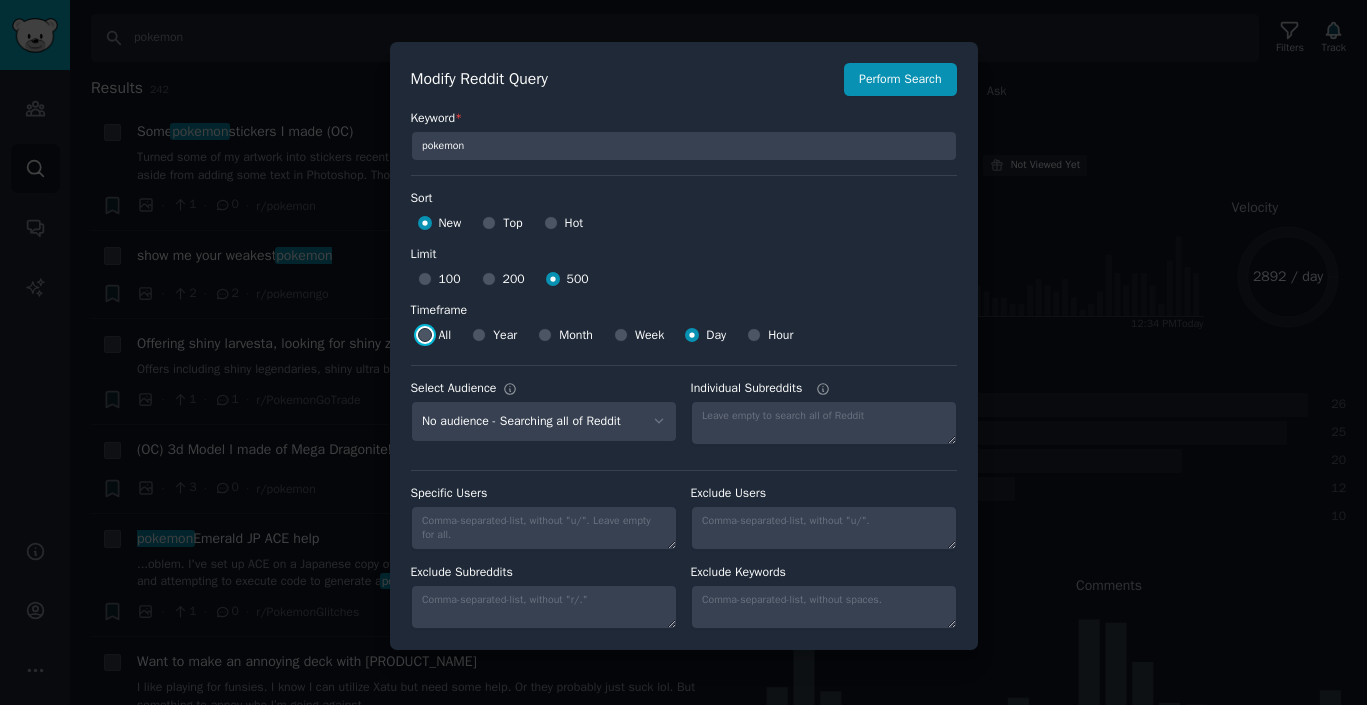 radio on "true" 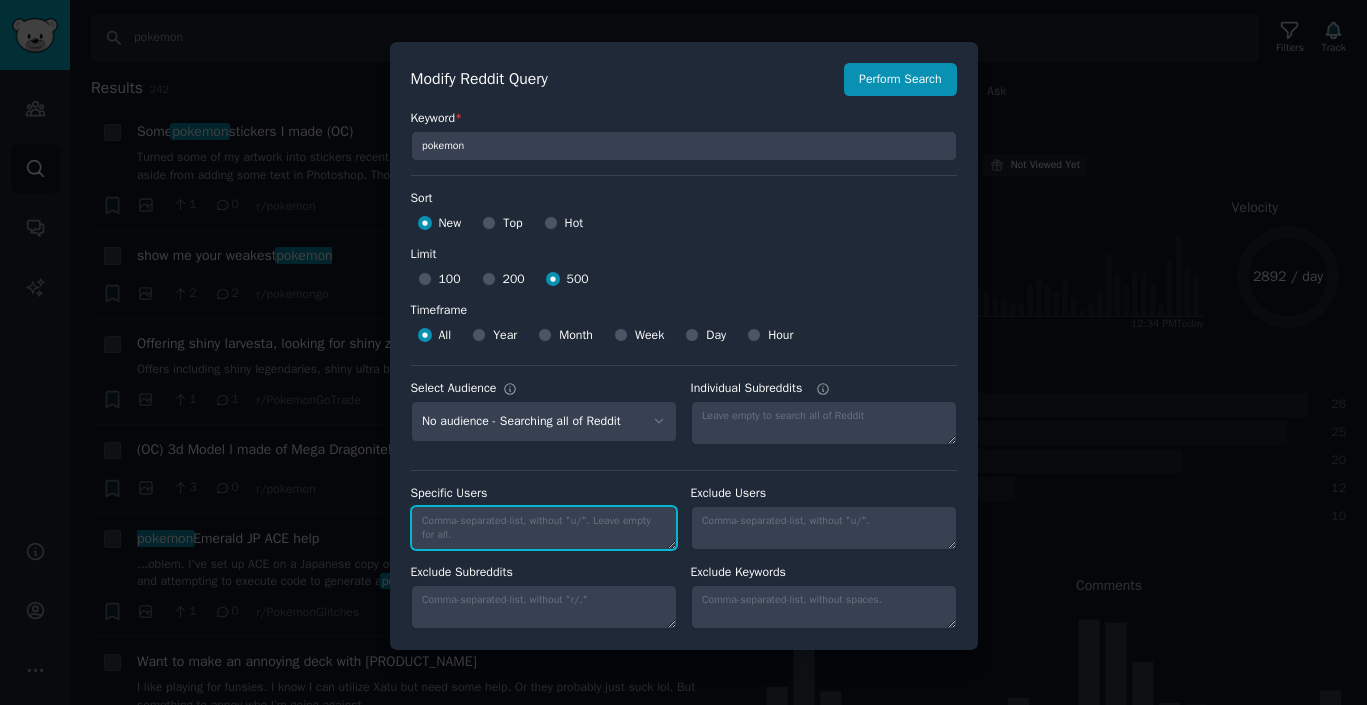 click on "Specific Users" at bounding box center (544, 528) 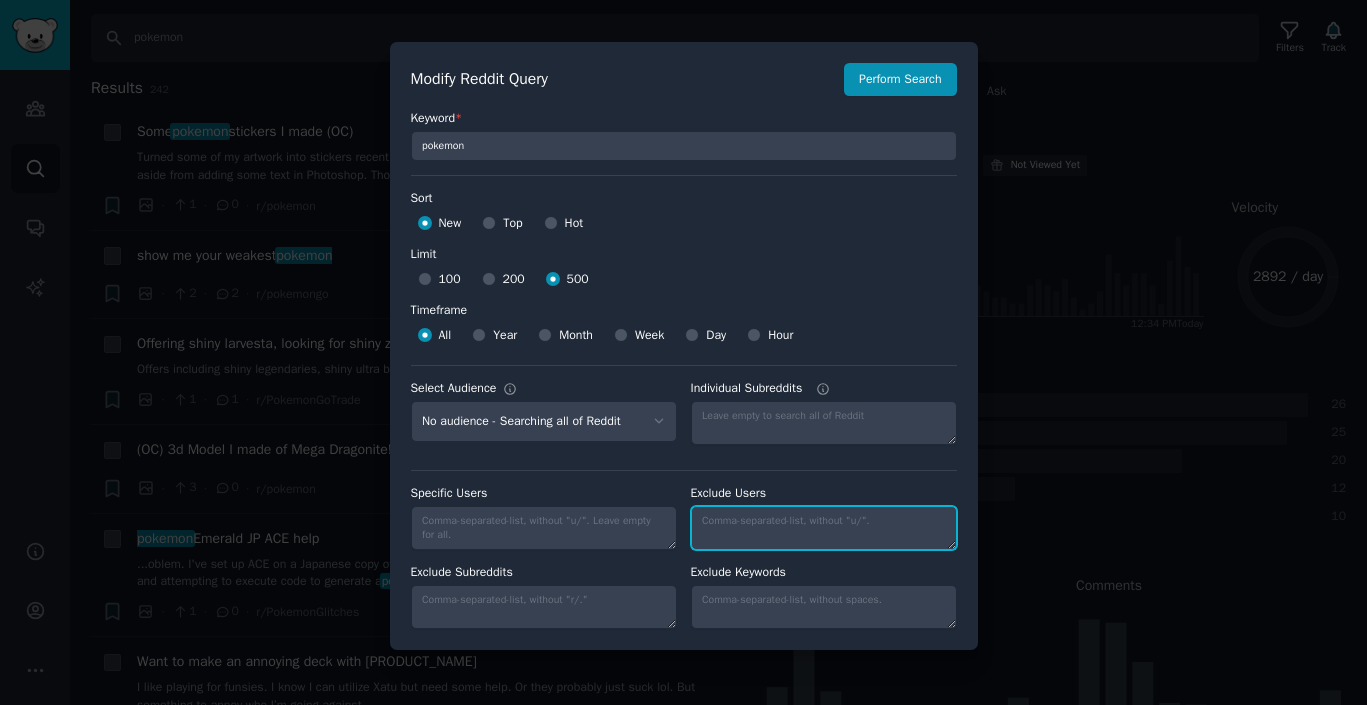 click on "Individual Subreddits" at bounding box center [824, 528] 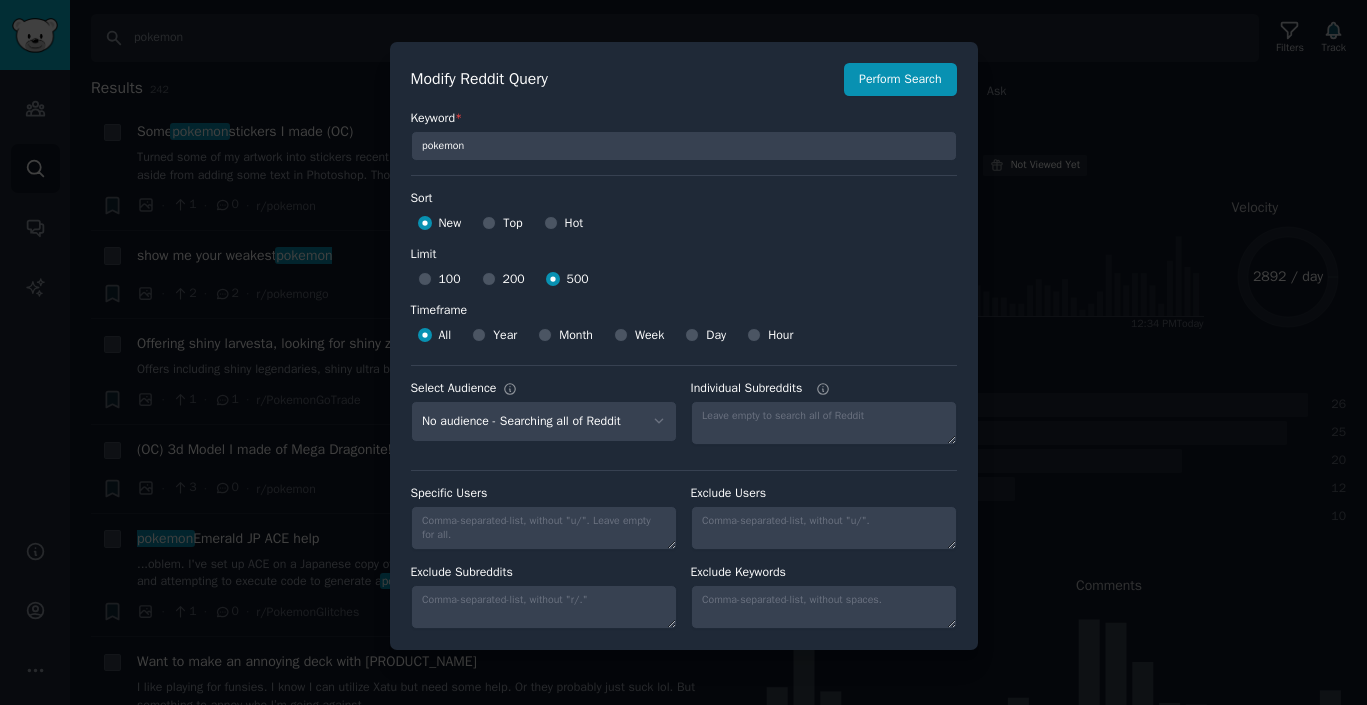 click at bounding box center (683, 352) 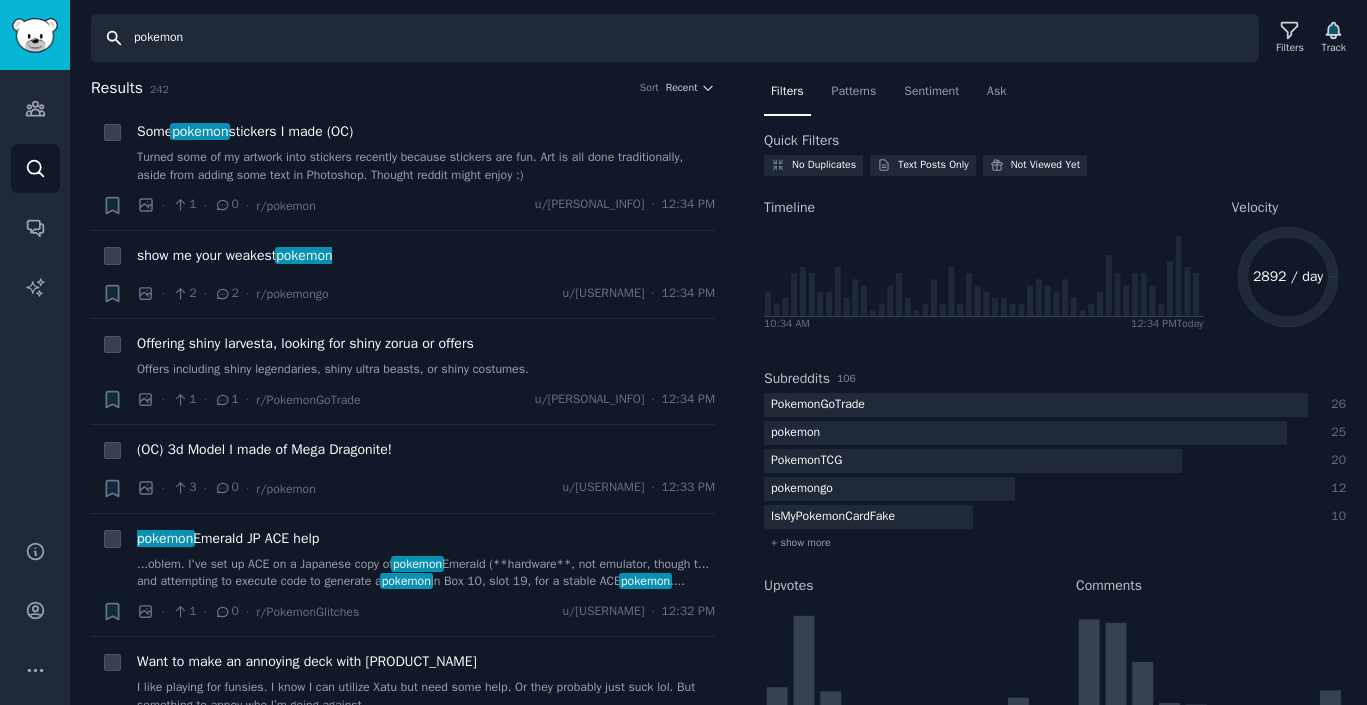 click on "pokemon" at bounding box center (675, 38) 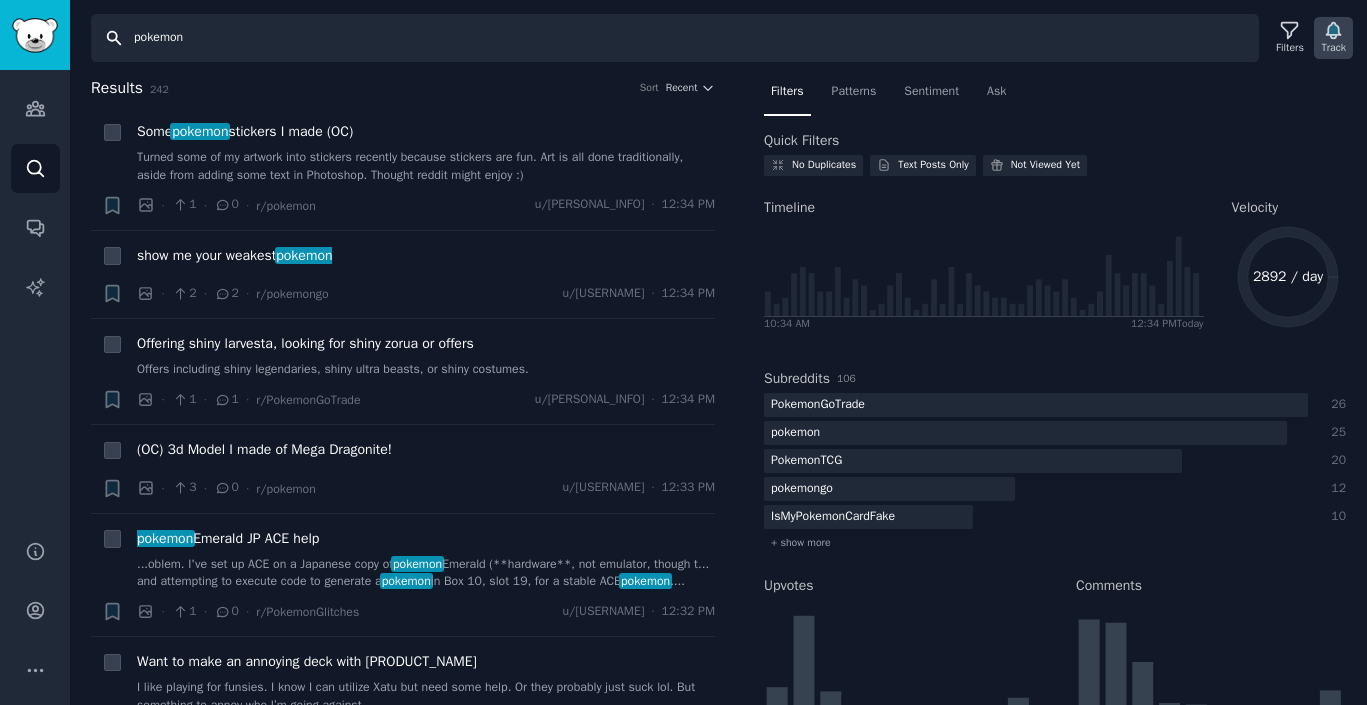 click 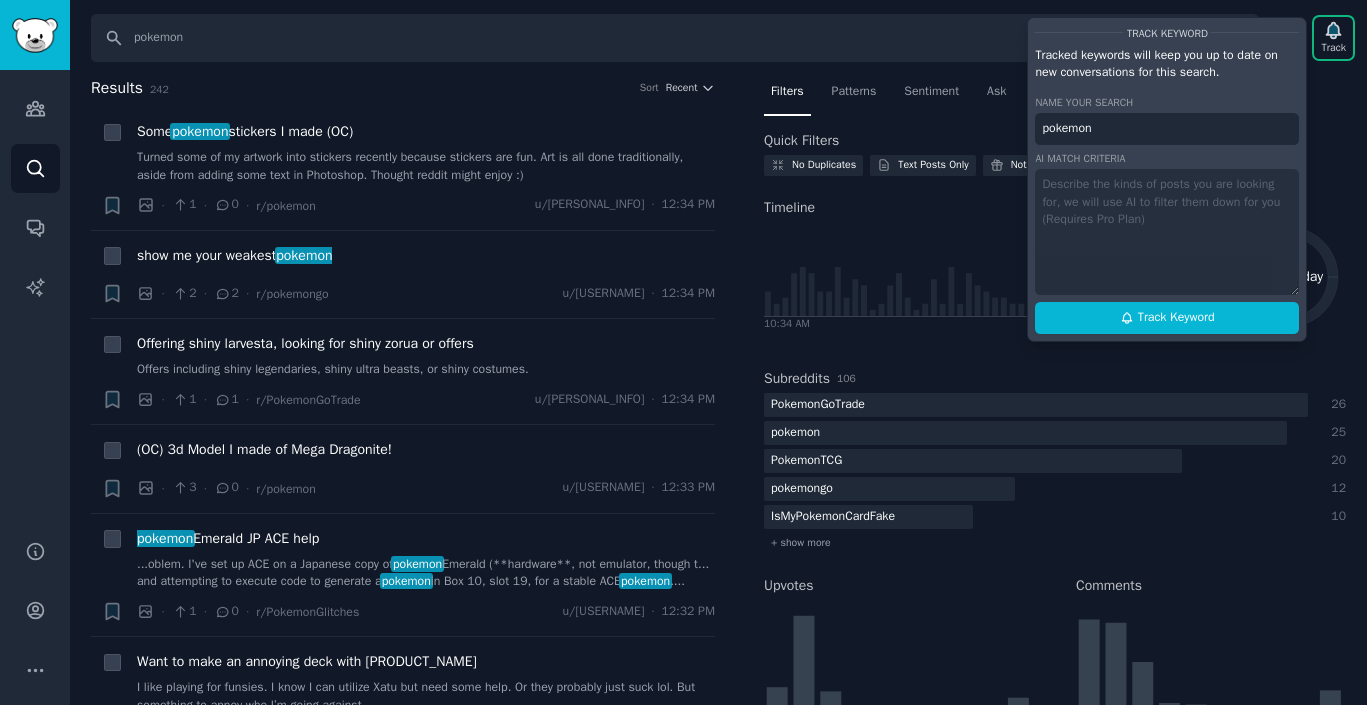 click on "Filters Patterns Sentiment Ask" at bounding box center [1055, 96] 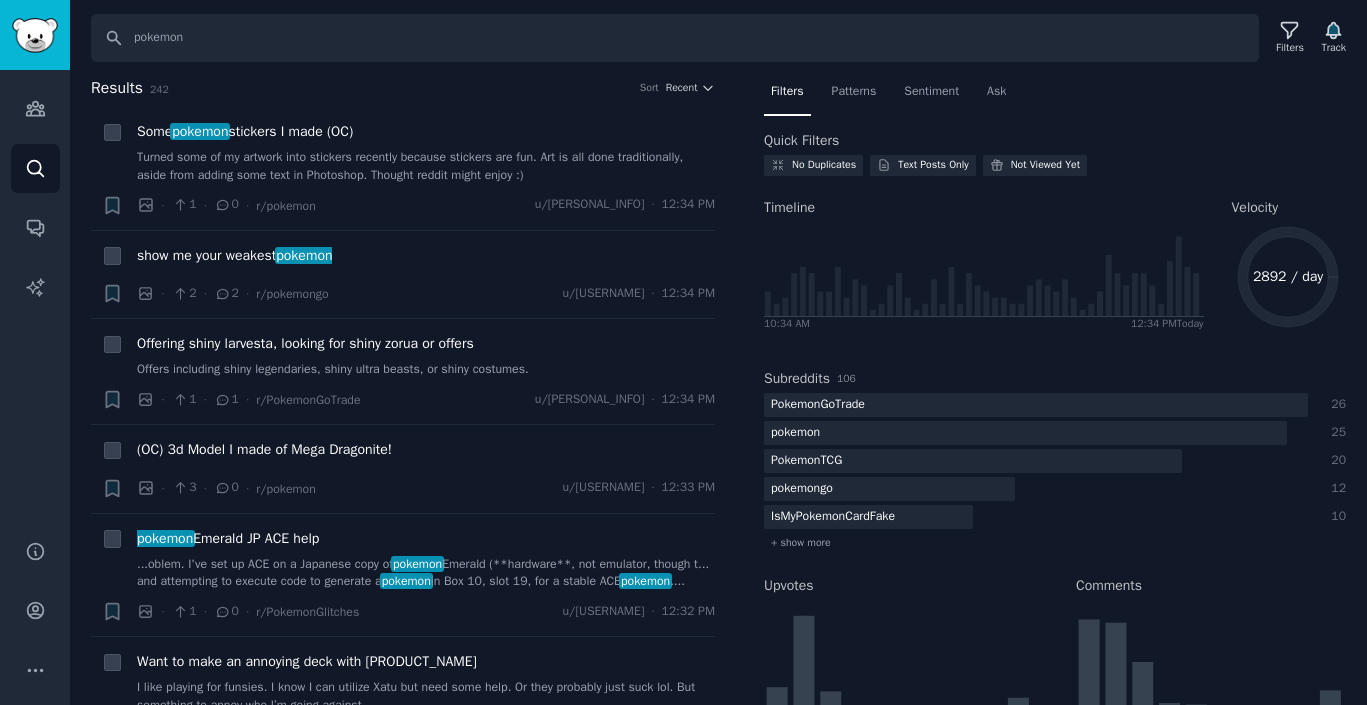 click on "Filters Patterns Sentiment Ask" at bounding box center (1055, 96) 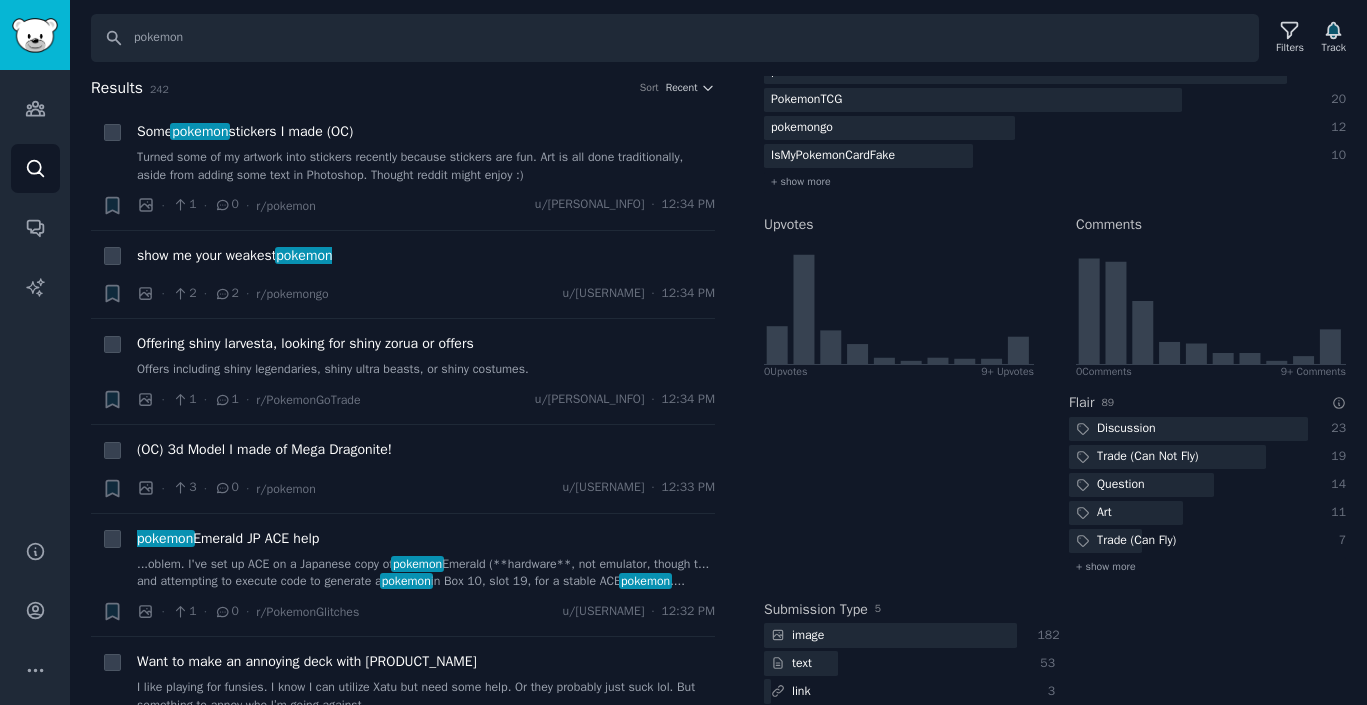 scroll, scrollTop: 440, scrollLeft: 0, axis: vertical 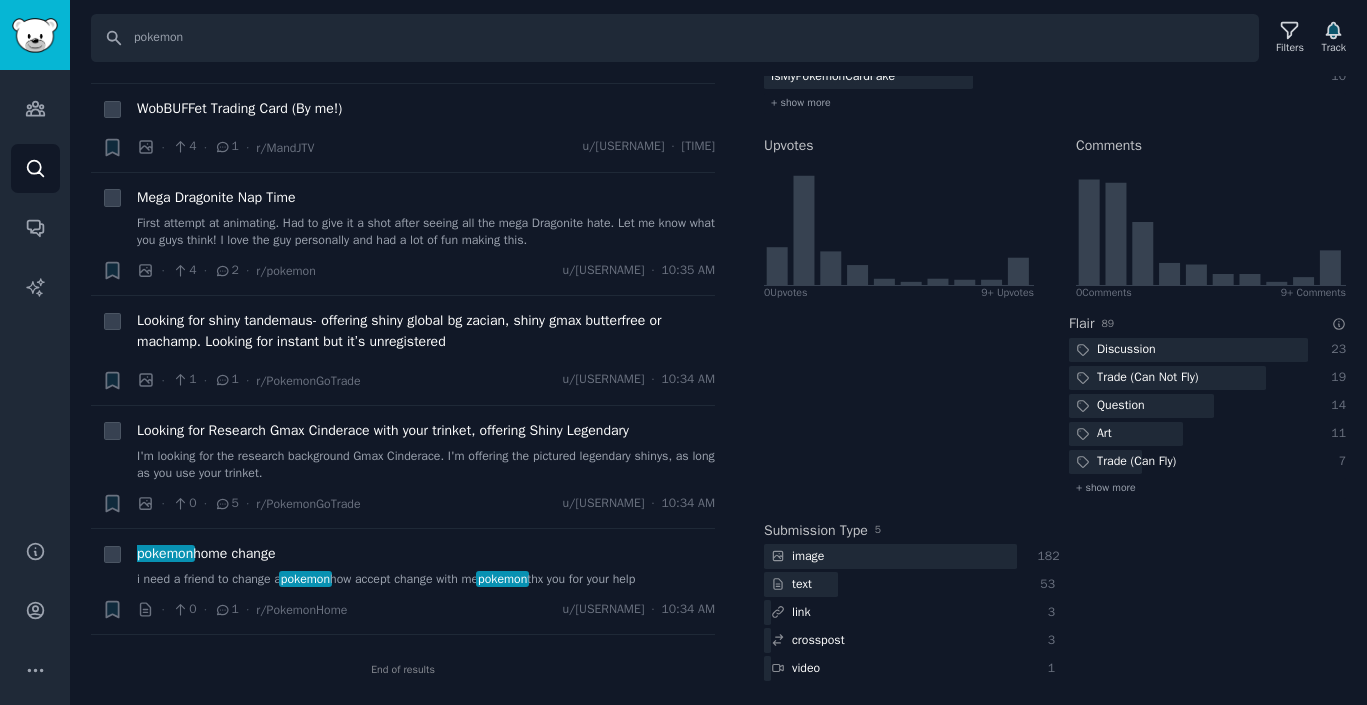 click on "End of results" at bounding box center [403, 670] 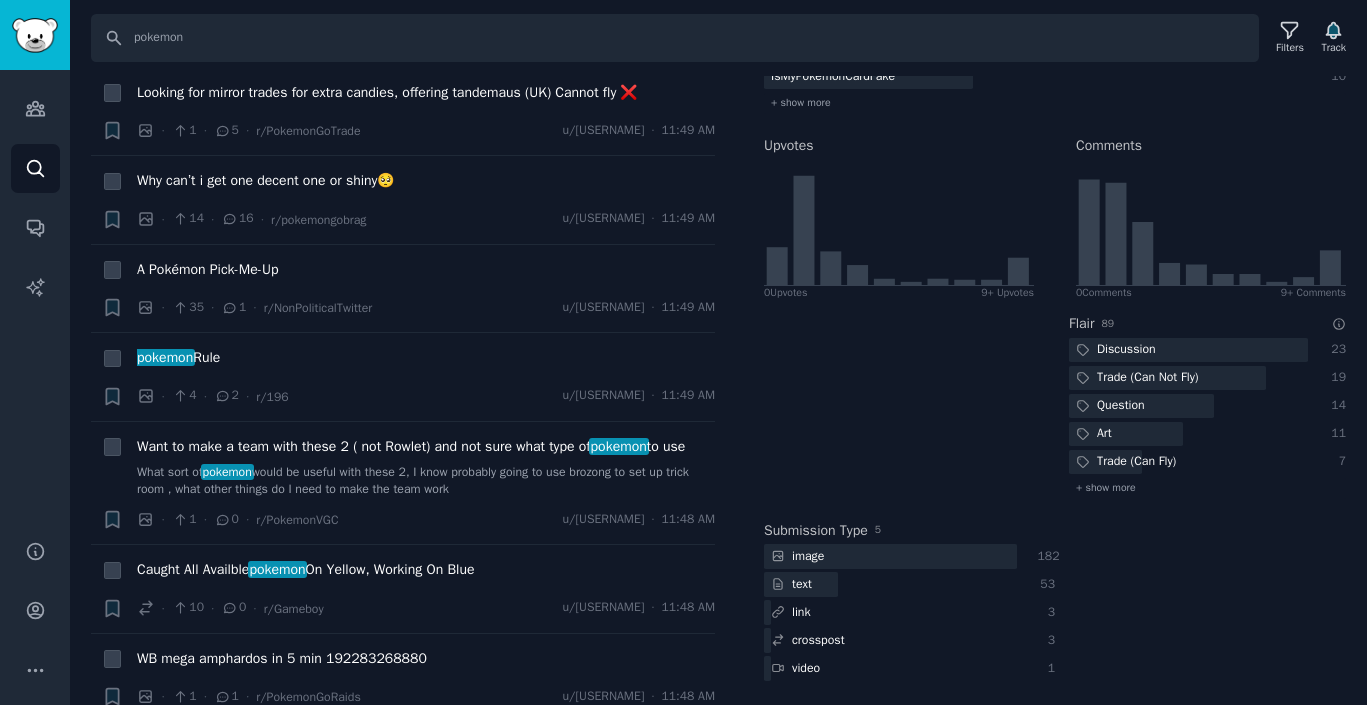 scroll, scrollTop: 11727, scrollLeft: 0, axis: vertical 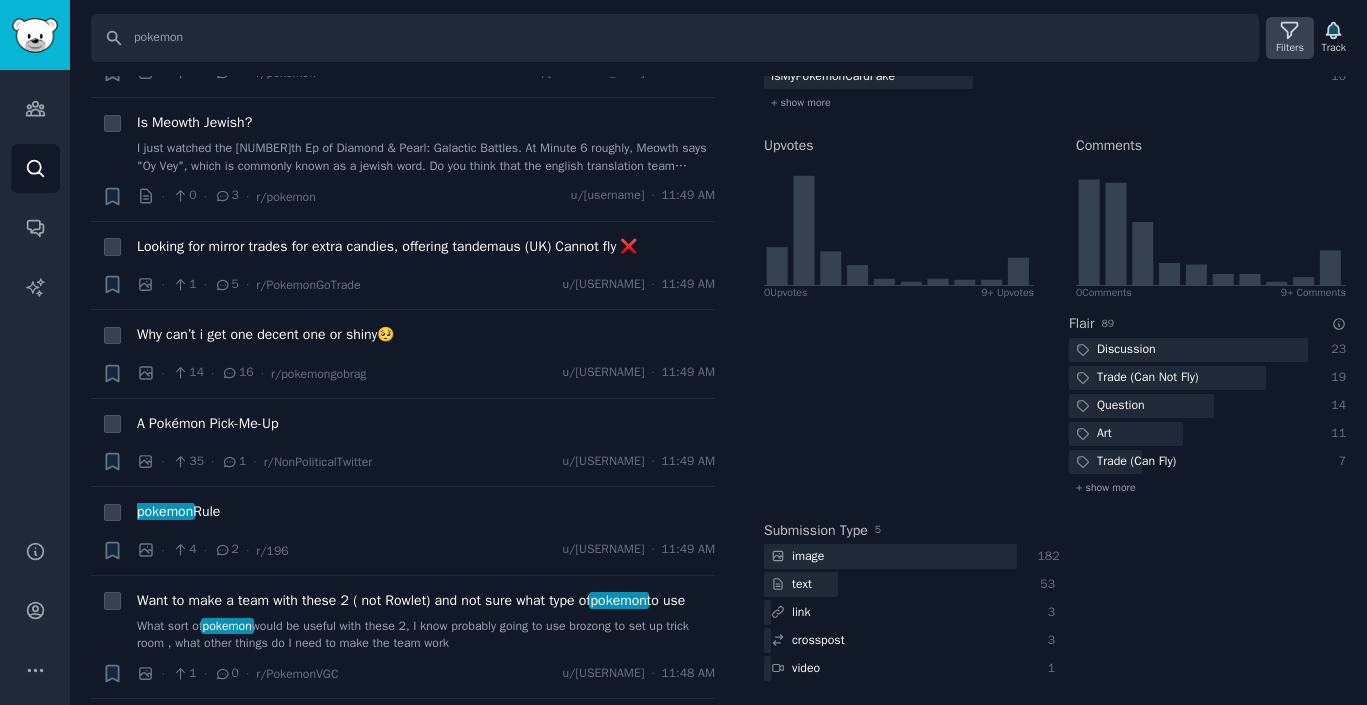 click on "Filters" at bounding box center (1290, 48) 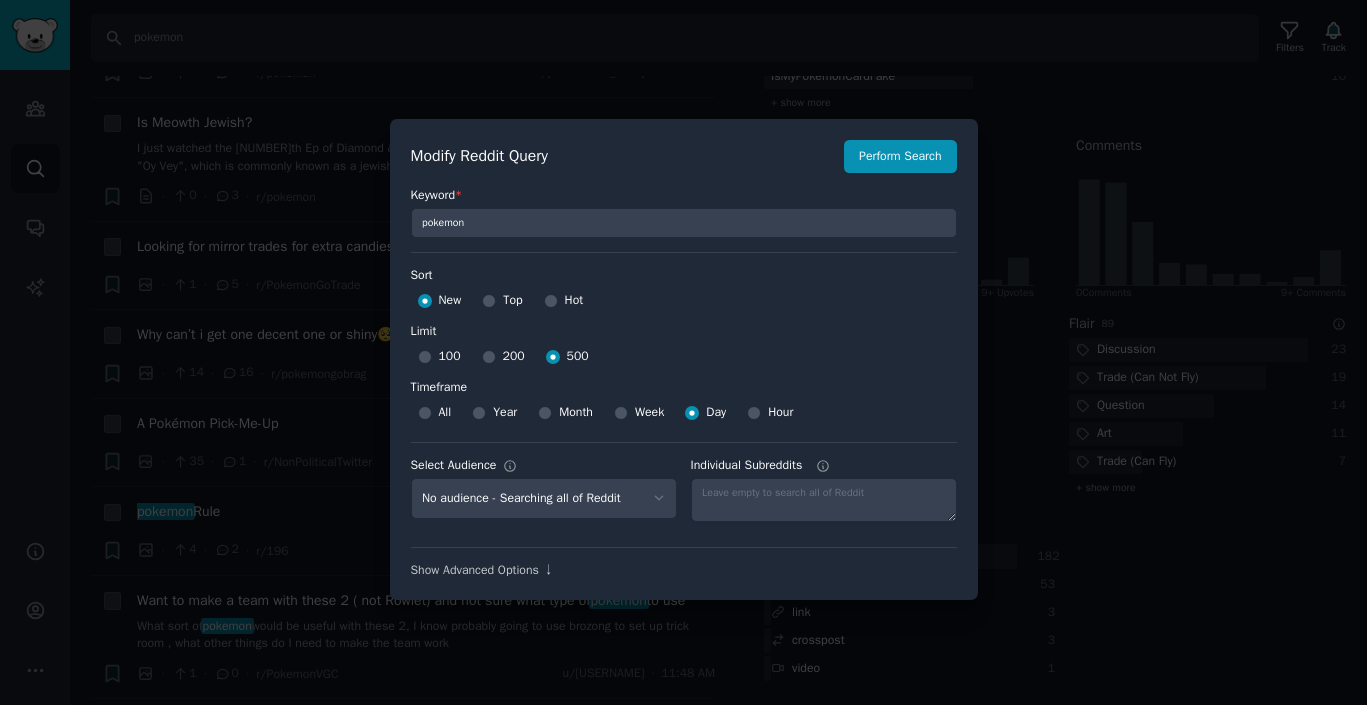 click at bounding box center [683, 352] 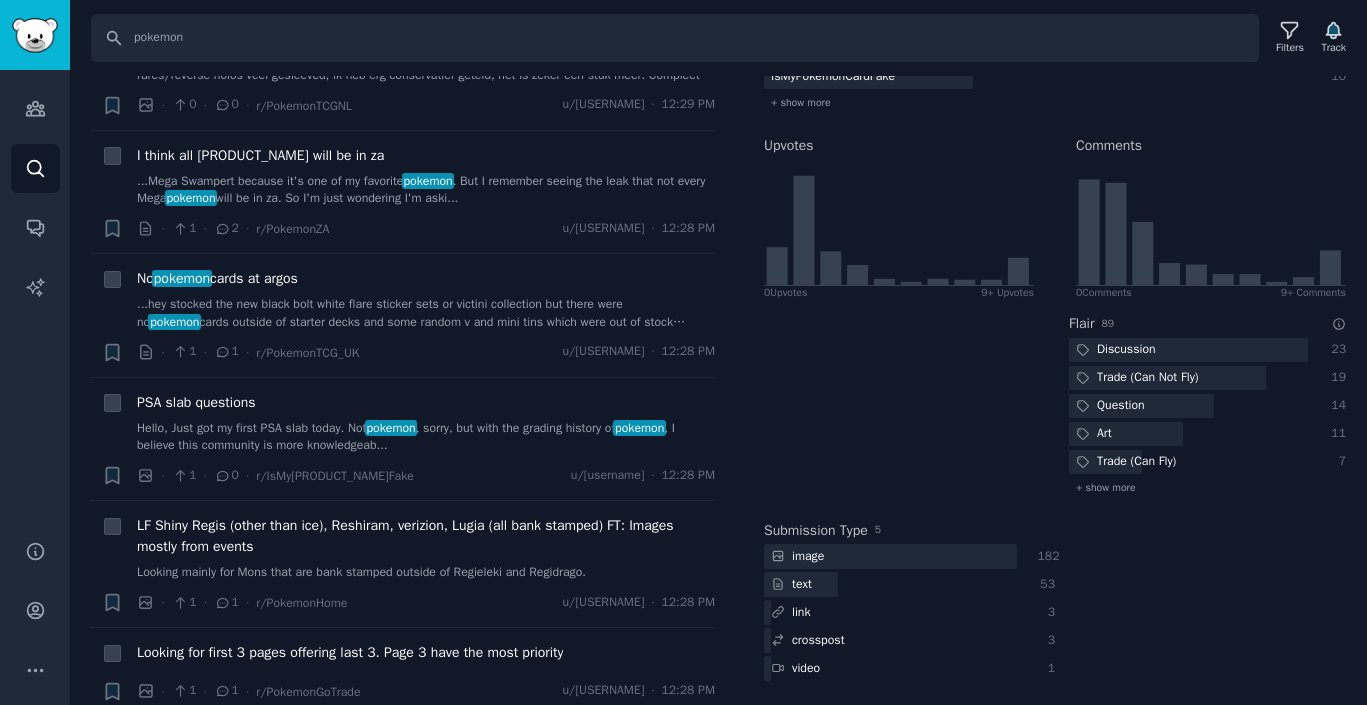 scroll, scrollTop: 0, scrollLeft: 0, axis: both 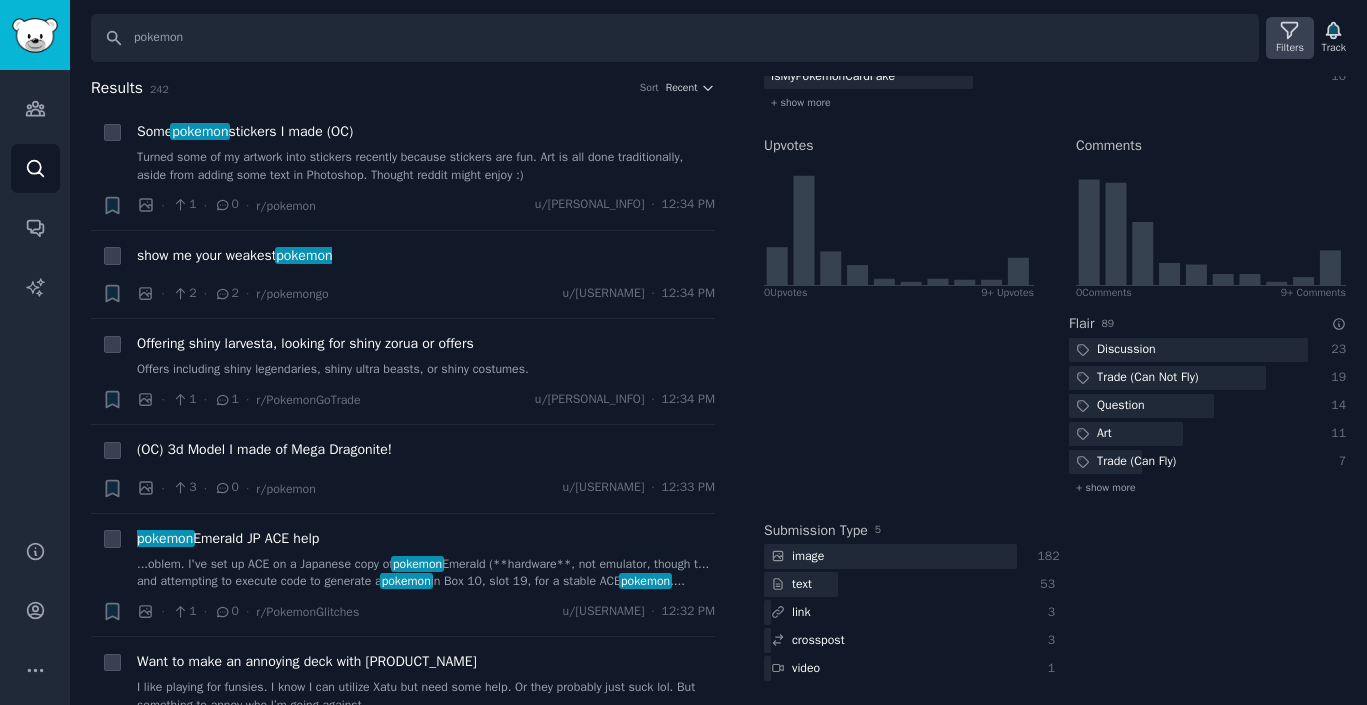 click 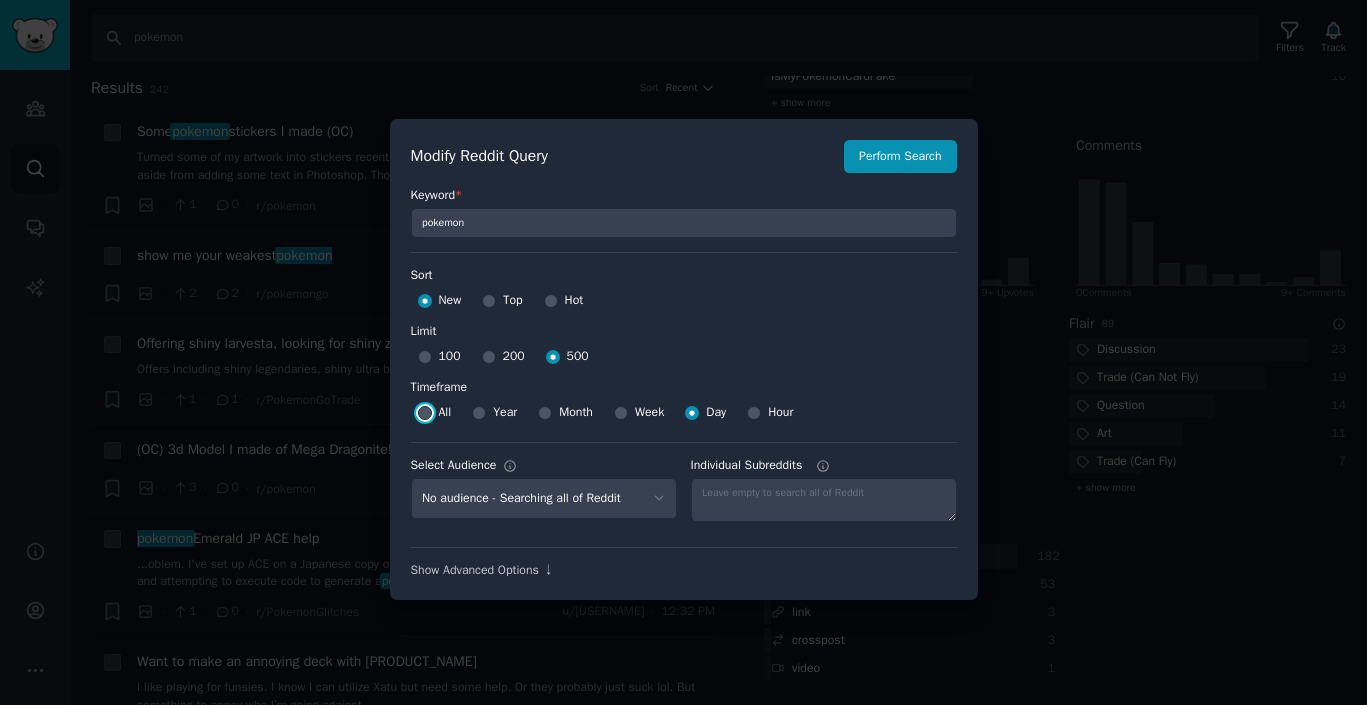 click on "All" at bounding box center [425, 413] 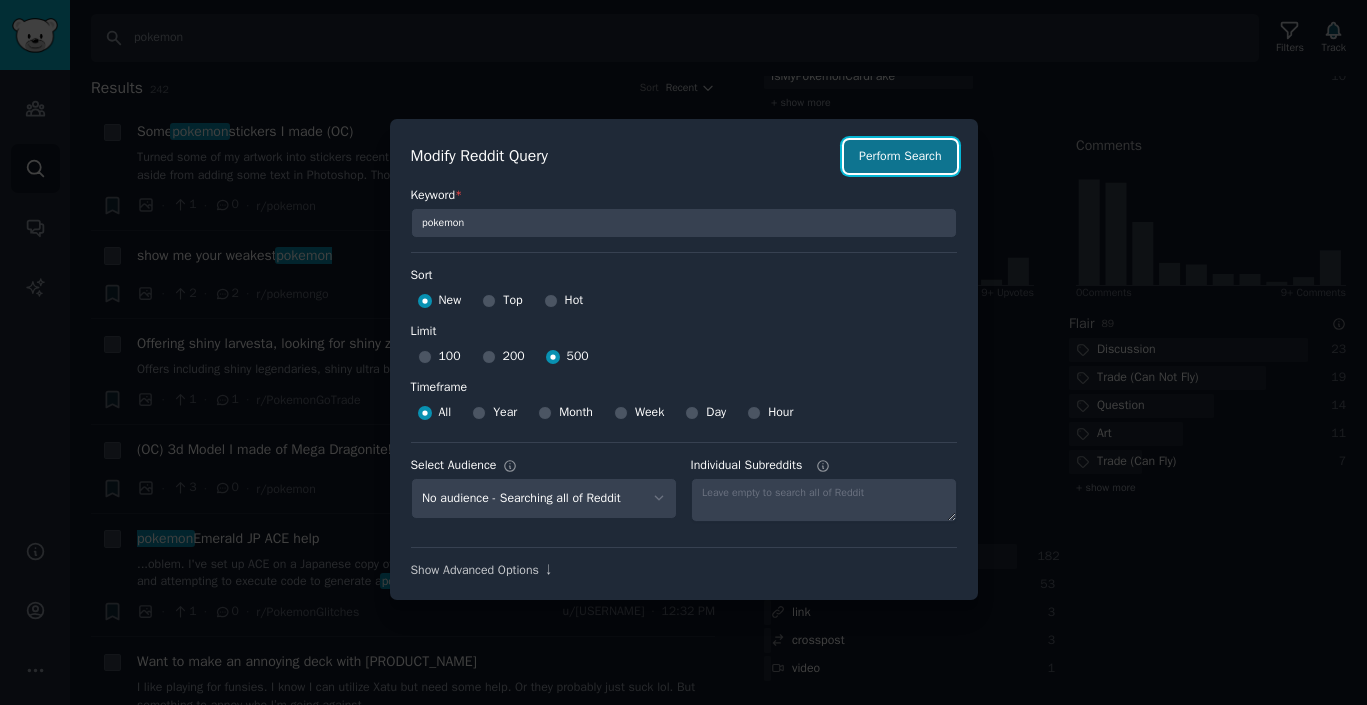 click on "Perform Search" at bounding box center (900, 157) 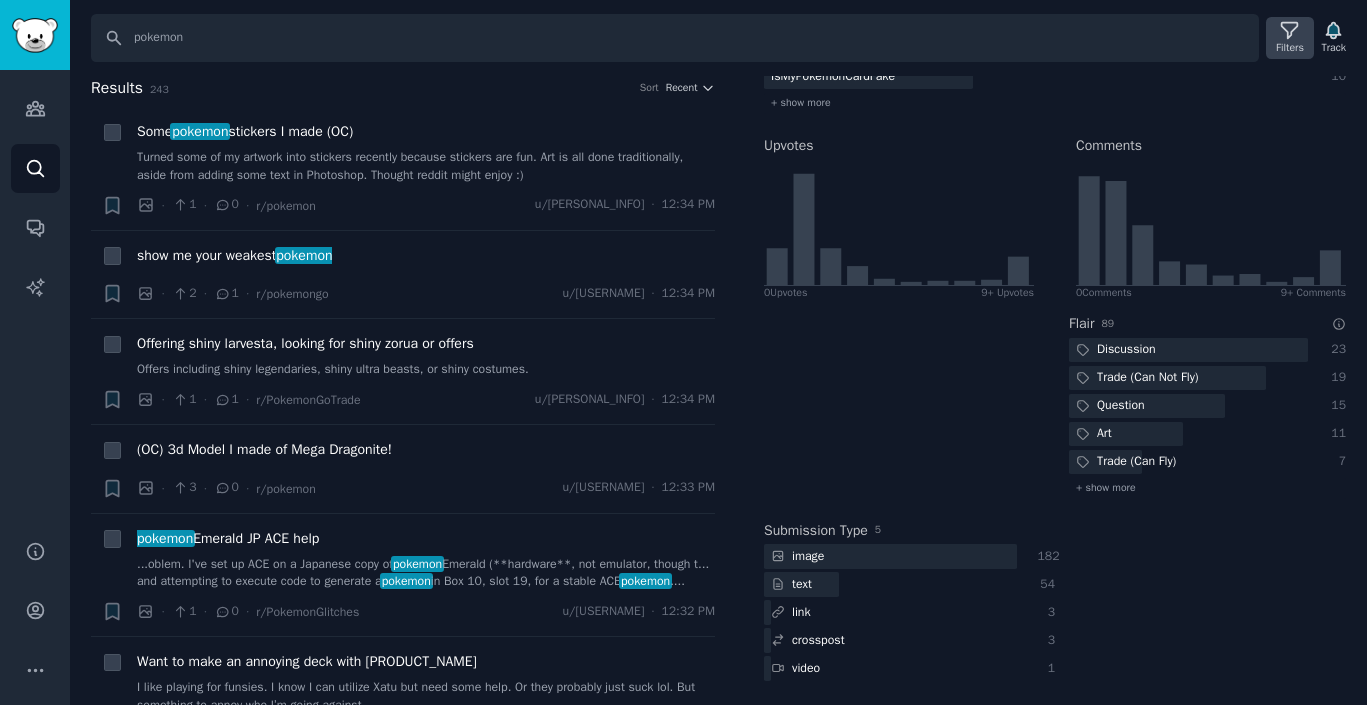 click on "Filters" at bounding box center [1290, 48] 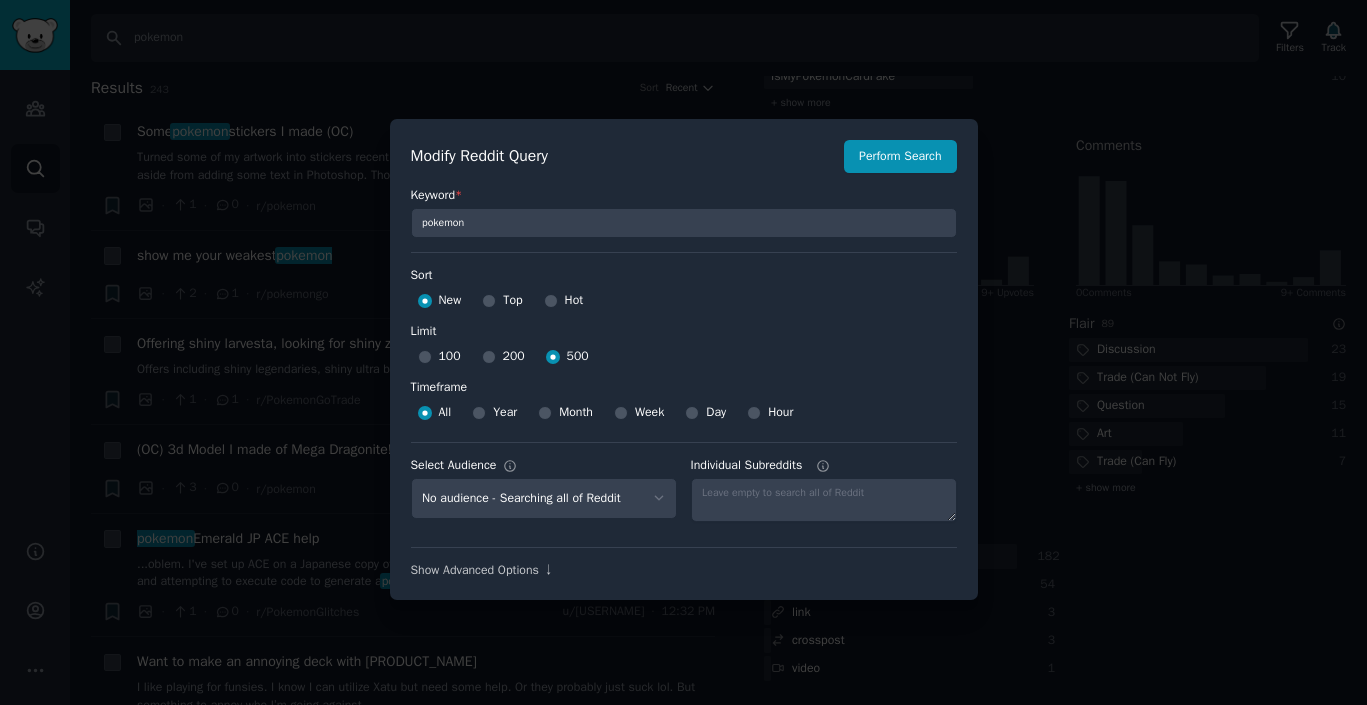 click on "Top" at bounding box center (512, 301) 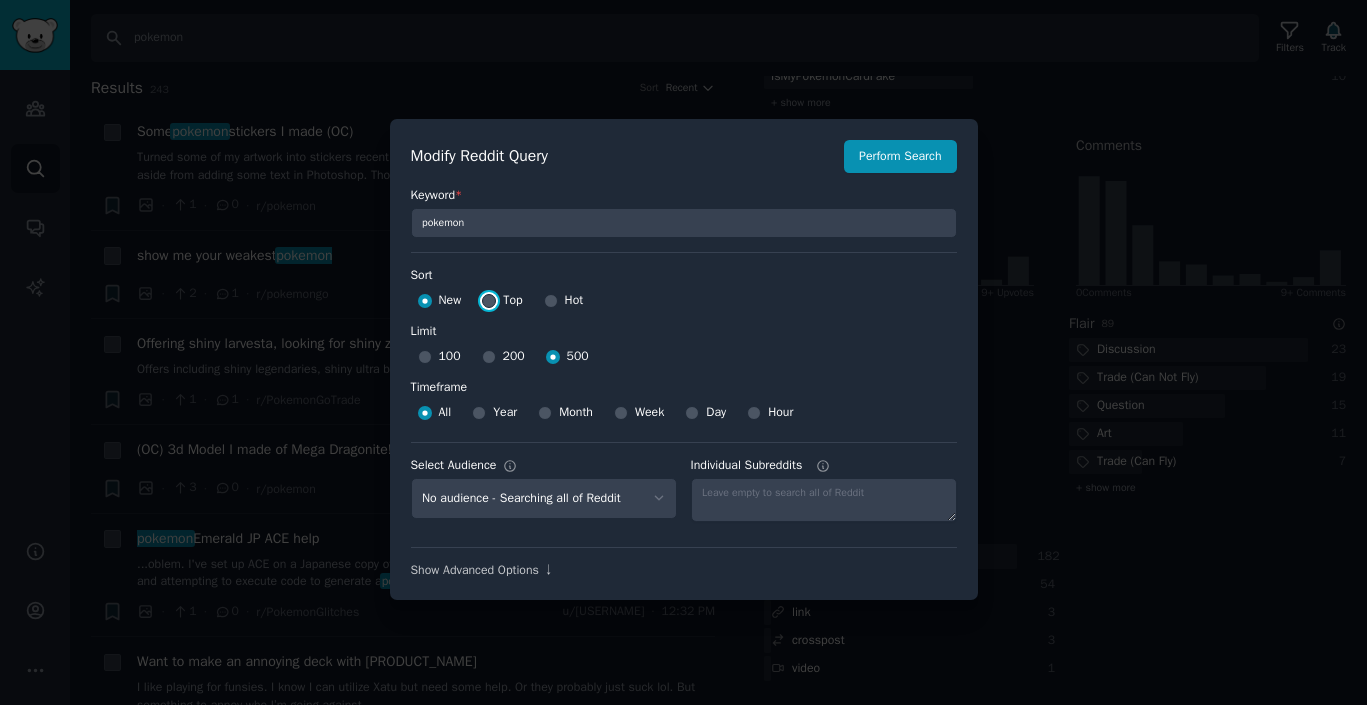 click on "Top" at bounding box center [489, 301] 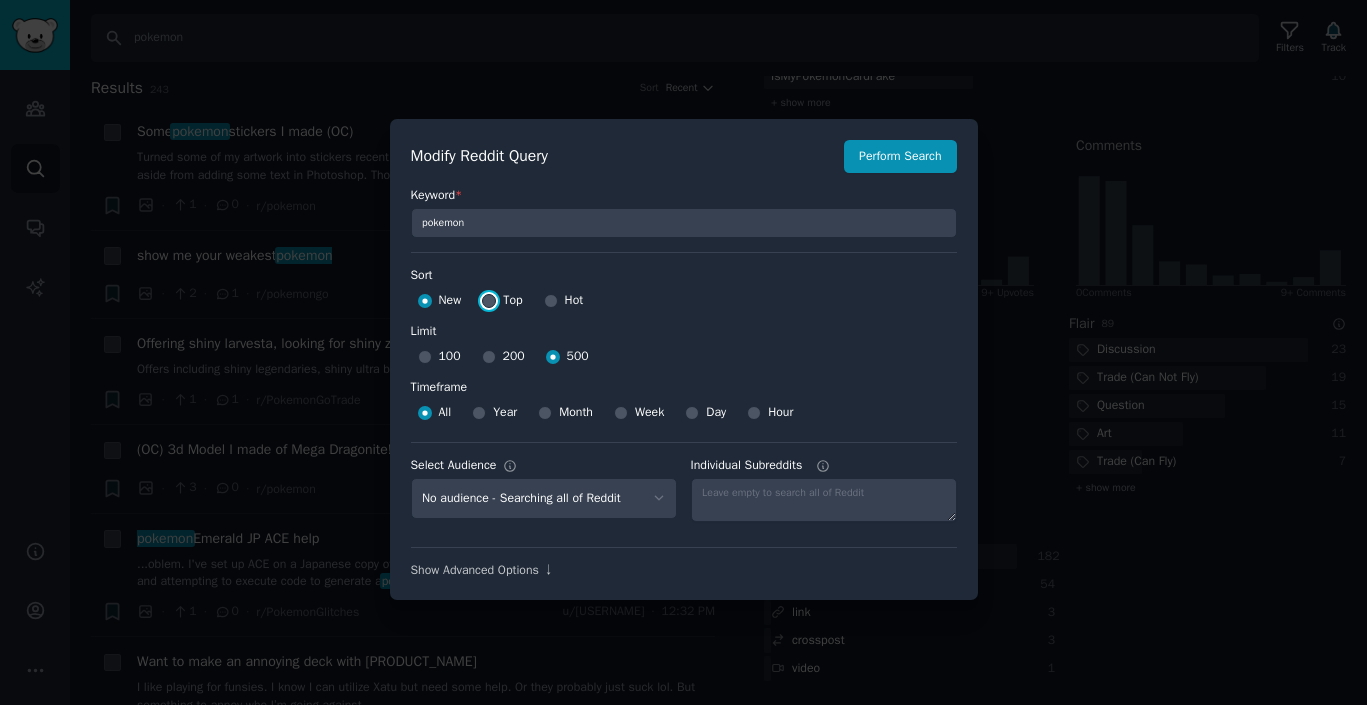 radio on "true" 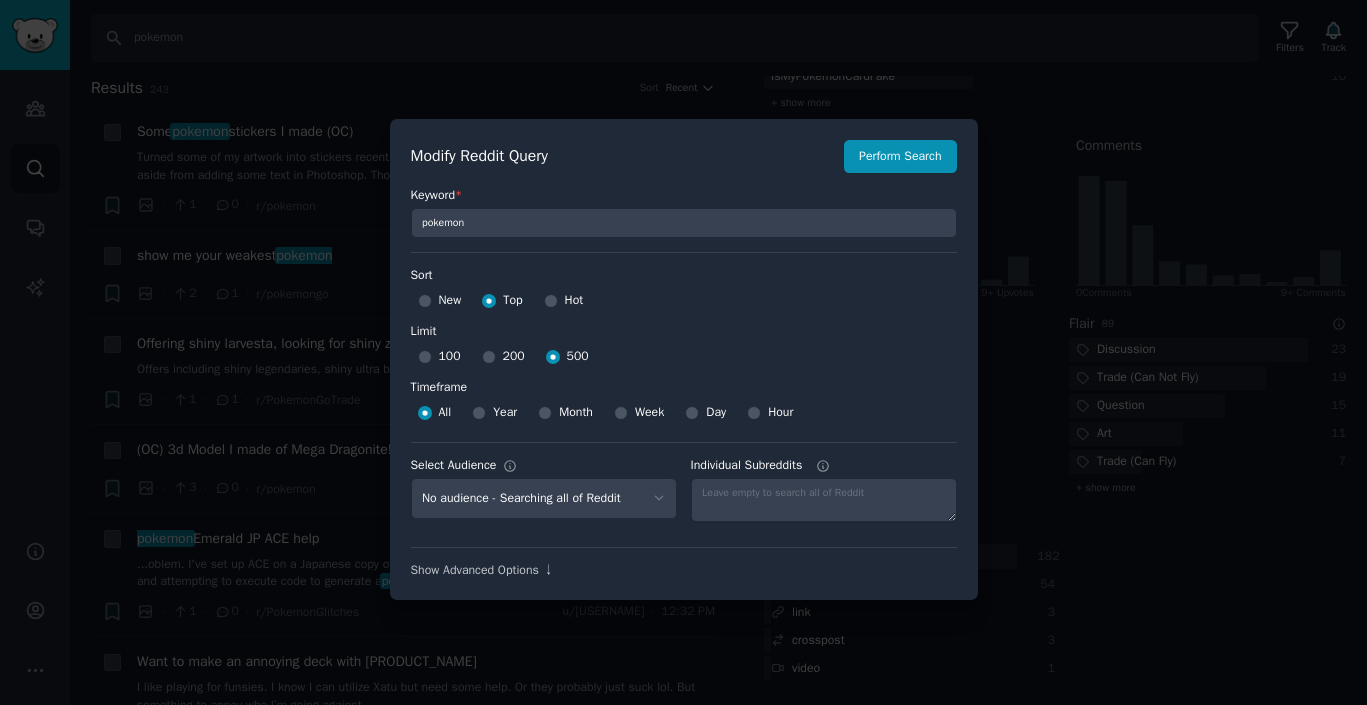 click on "Sort" at bounding box center (684, 276) 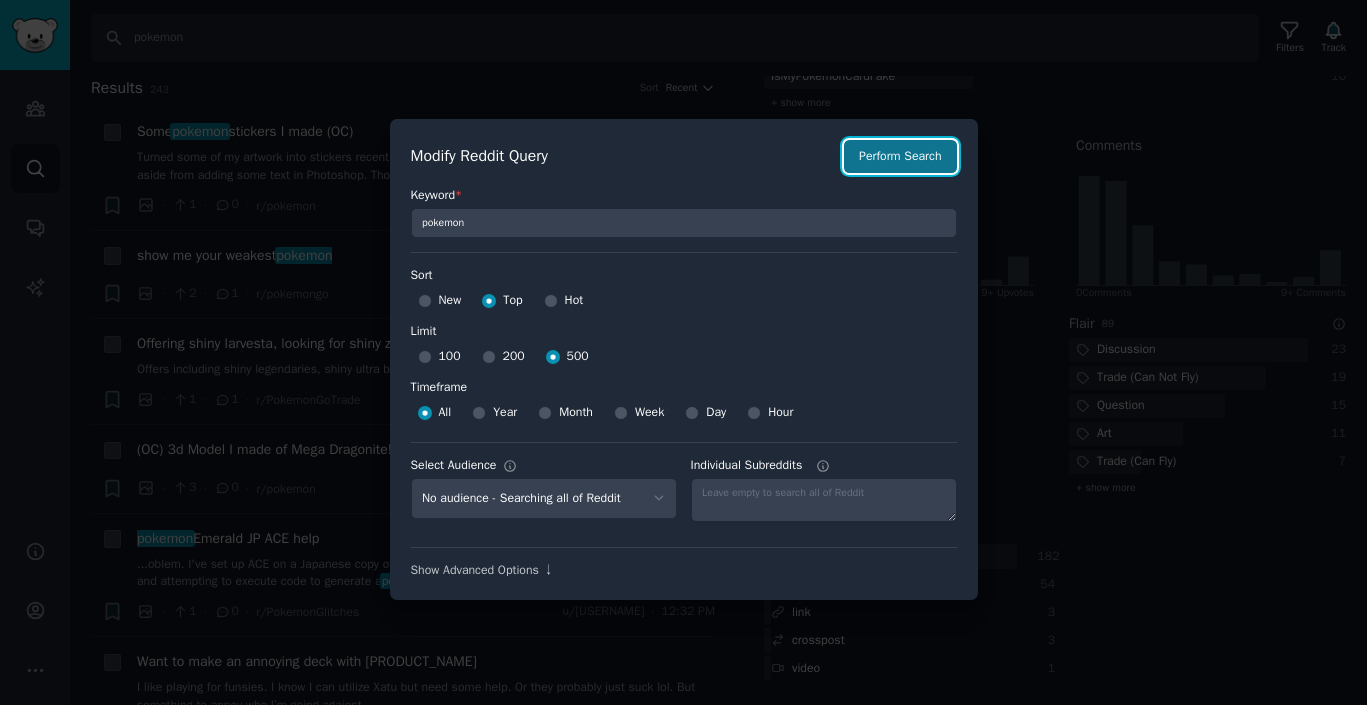 click on "Perform Search" at bounding box center [900, 157] 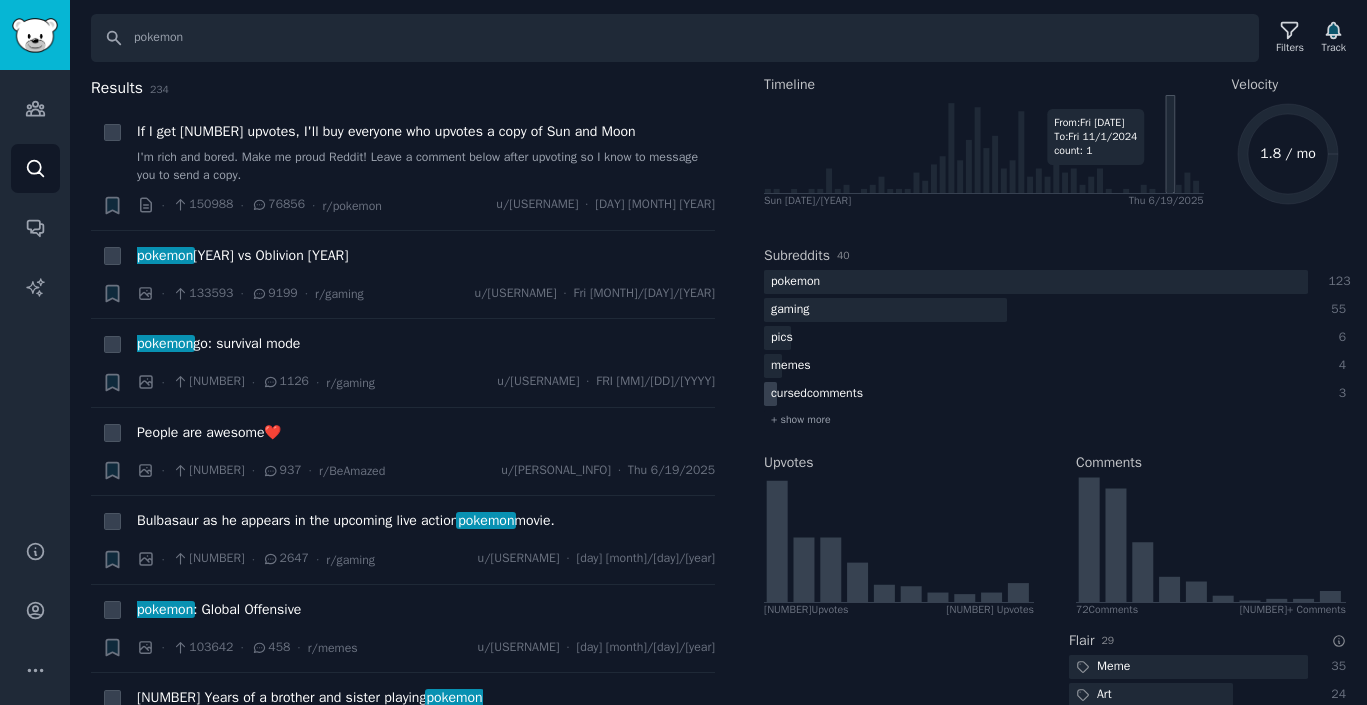 scroll, scrollTop: 0, scrollLeft: 0, axis: both 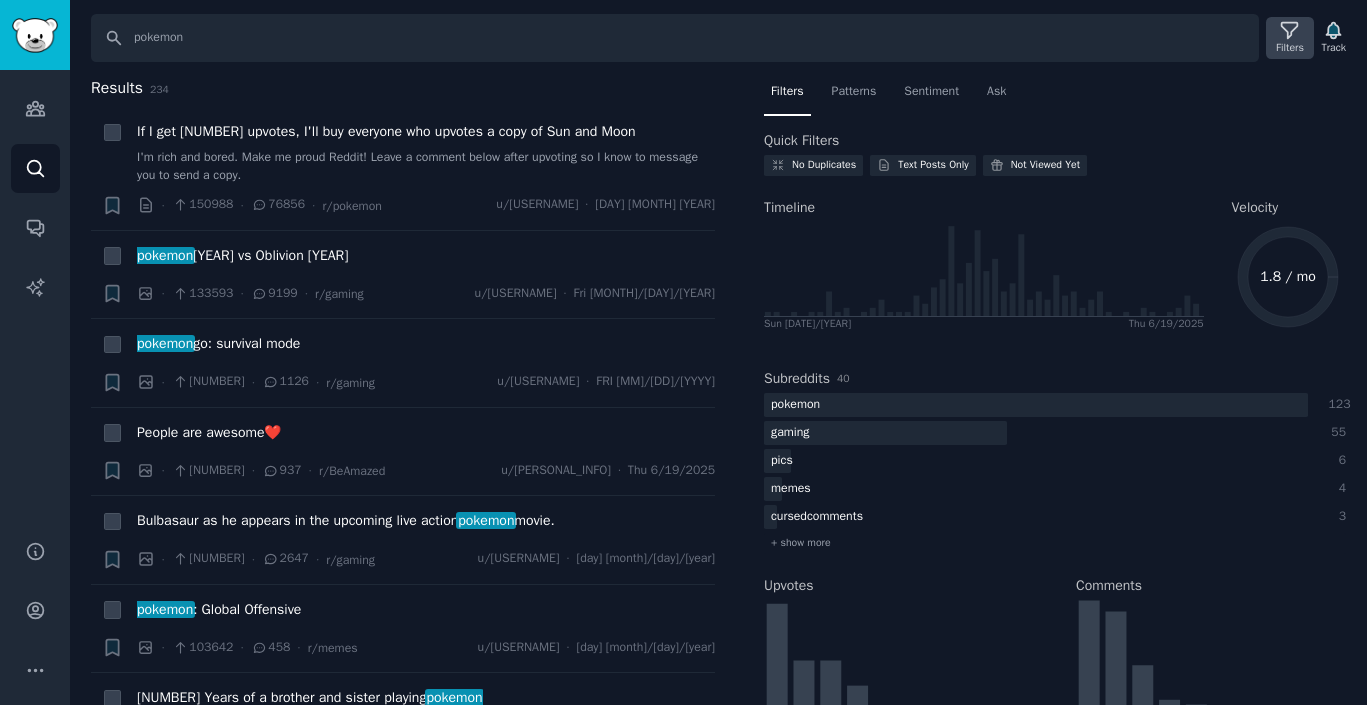 click on "Filters" at bounding box center (1290, 48) 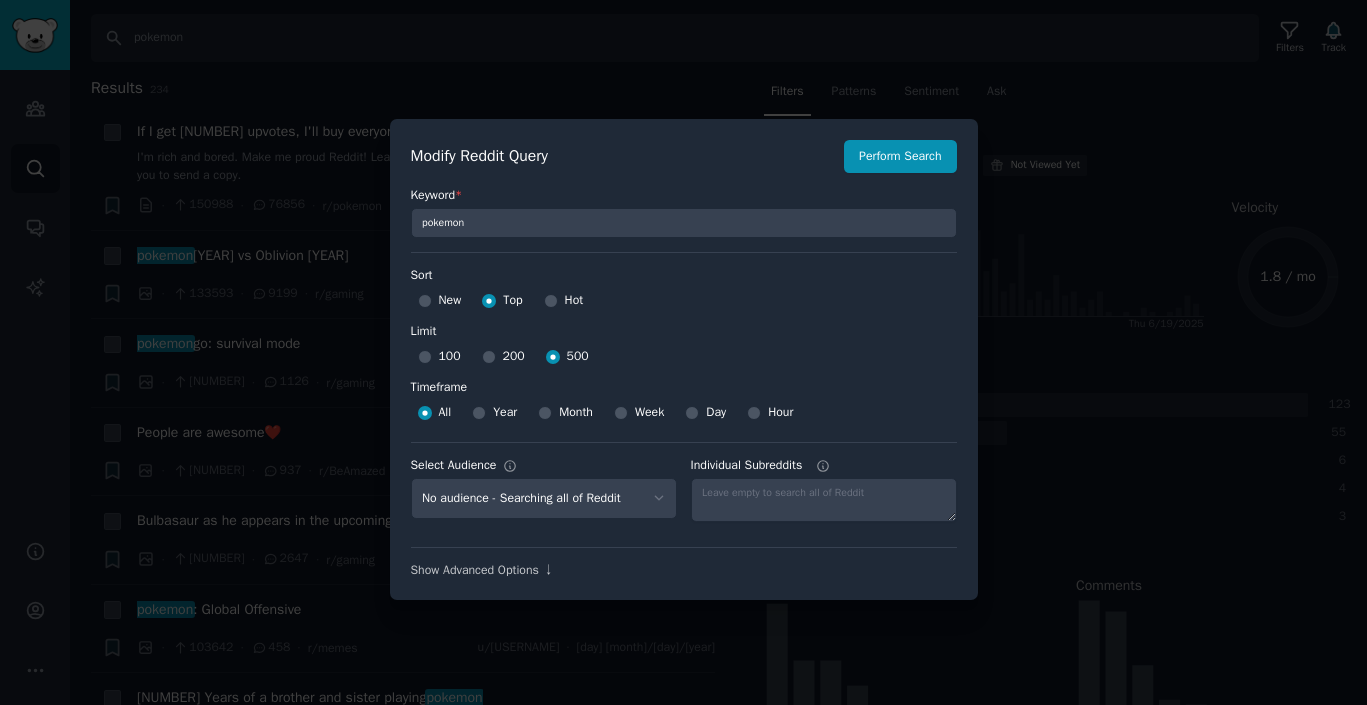 click at bounding box center [683, 352] 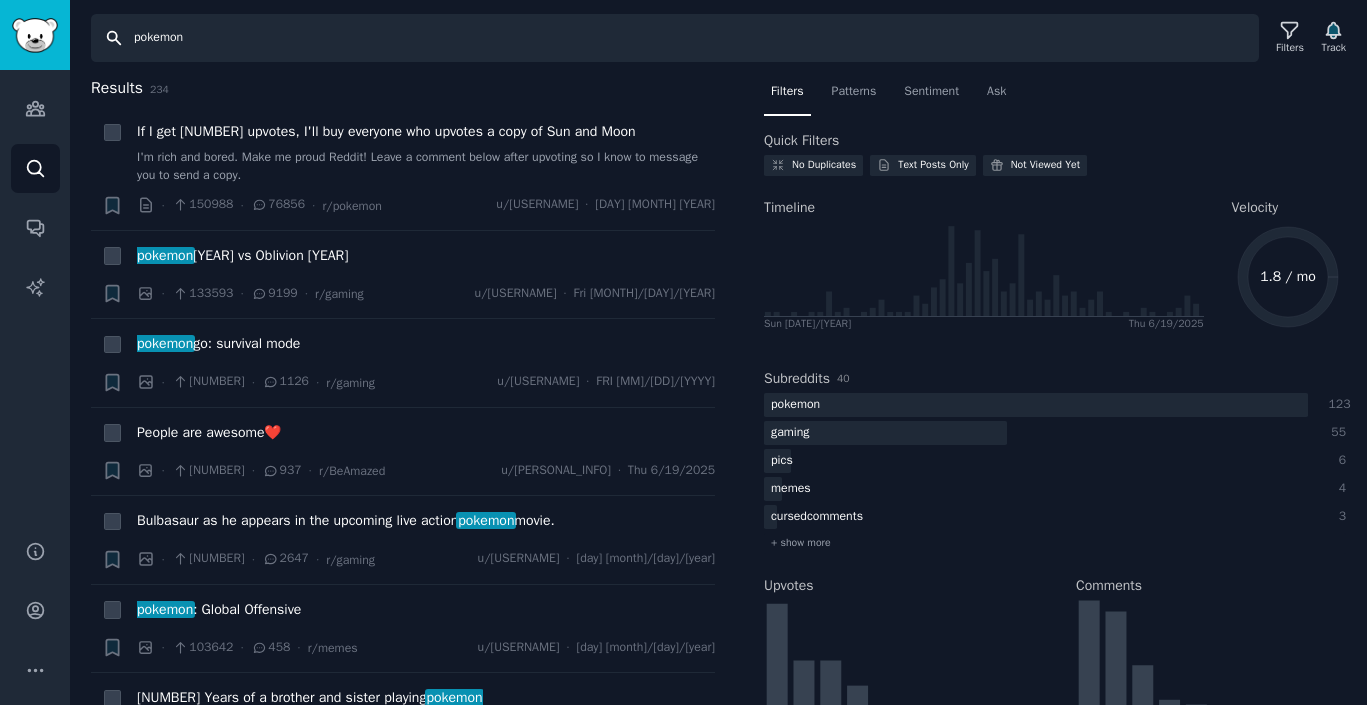 click on "pokemon" at bounding box center [675, 38] 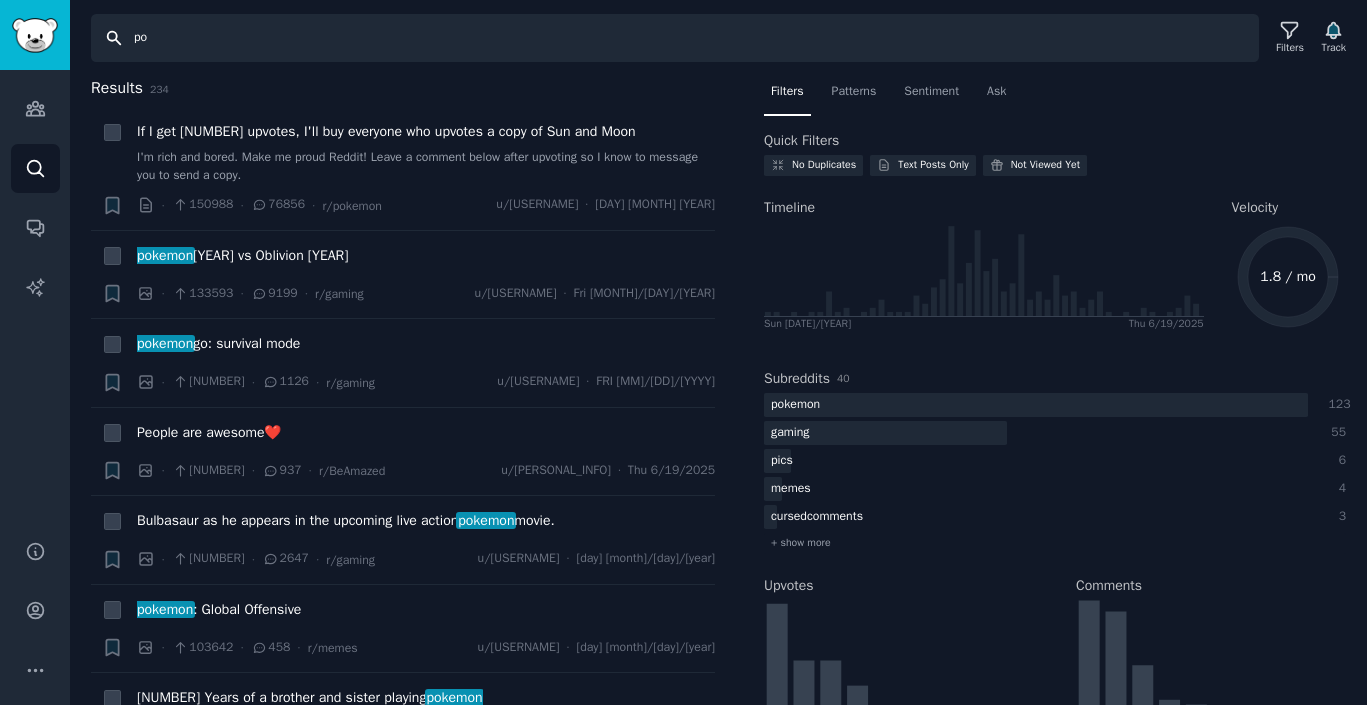 type on "p" 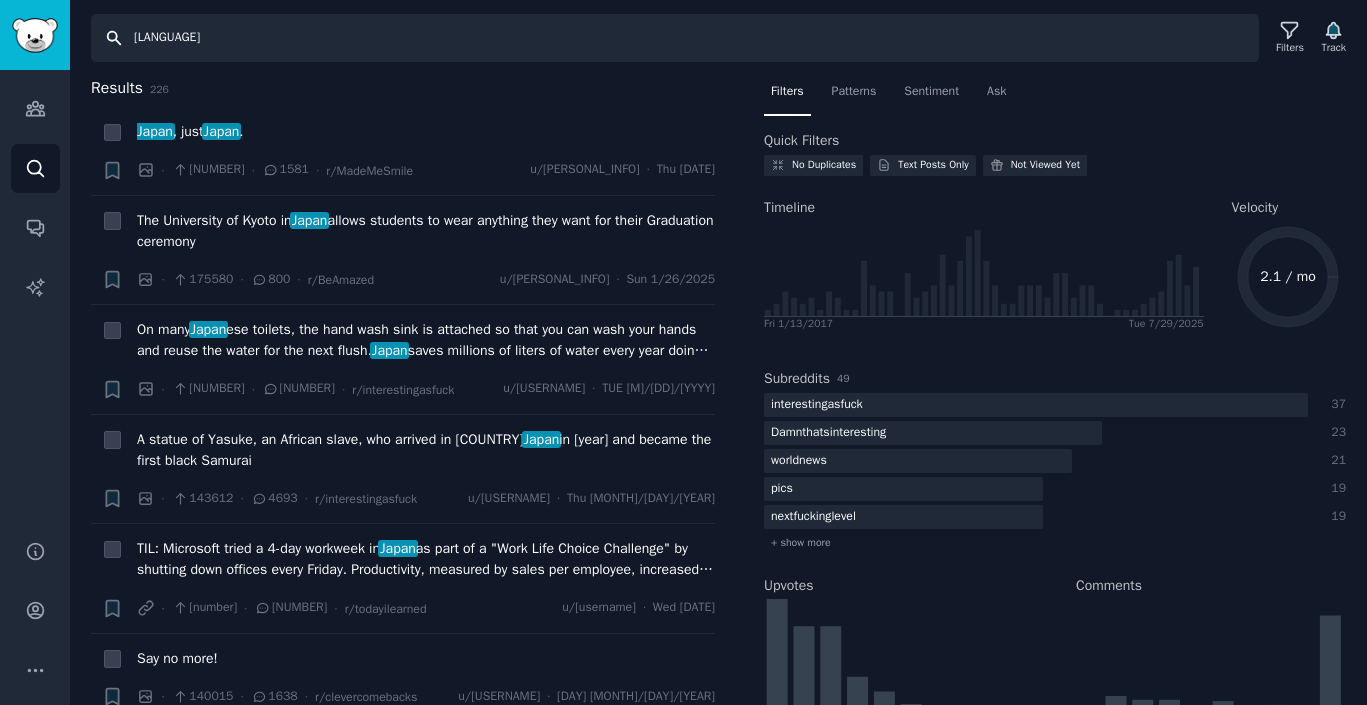 type on "J" 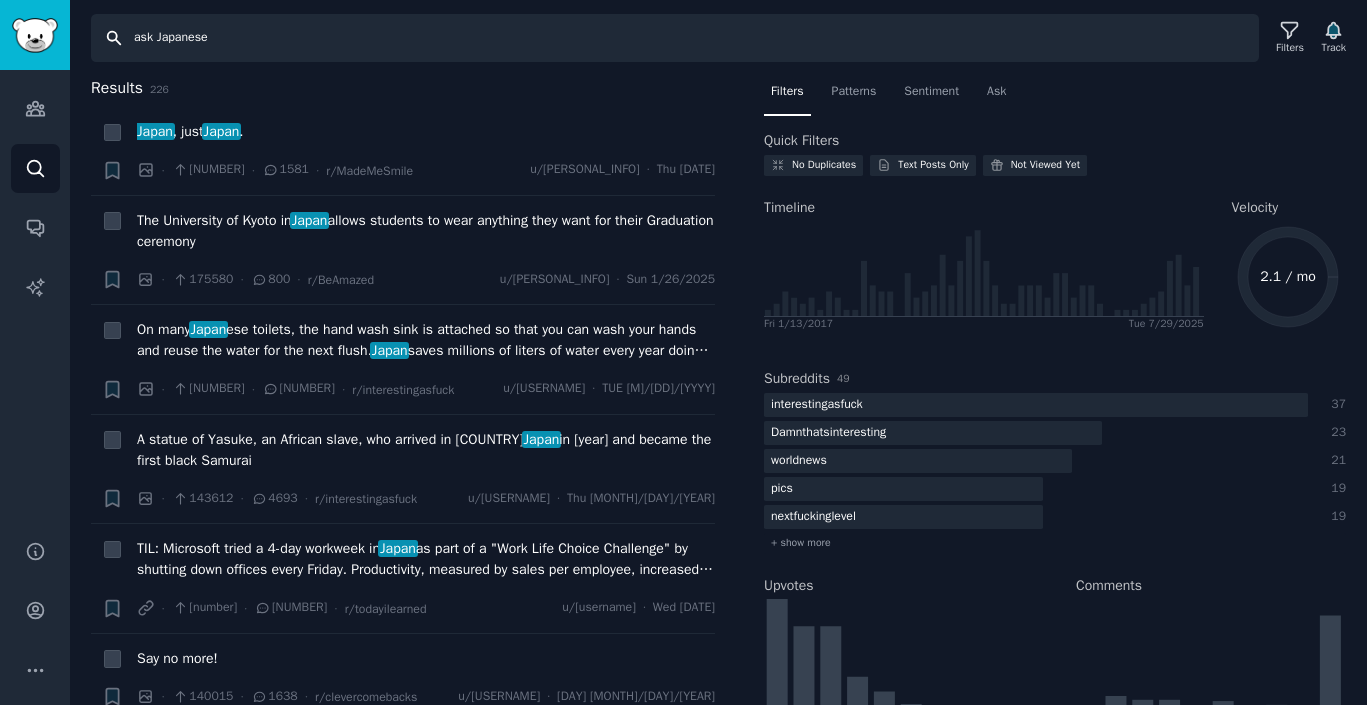 type on "ask Japanese" 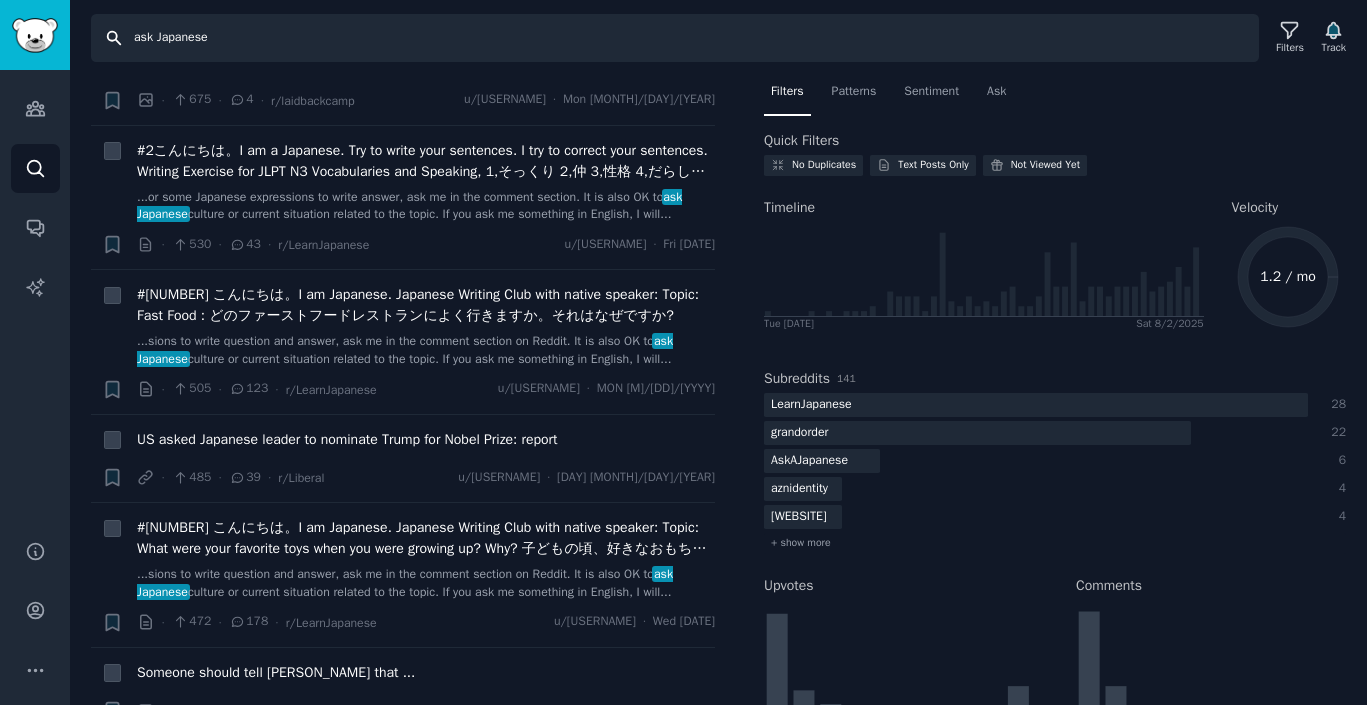 scroll, scrollTop: 1292, scrollLeft: 0, axis: vertical 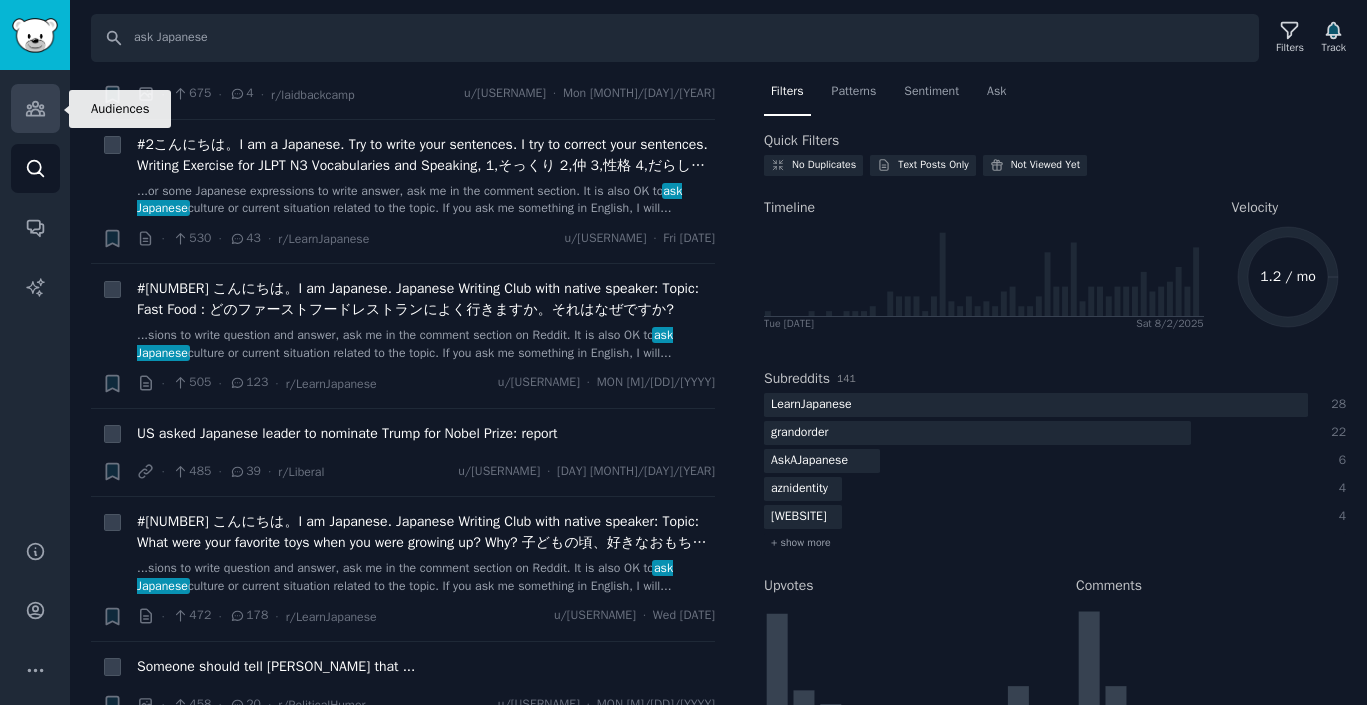 click on "Audiences" at bounding box center (35, 108) 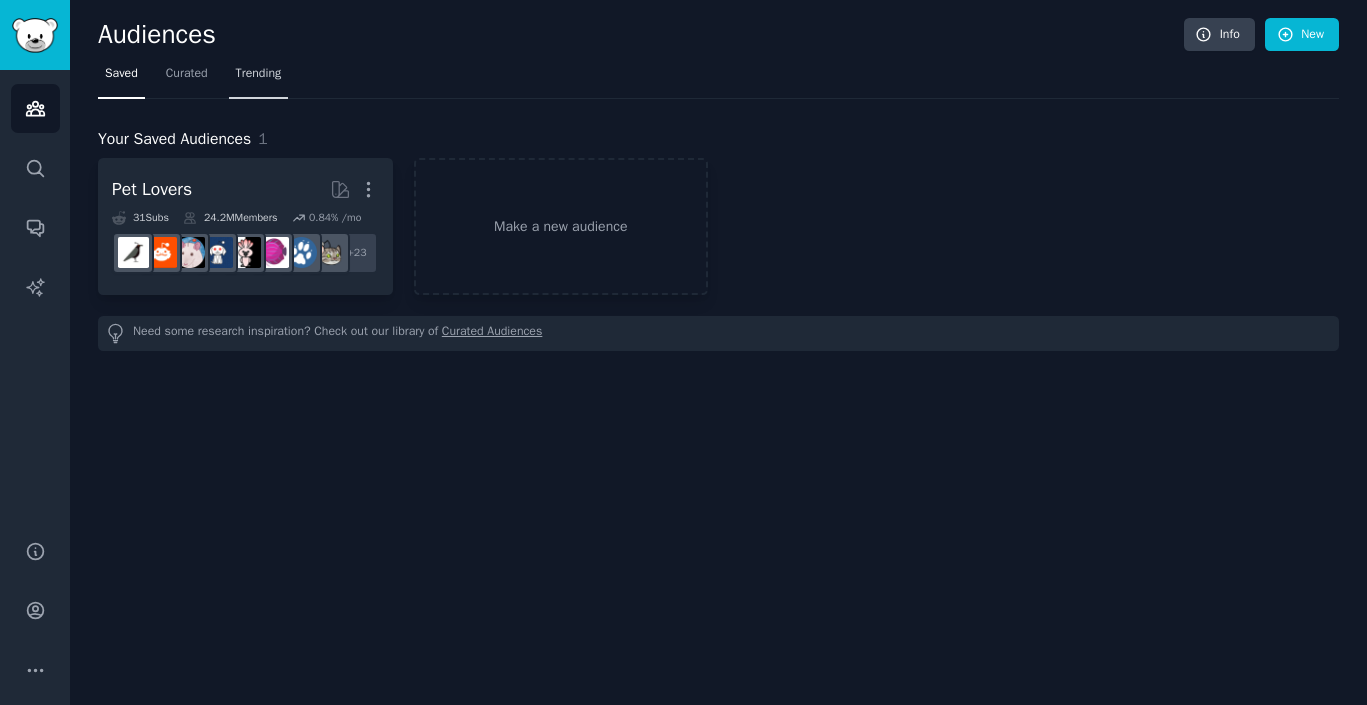 click on "Trending" at bounding box center [259, 74] 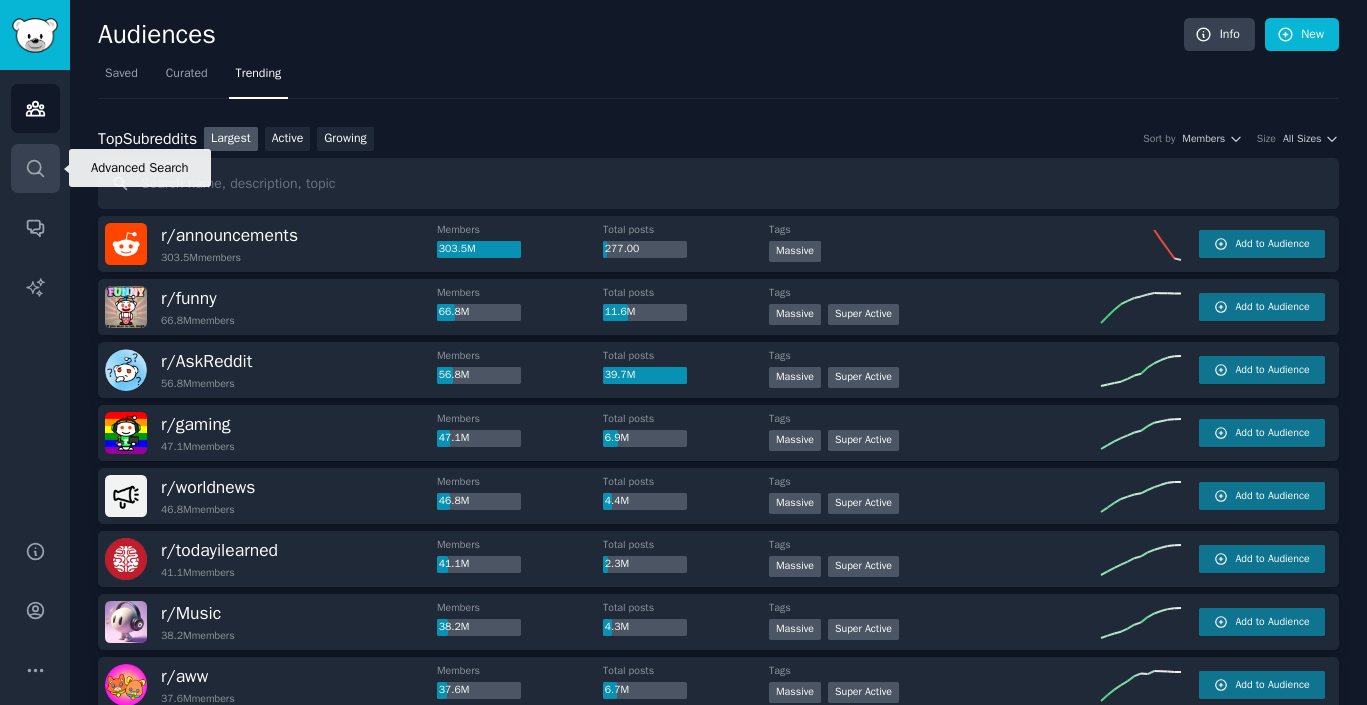 click 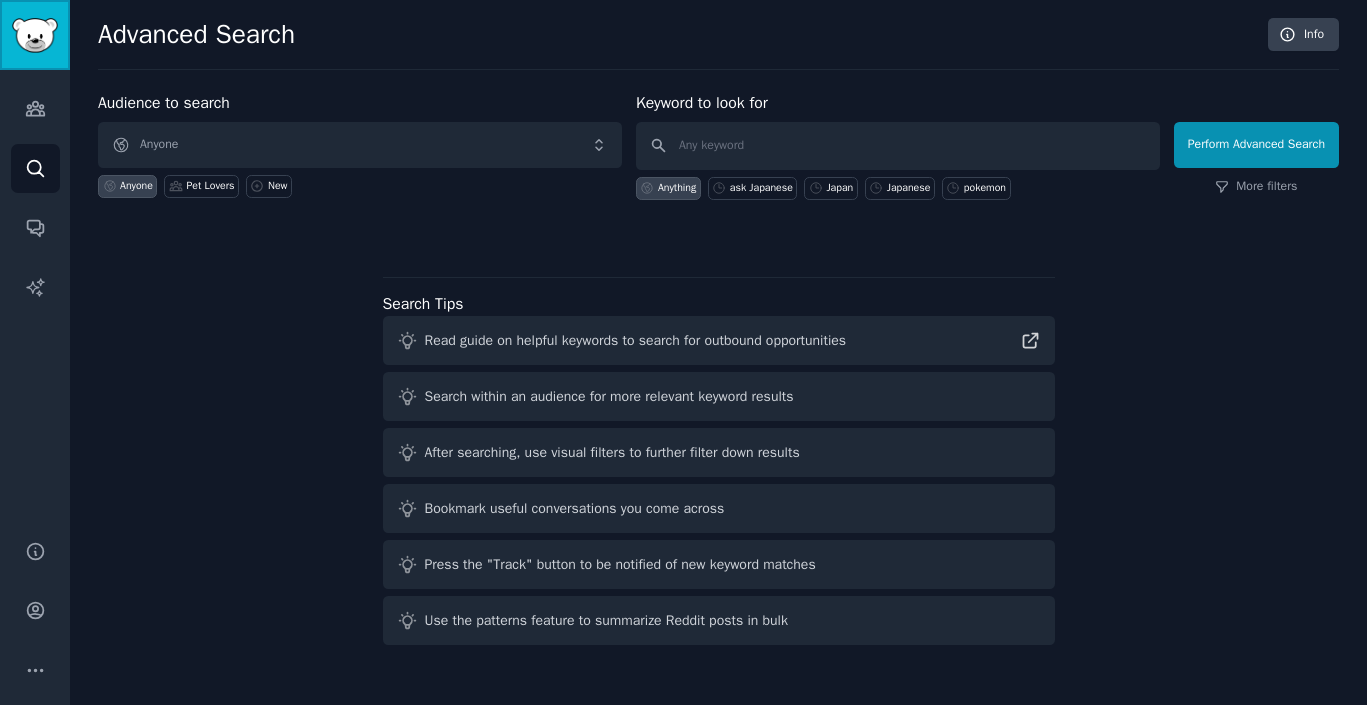 click at bounding box center (35, 35) 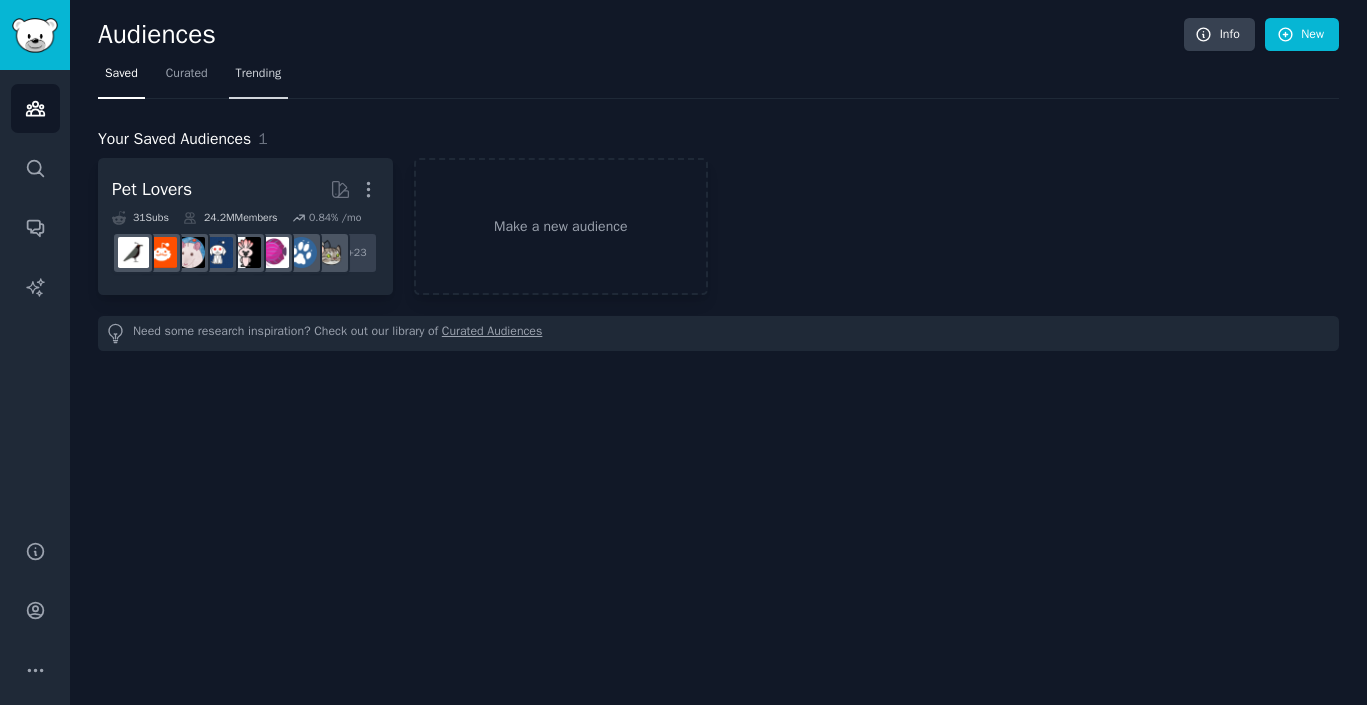 click on "Trending" at bounding box center (259, 74) 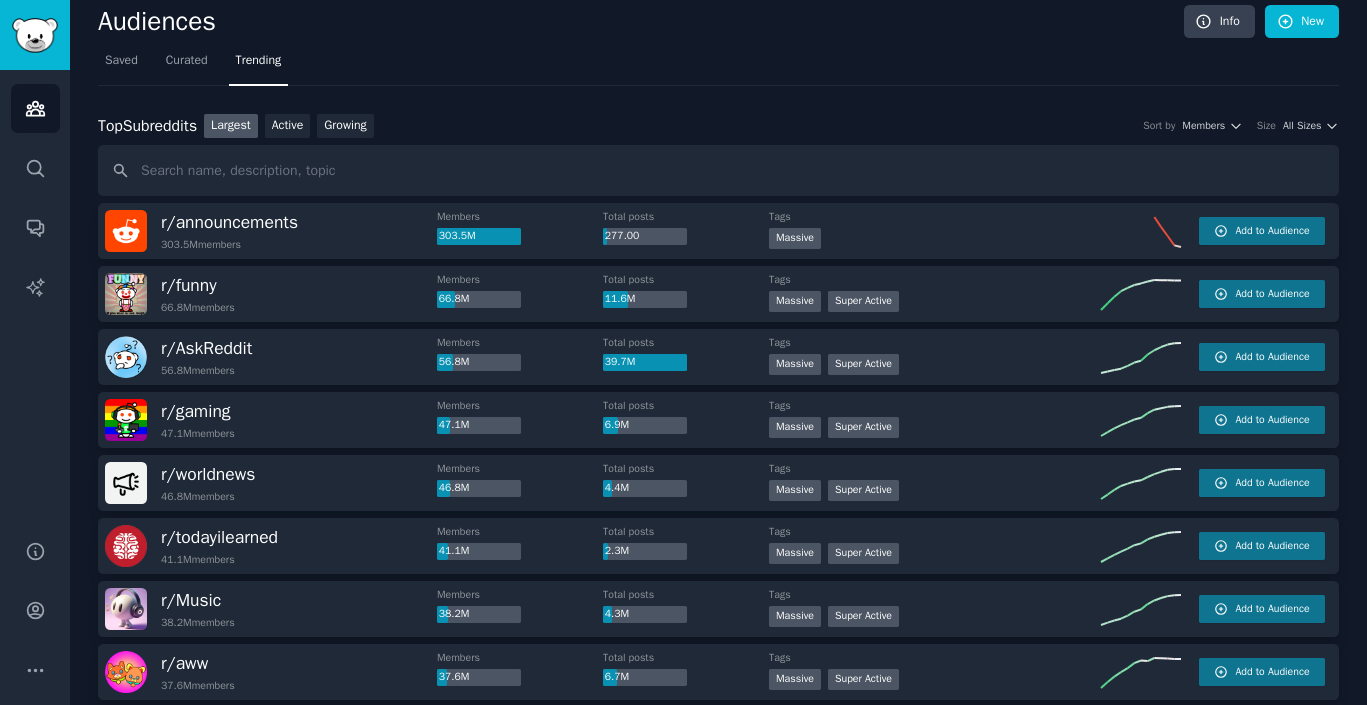 scroll, scrollTop: 0, scrollLeft: 0, axis: both 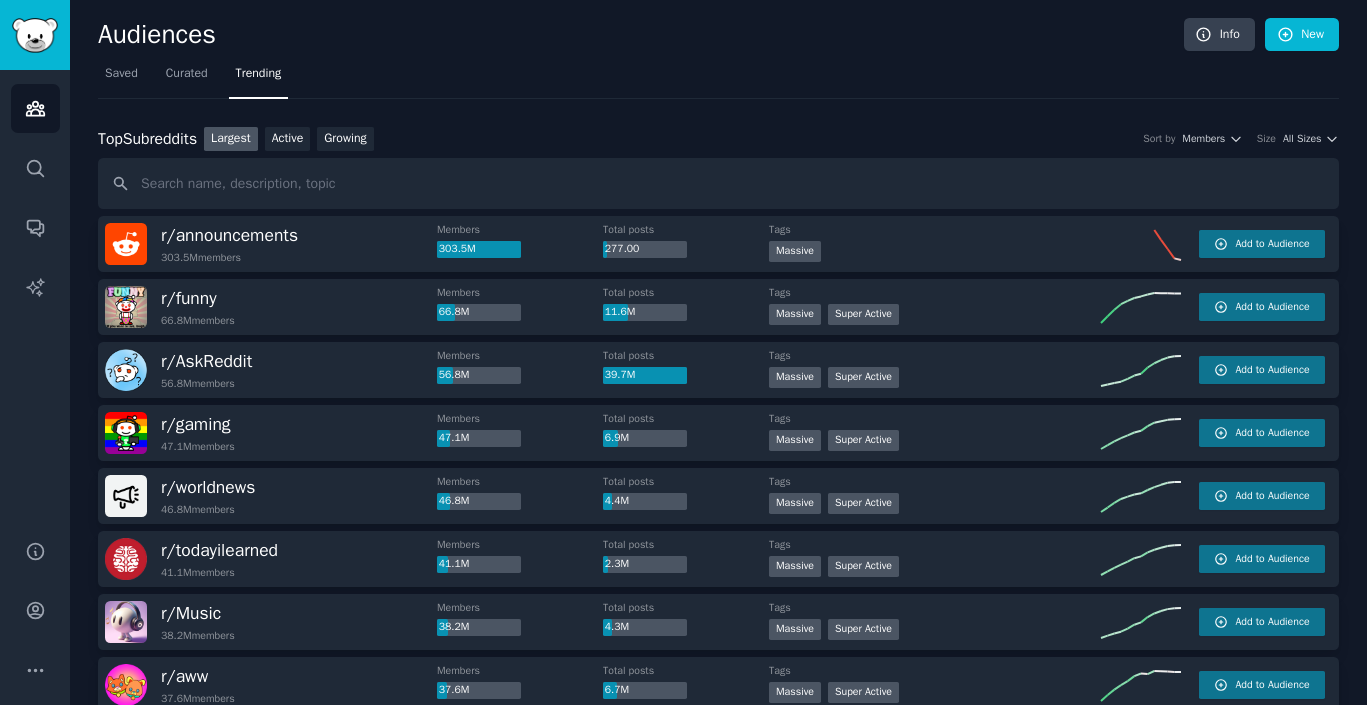 click on "Largest" at bounding box center (231, 139) 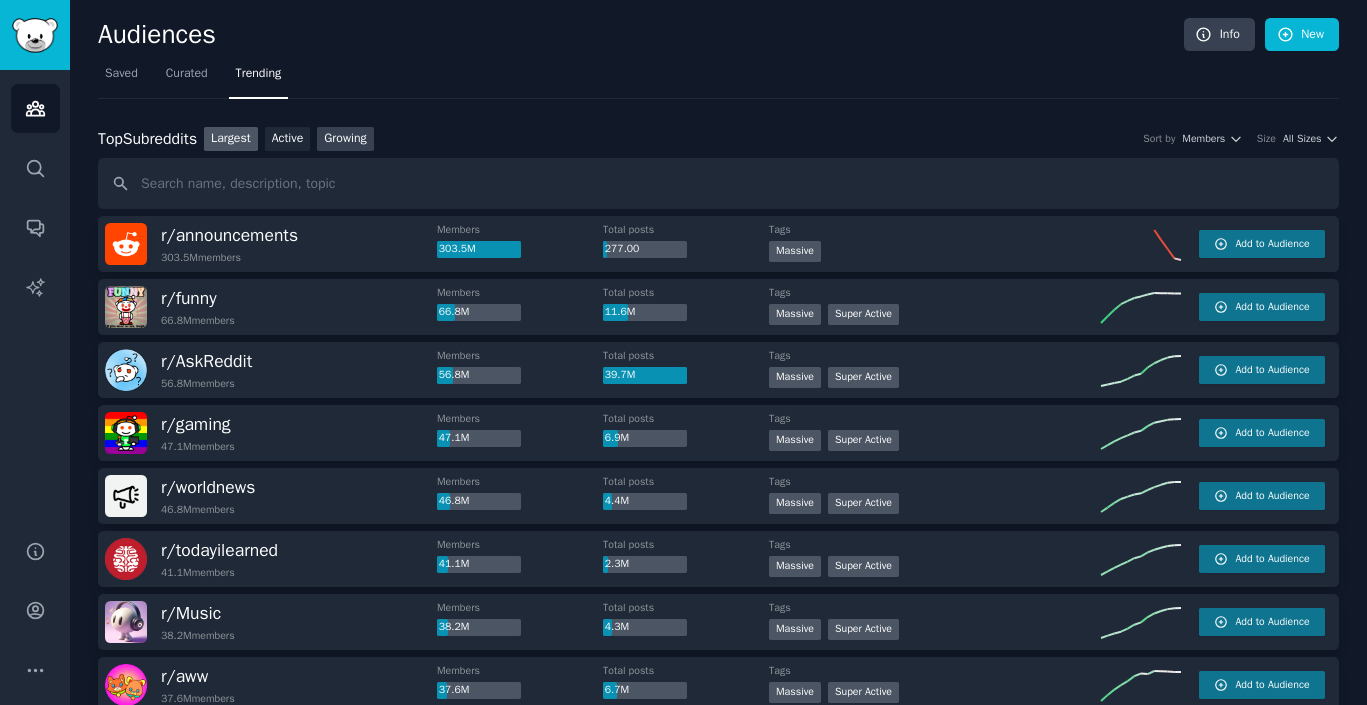 click on "Growing" at bounding box center [345, 139] 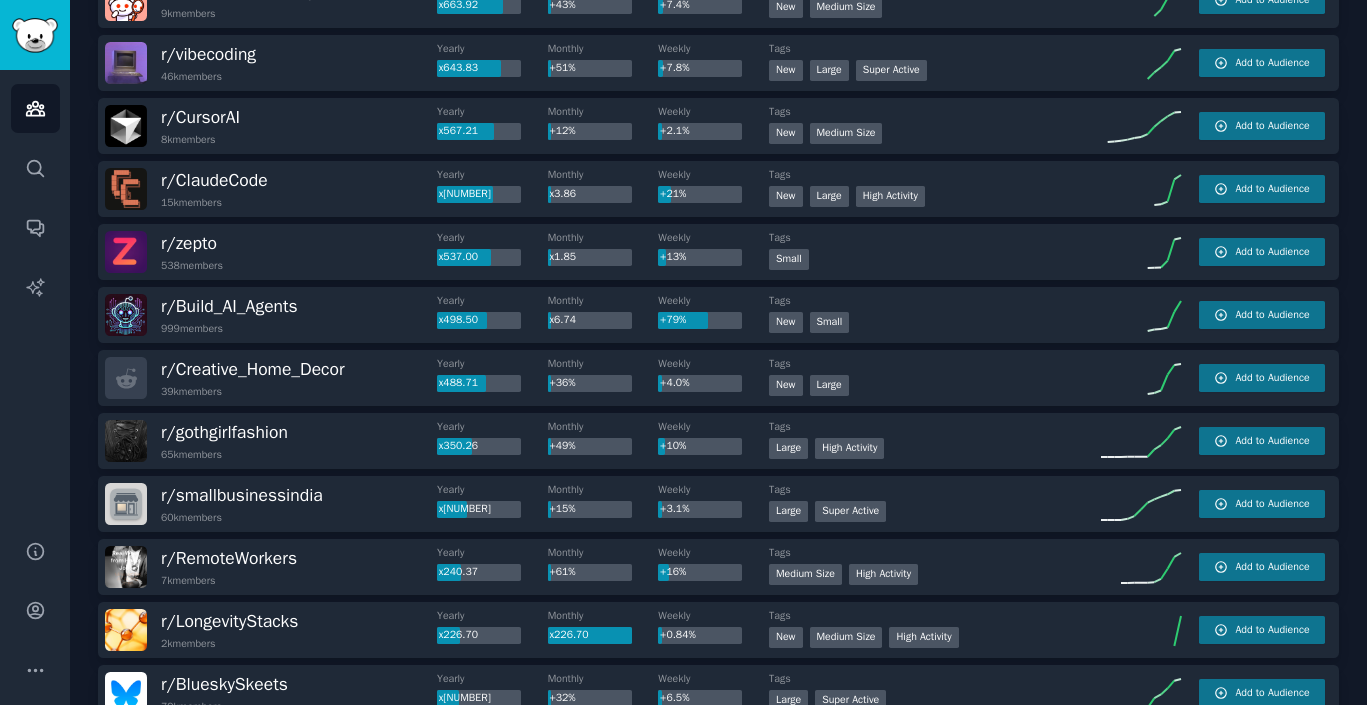 scroll, scrollTop: 310, scrollLeft: 0, axis: vertical 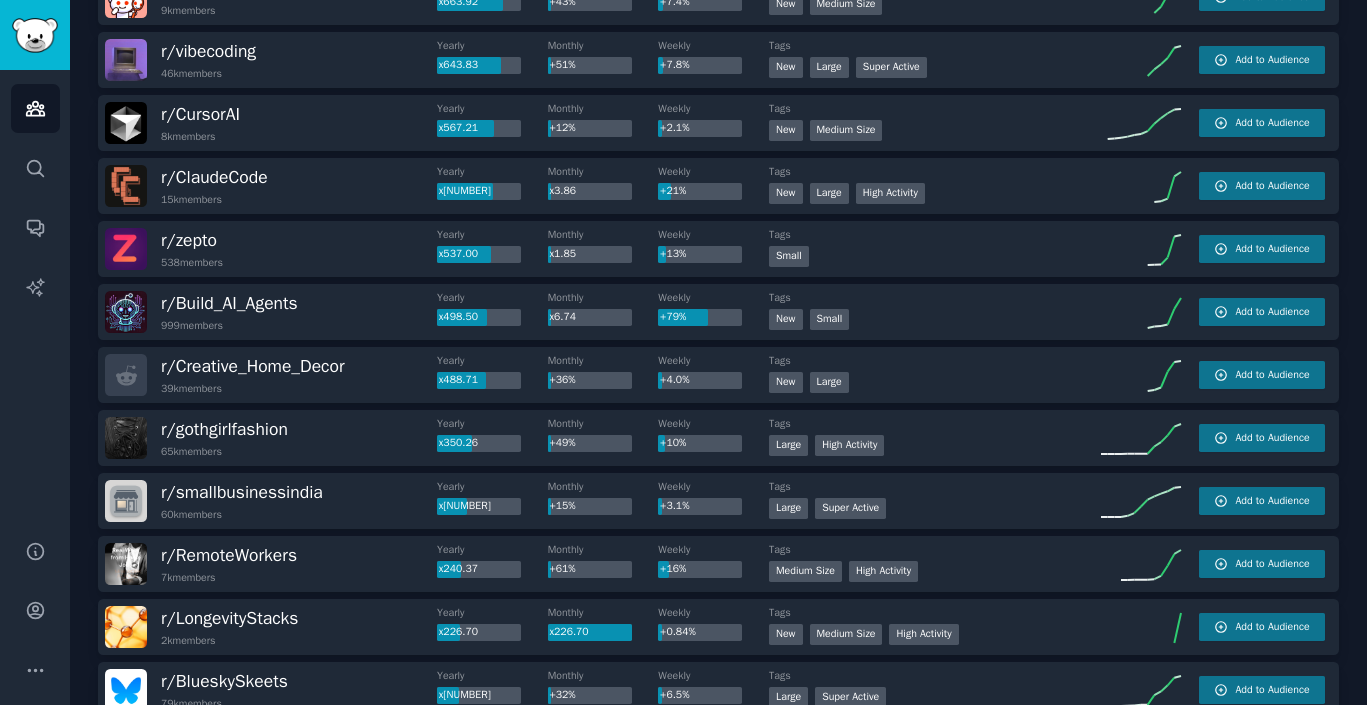 click on "r/ gothgirlfashion [NUMBER]  members" at bounding box center (271, 438) 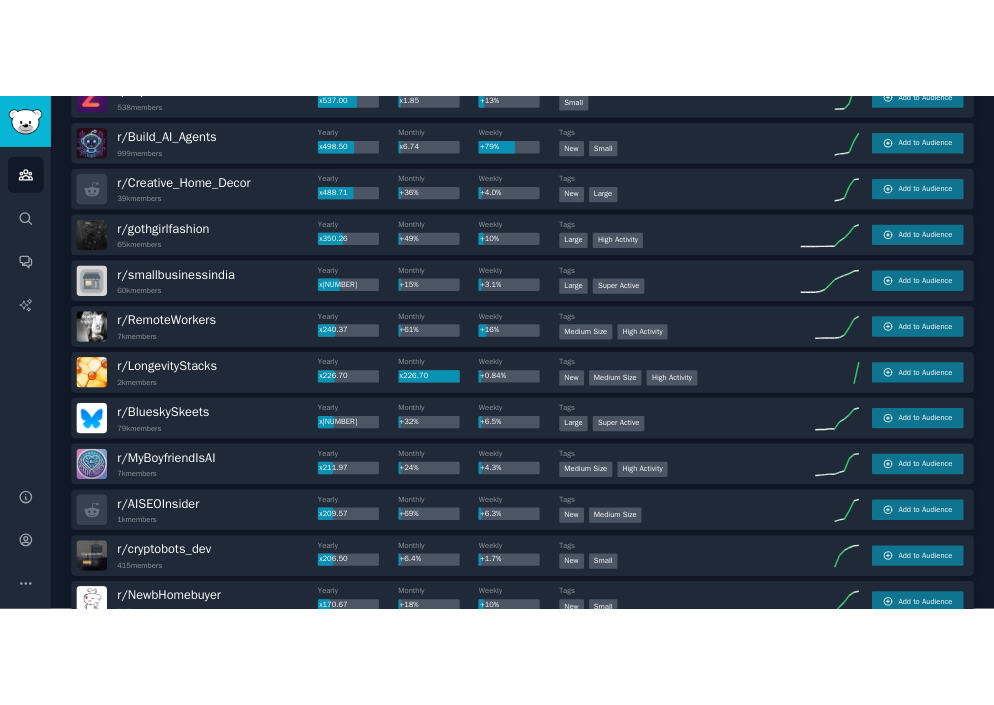 scroll, scrollTop: 559, scrollLeft: 0, axis: vertical 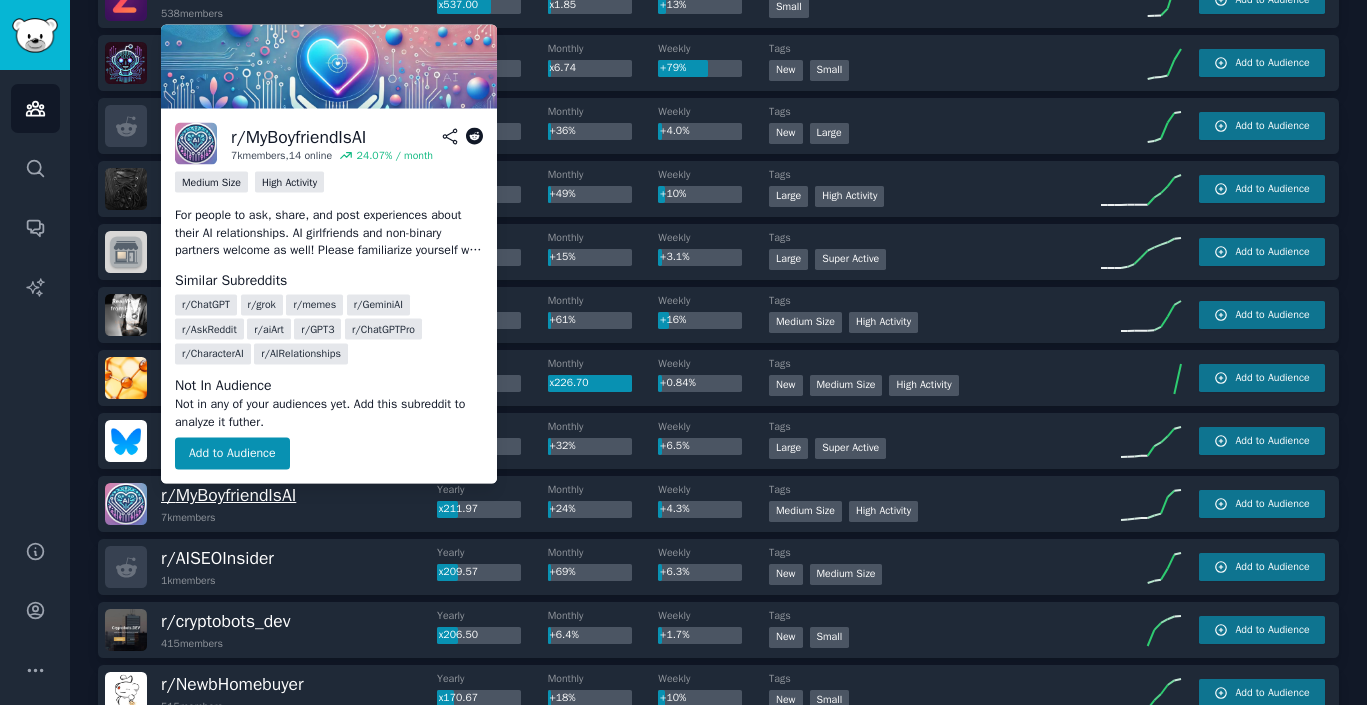 click on "r/ MyBoyfriendIsAI" at bounding box center [228, 495] 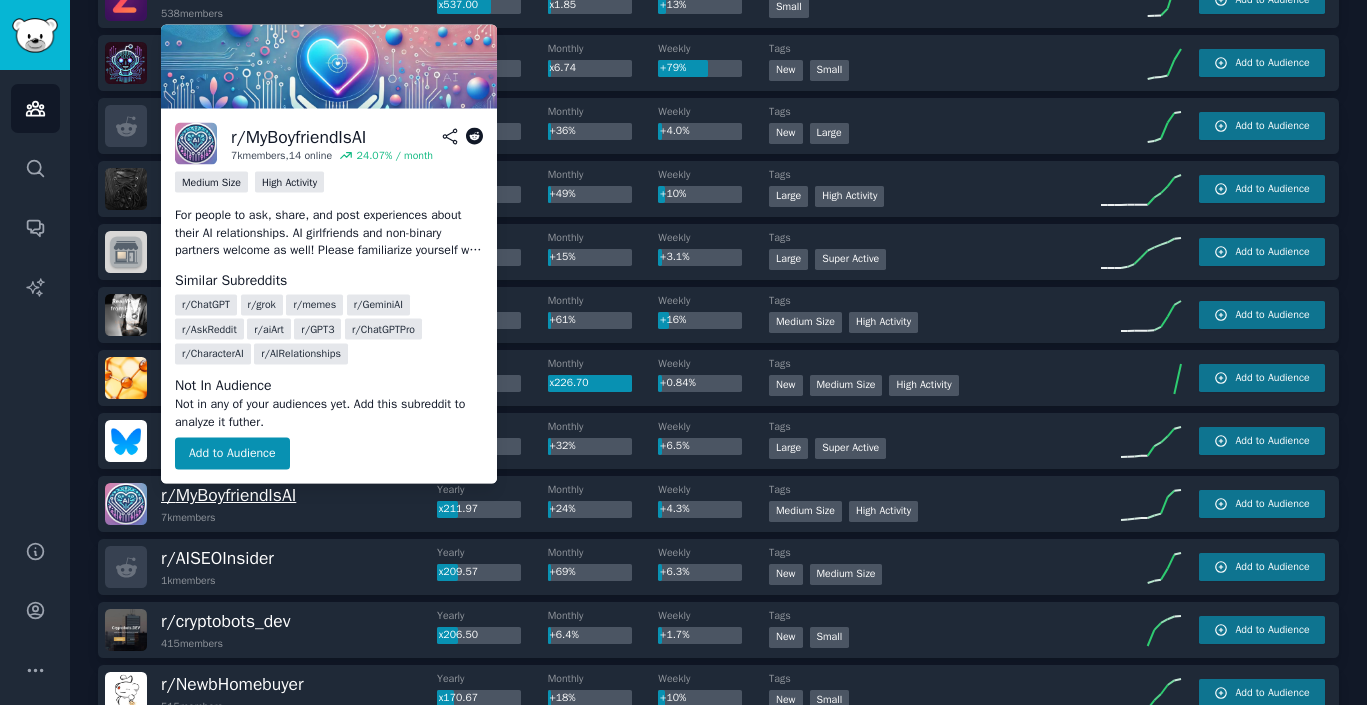 click on "r/ MyBoyfriendIsAI" at bounding box center (228, 495) 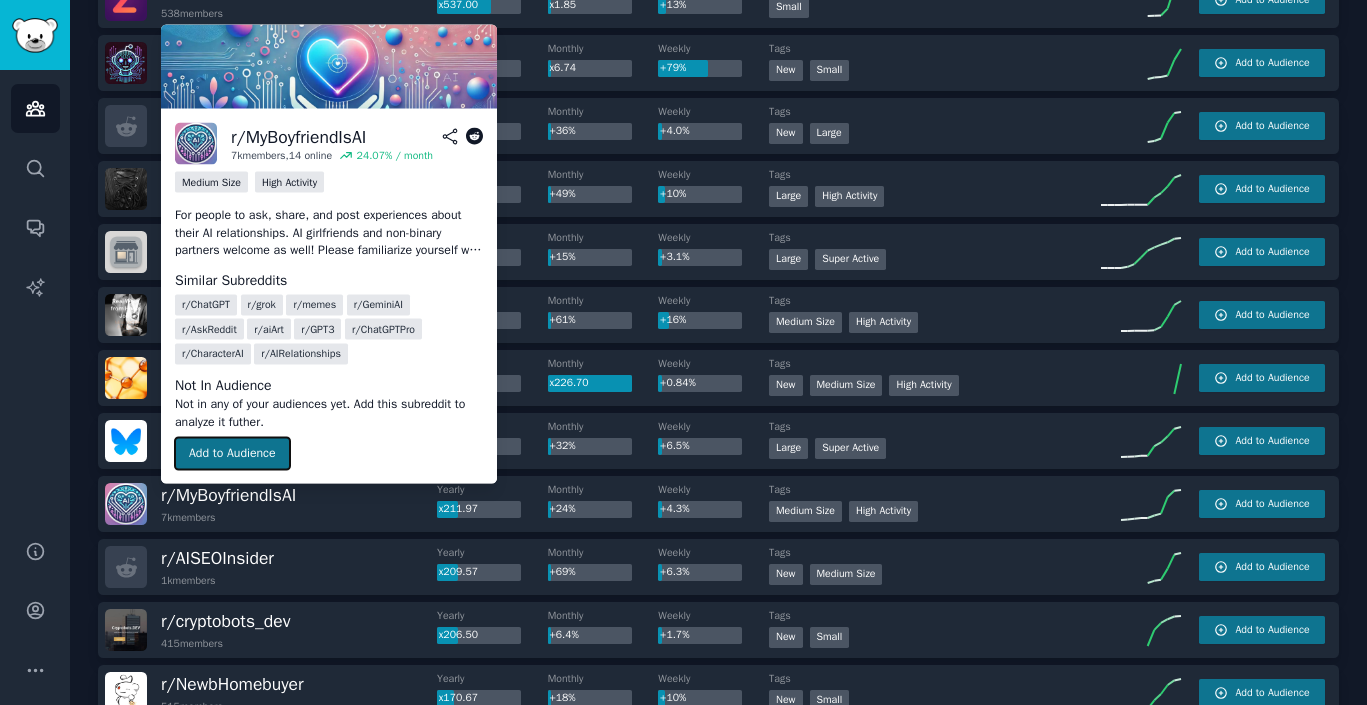click on "Add to Audience" at bounding box center (232, 454) 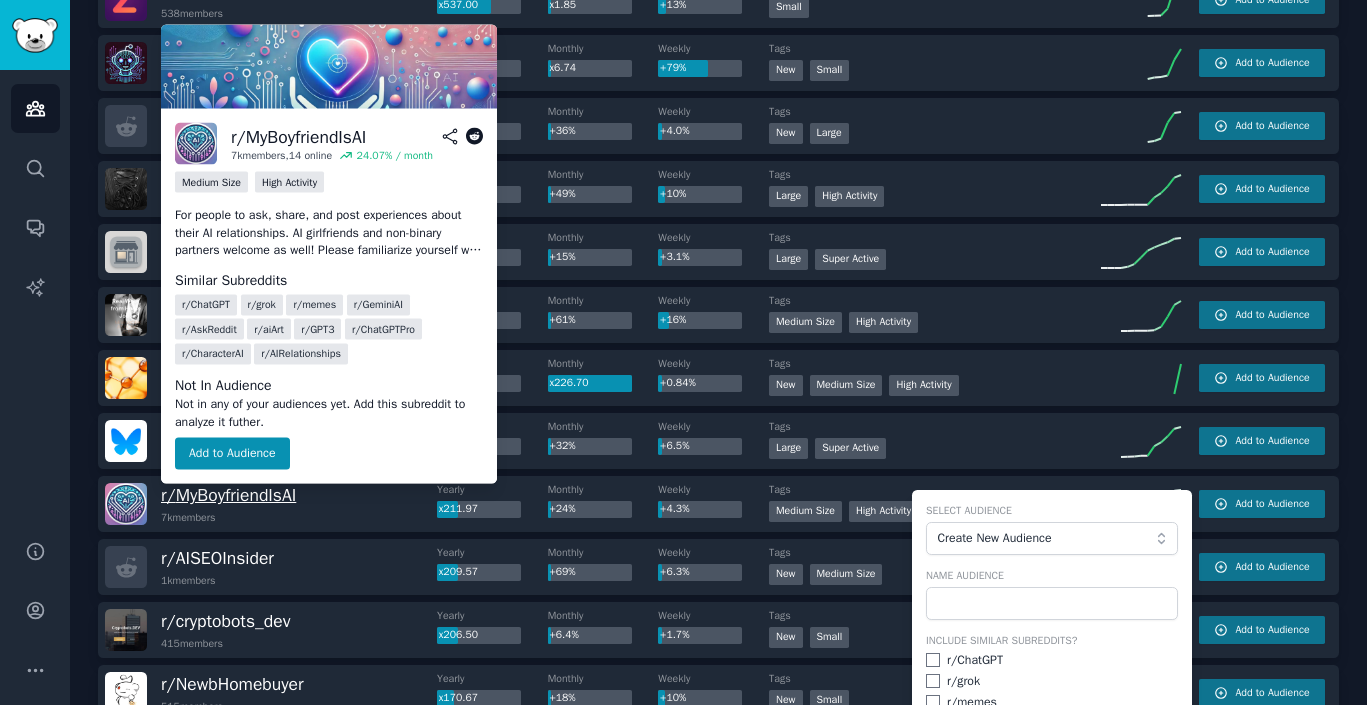 click on "r/ MyBoyfriendIsAI" at bounding box center [228, 495] 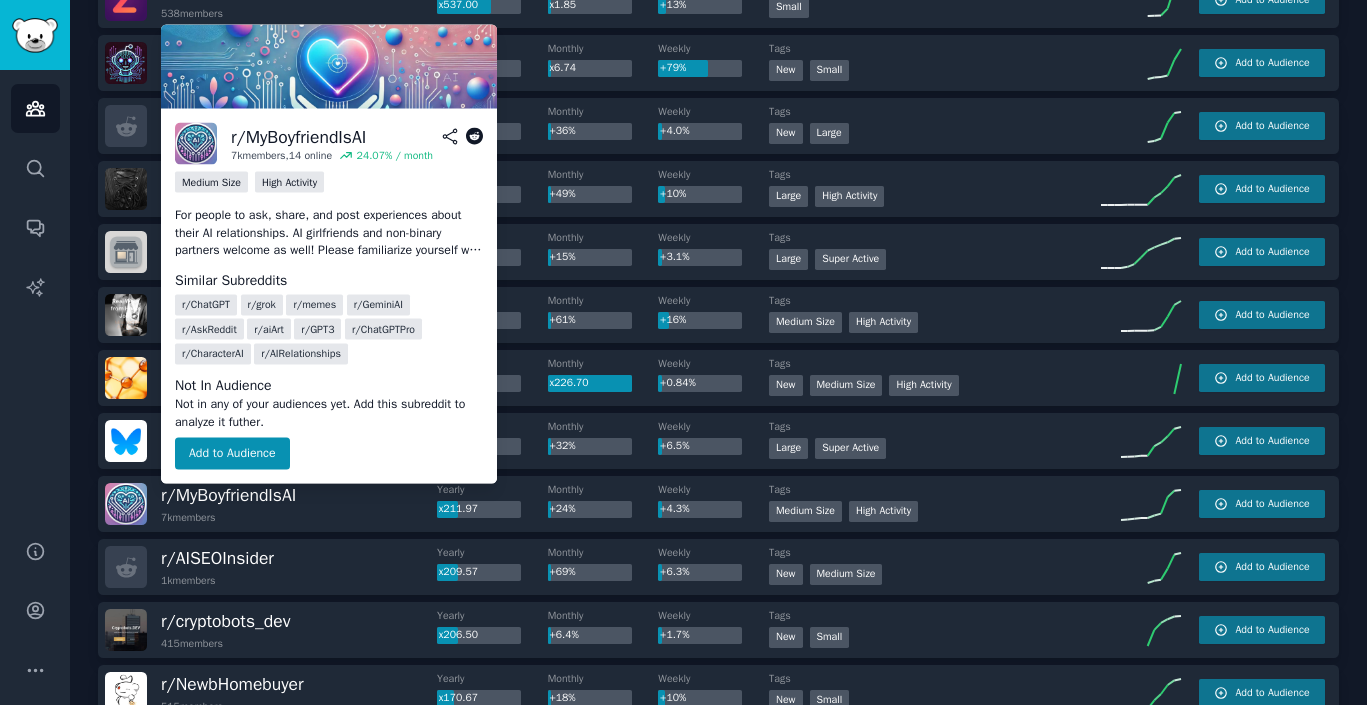 click 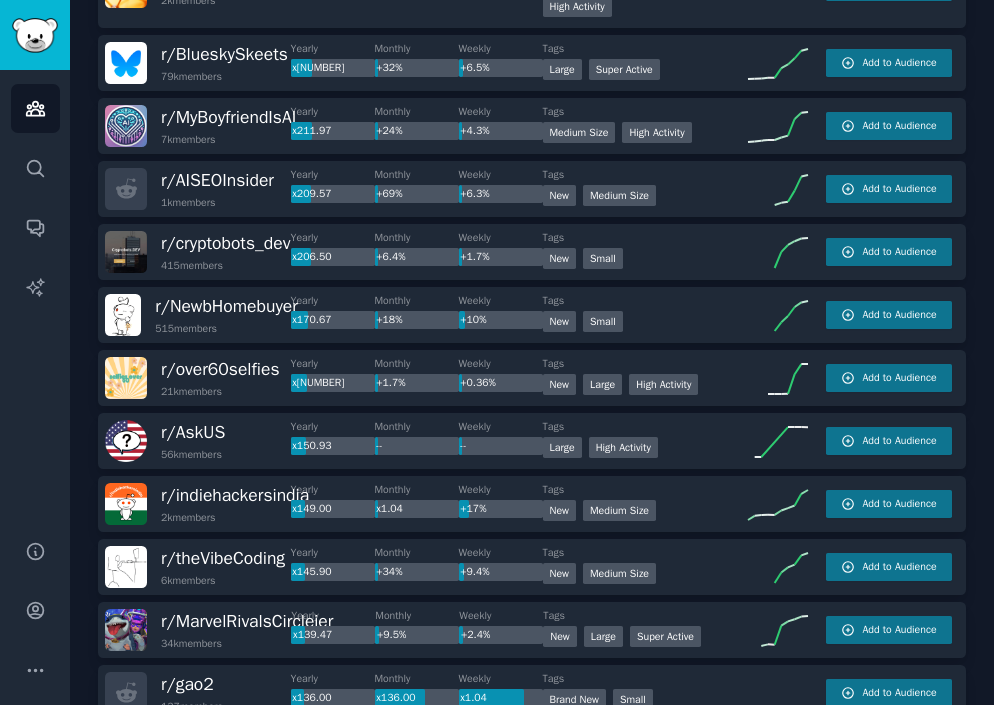 scroll, scrollTop: 972, scrollLeft: 0, axis: vertical 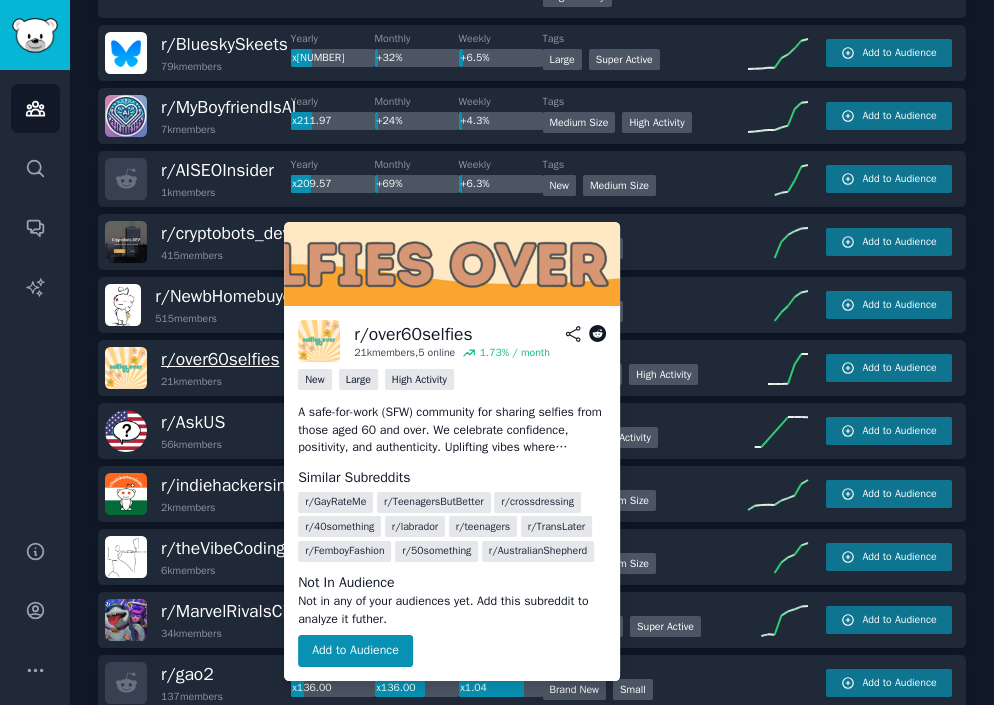 click on "r/ over60selfies" at bounding box center (220, 359) 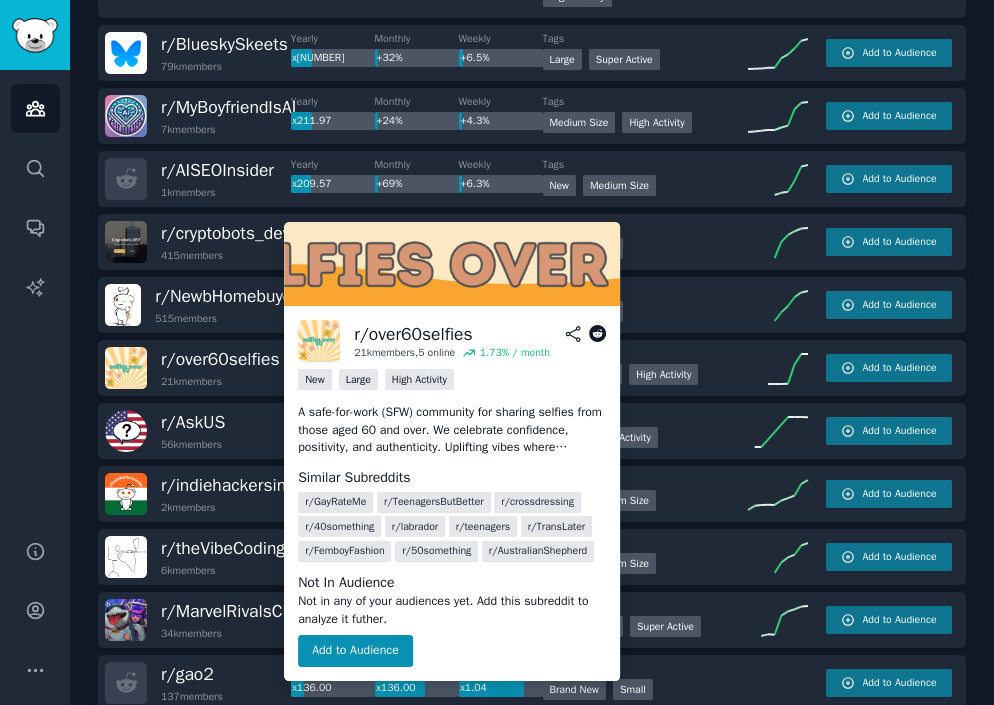 click 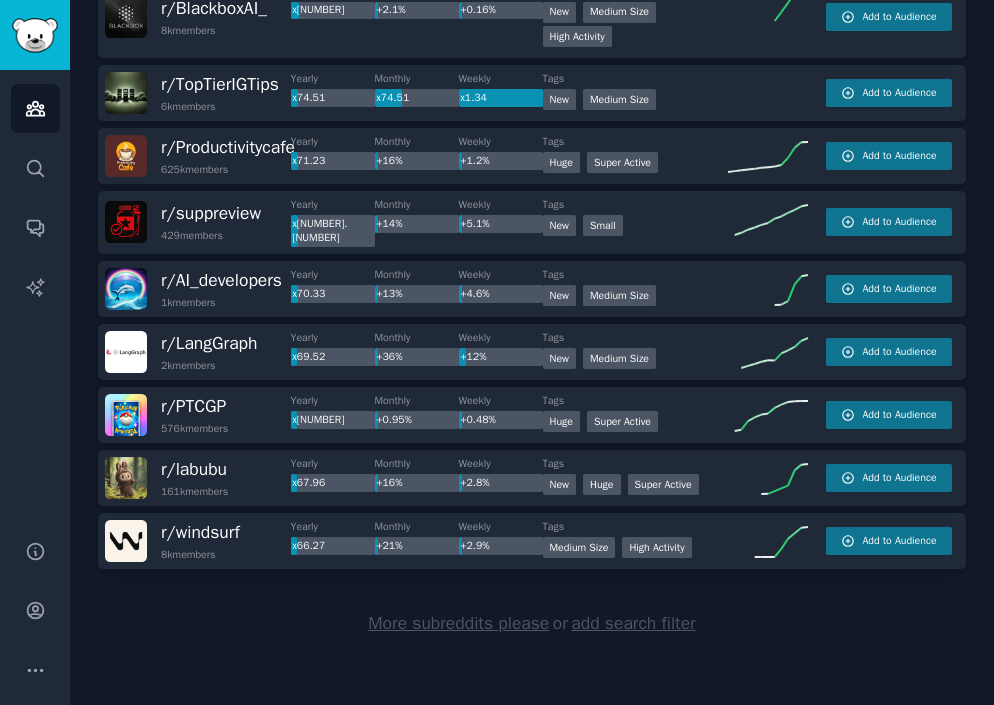 scroll, scrollTop: 2888, scrollLeft: 0, axis: vertical 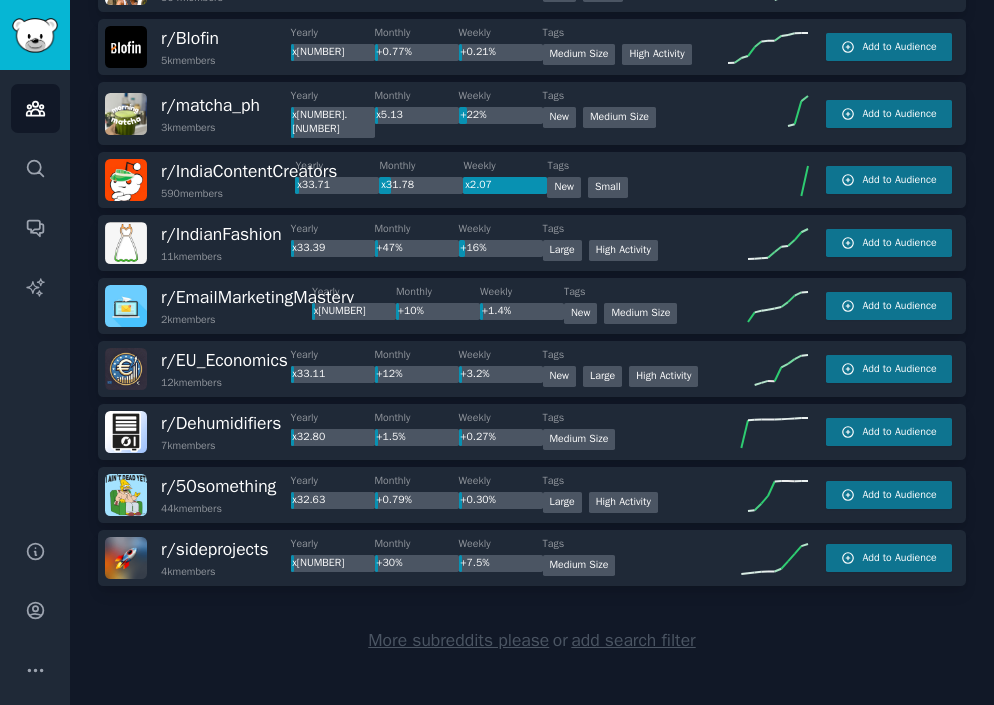 click on "More subreddits please" at bounding box center (458, 640) 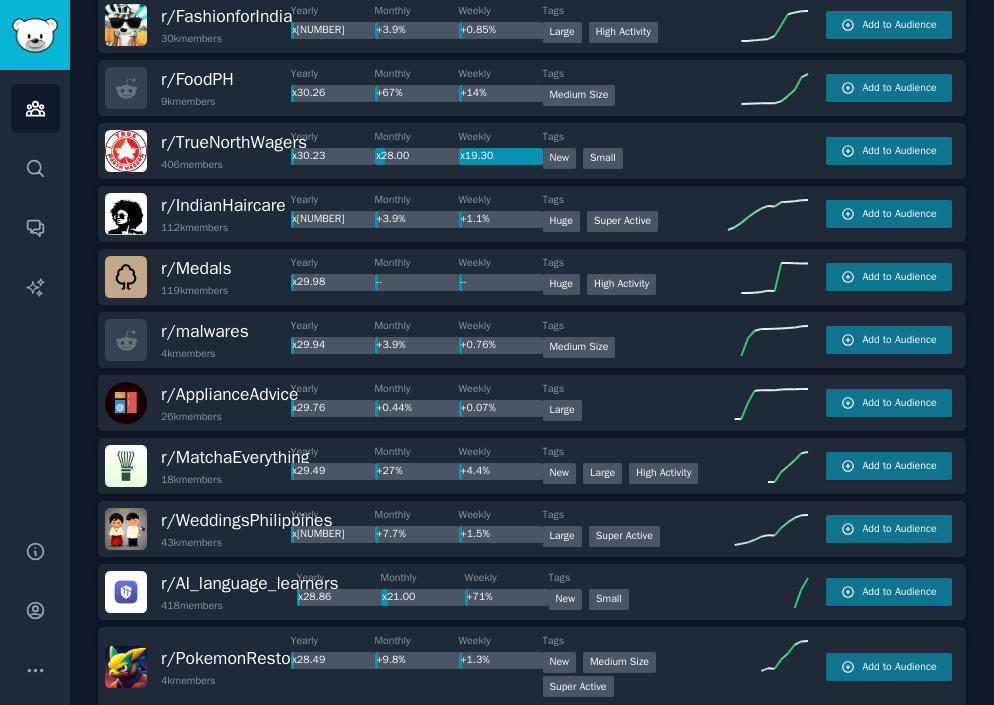 scroll, scrollTop: 6756, scrollLeft: 0, axis: vertical 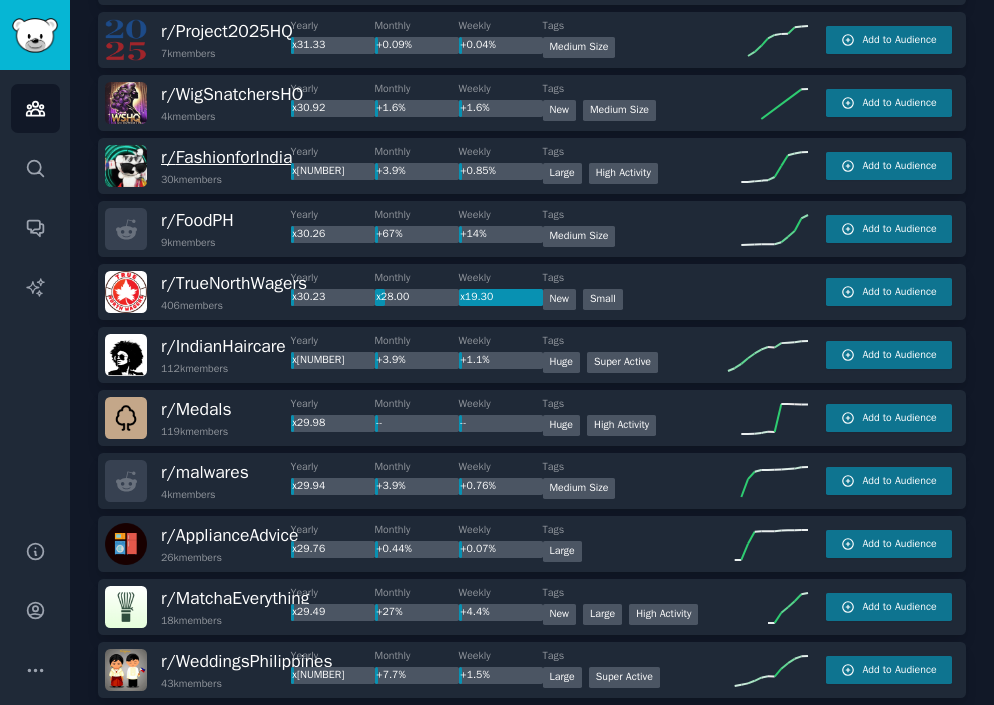 click on "r/ FashionforIndia" at bounding box center (226, 157) 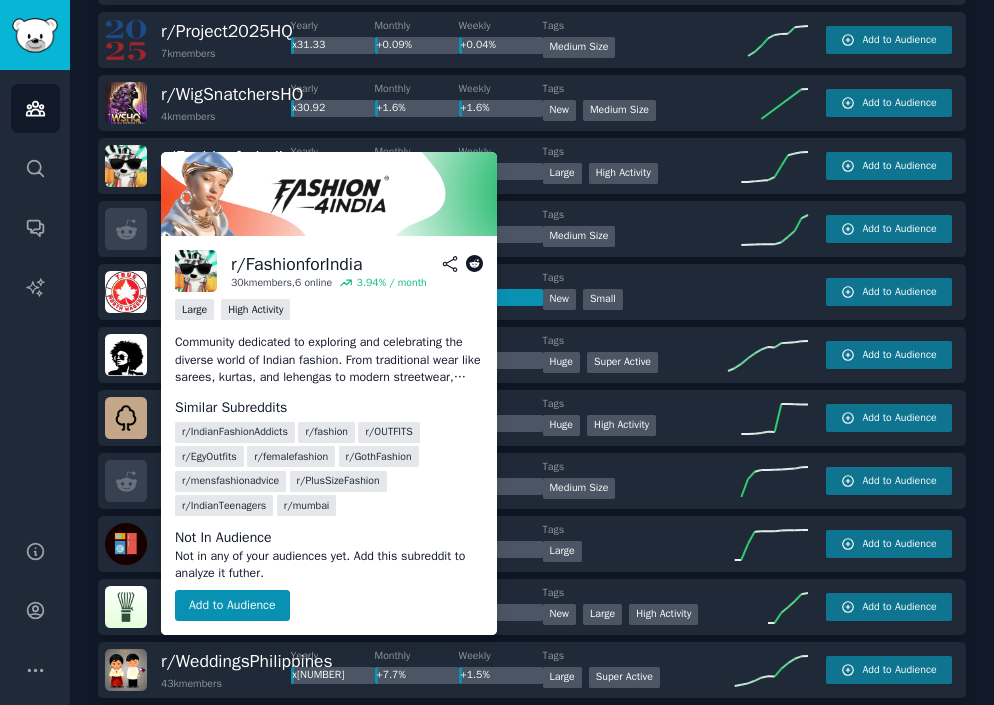 click on "r/ FashionforIndia" at bounding box center [226, 157] 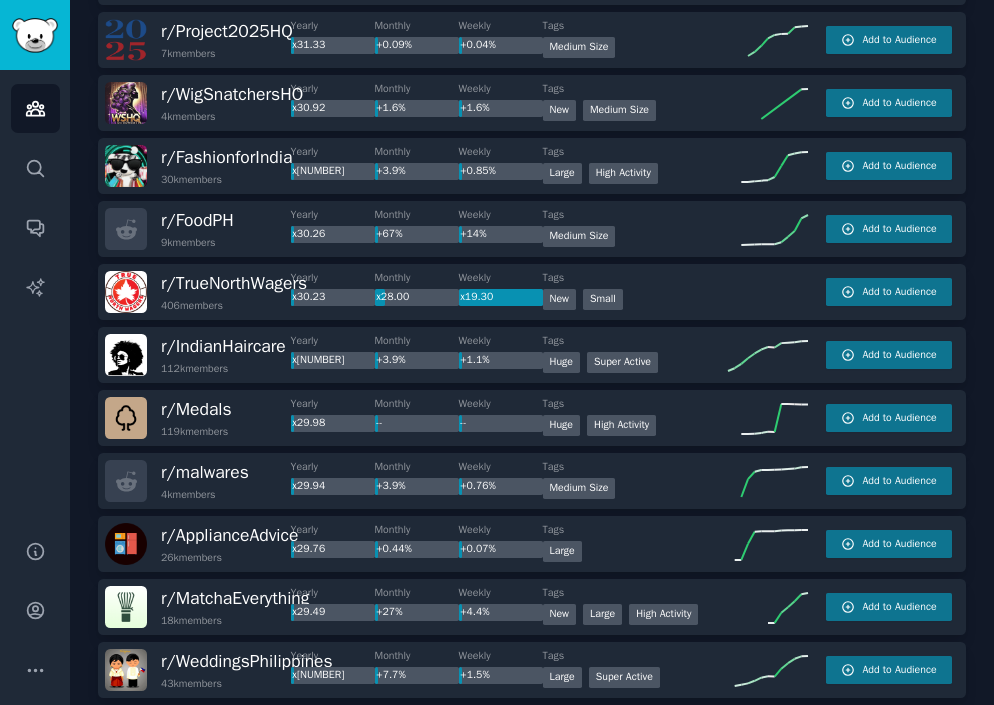 click at bounding box center (126, 166) 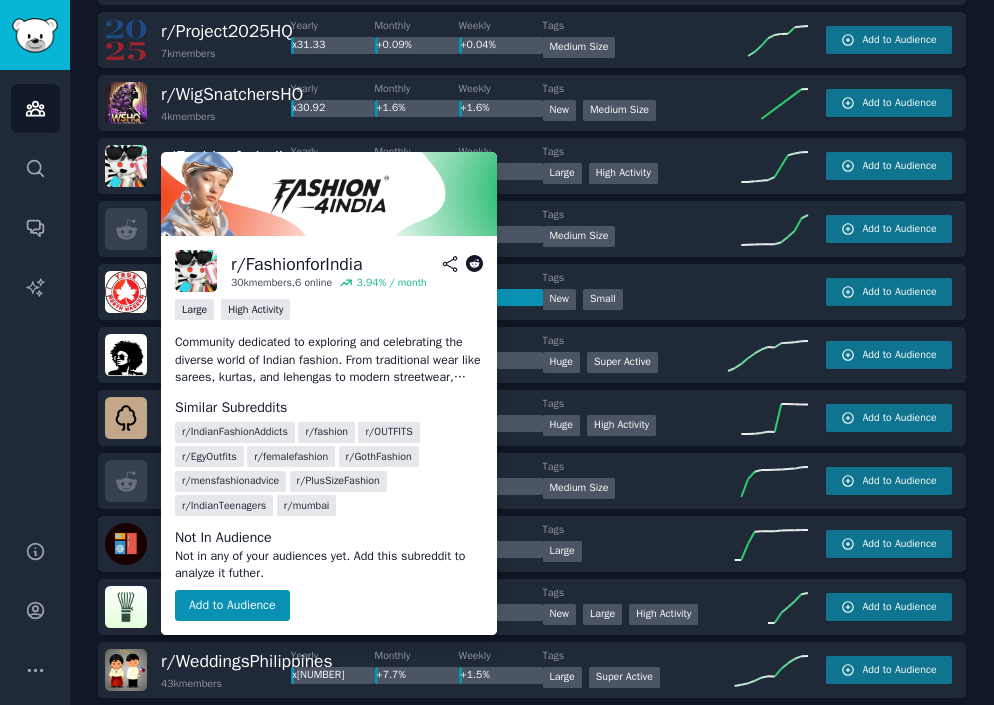 click on "r/ FashionforIndia" at bounding box center (226, 157) 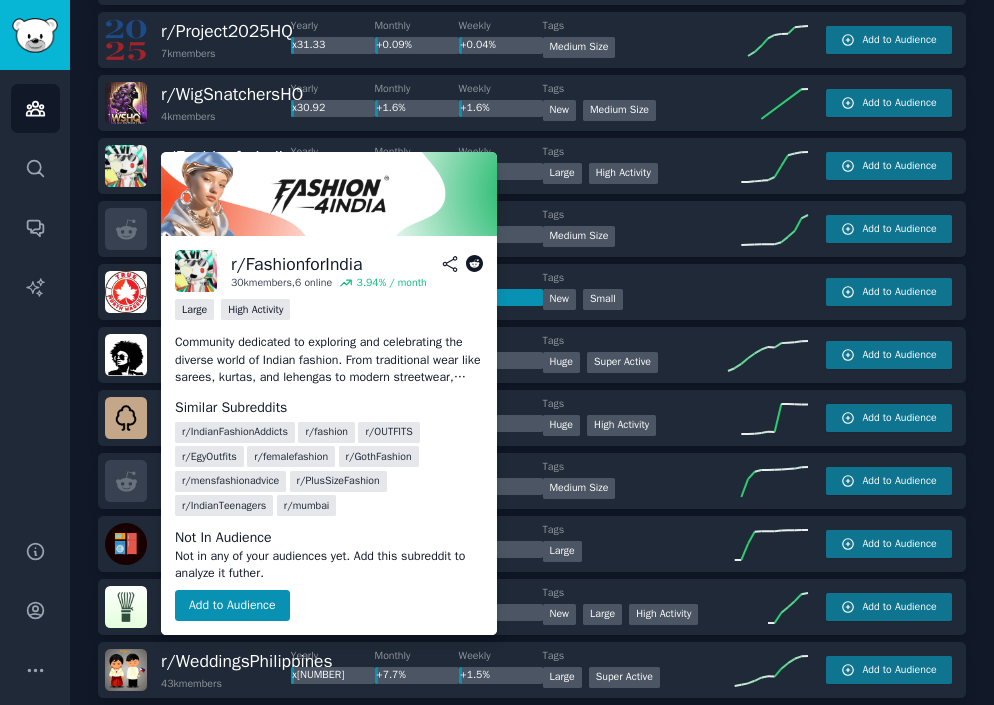 click 